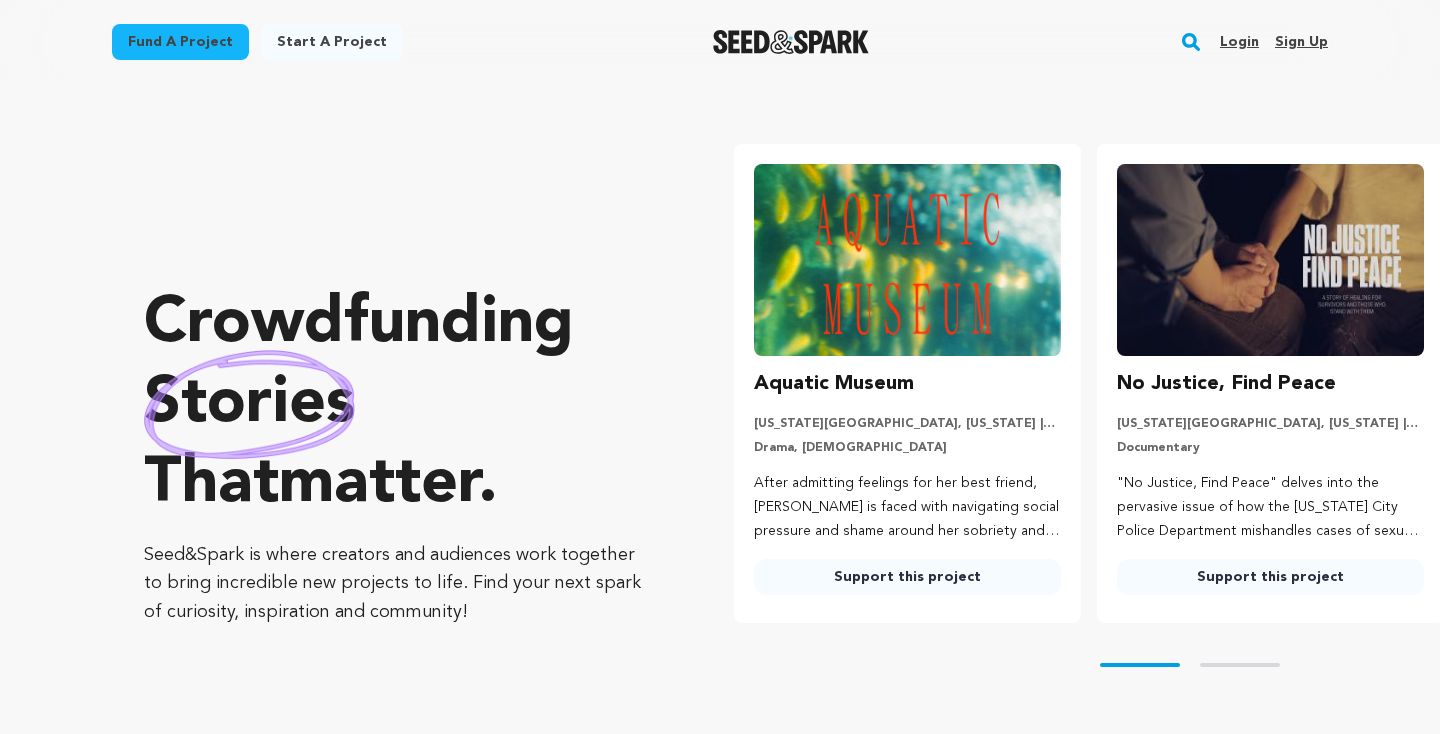 scroll, scrollTop: 0, scrollLeft: 0, axis: both 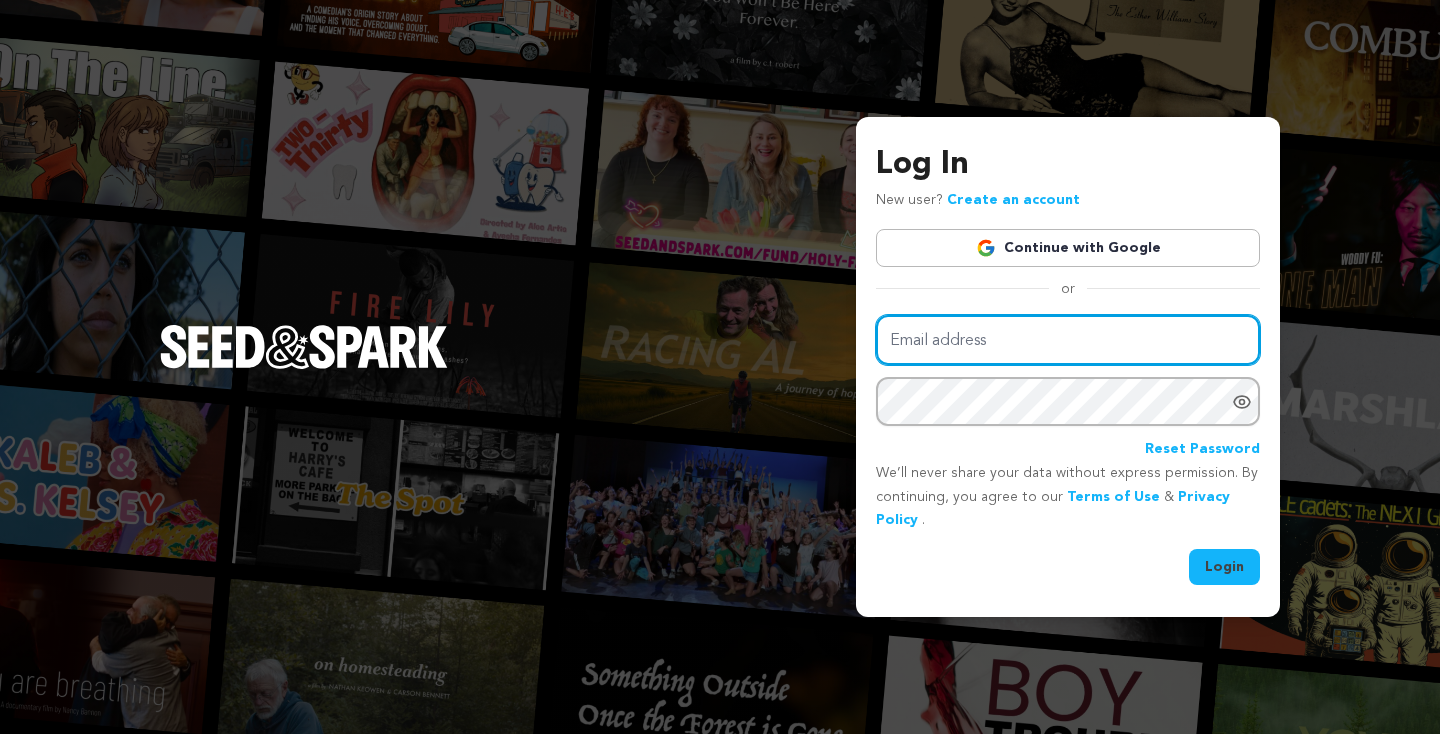 type on "annamanaefilm@gmail.com" 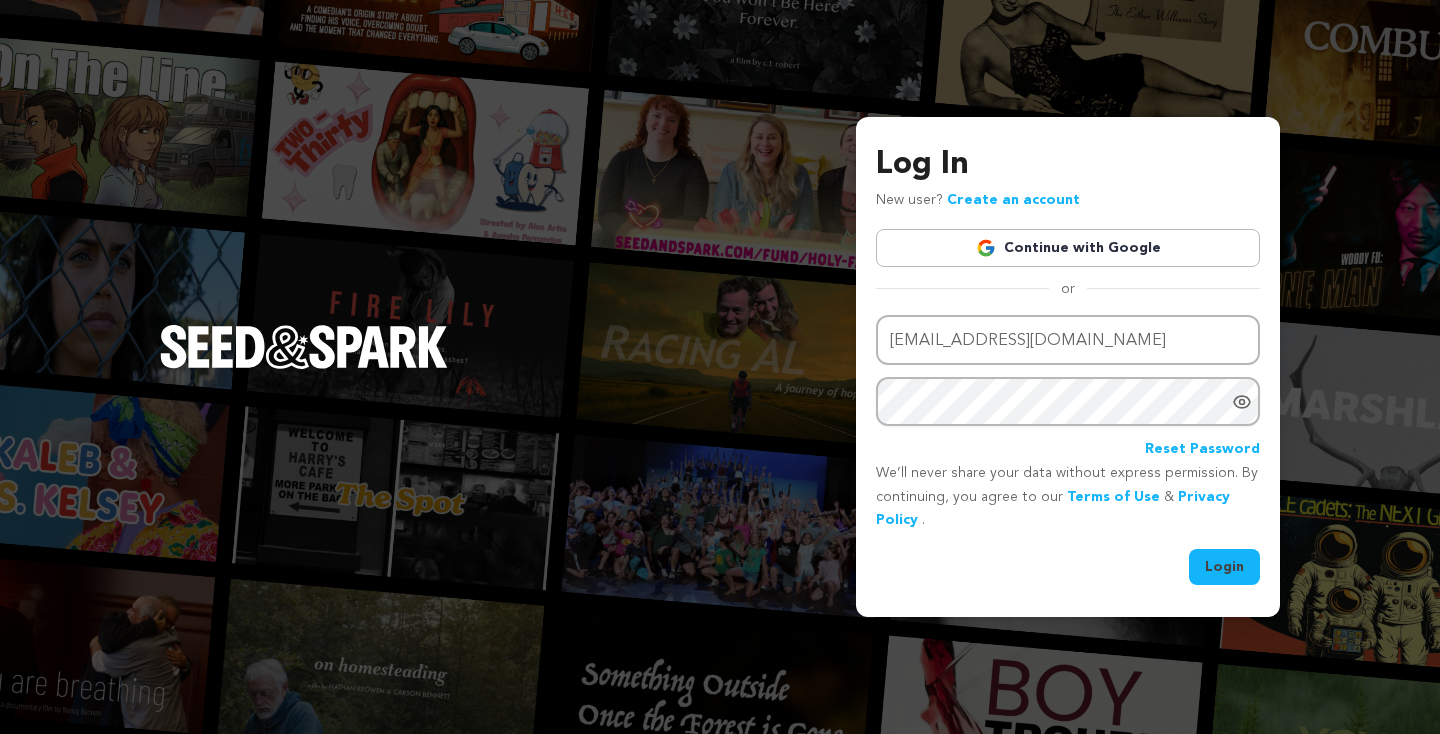 click on "Login" at bounding box center (1224, 567) 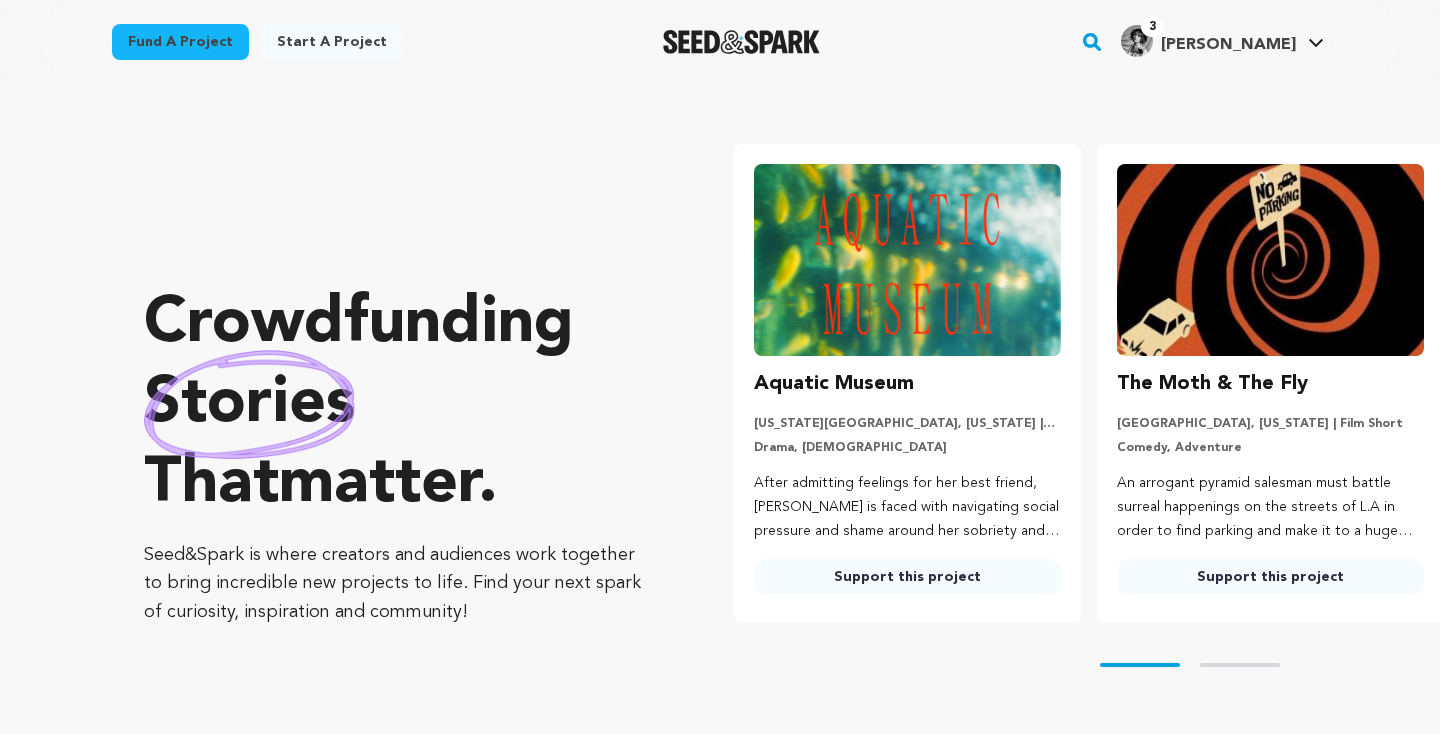 scroll, scrollTop: 0, scrollLeft: 0, axis: both 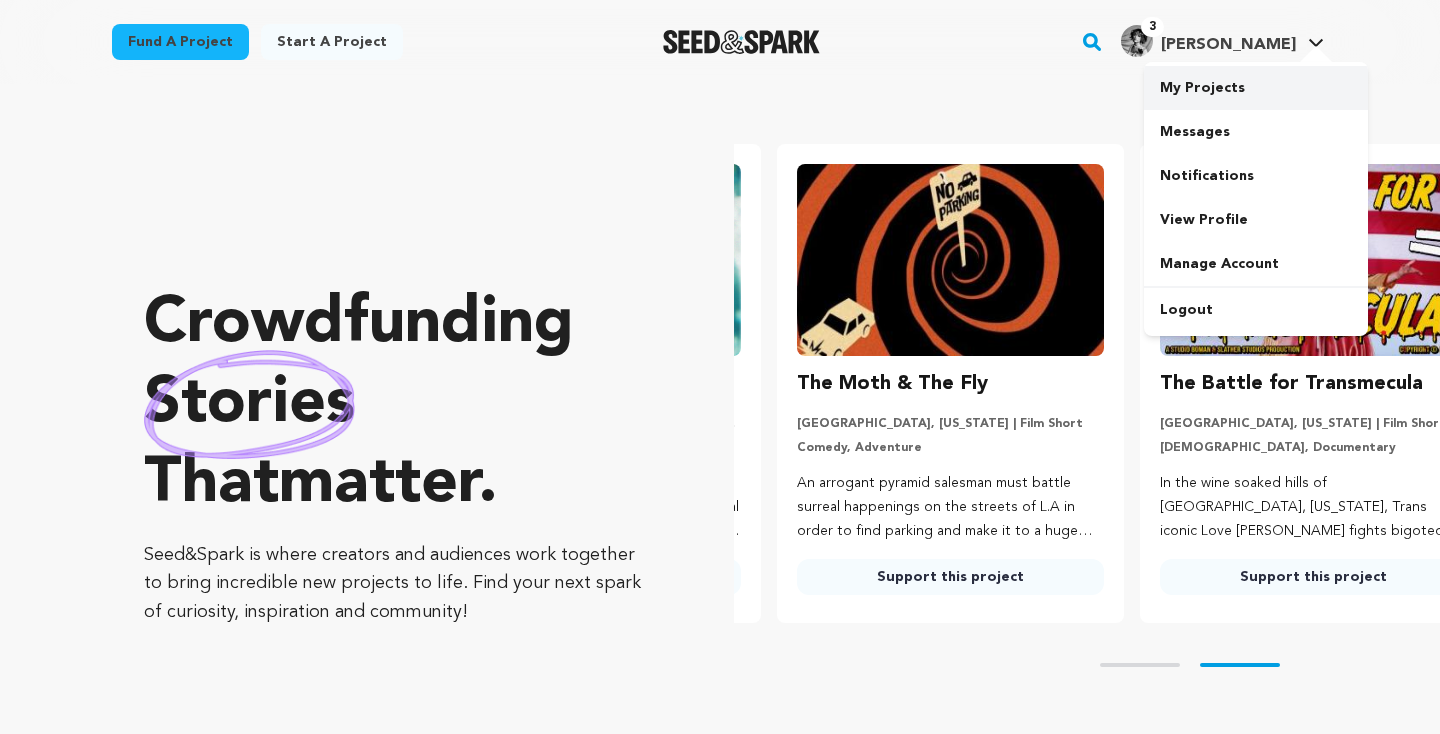 click on "My Projects" at bounding box center [1256, 88] 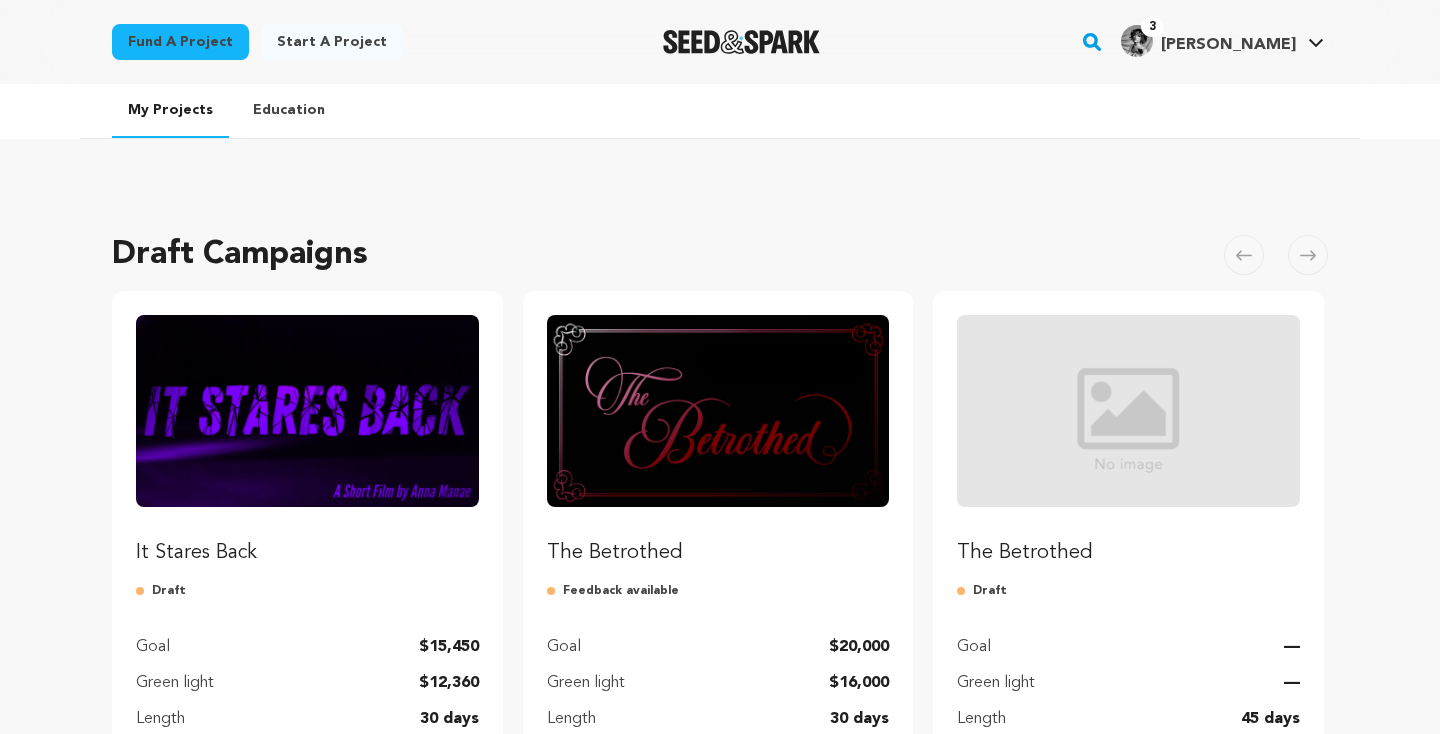 scroll, scrollTop: 0, scrollLeft: 0, axis: both 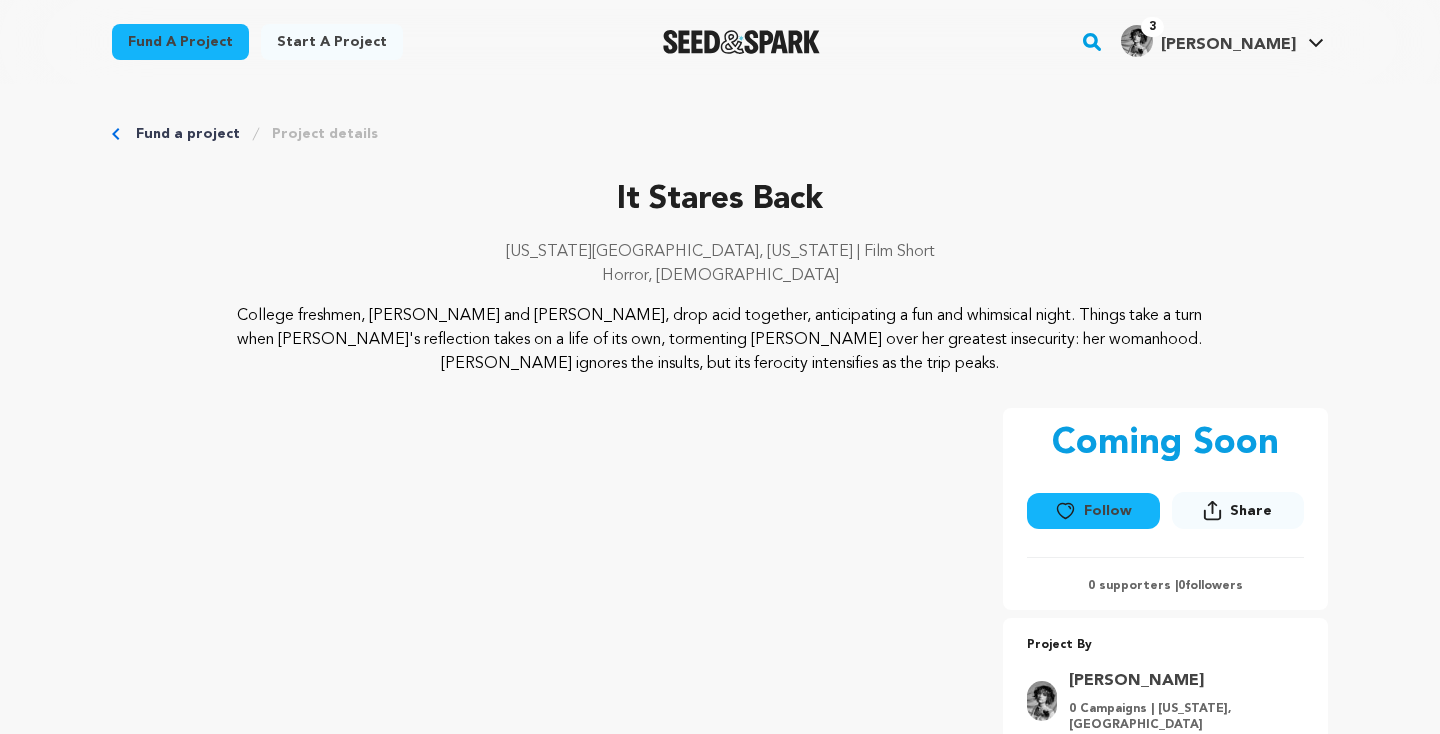 click on "Fund a project" at bounding box center (188, 134) 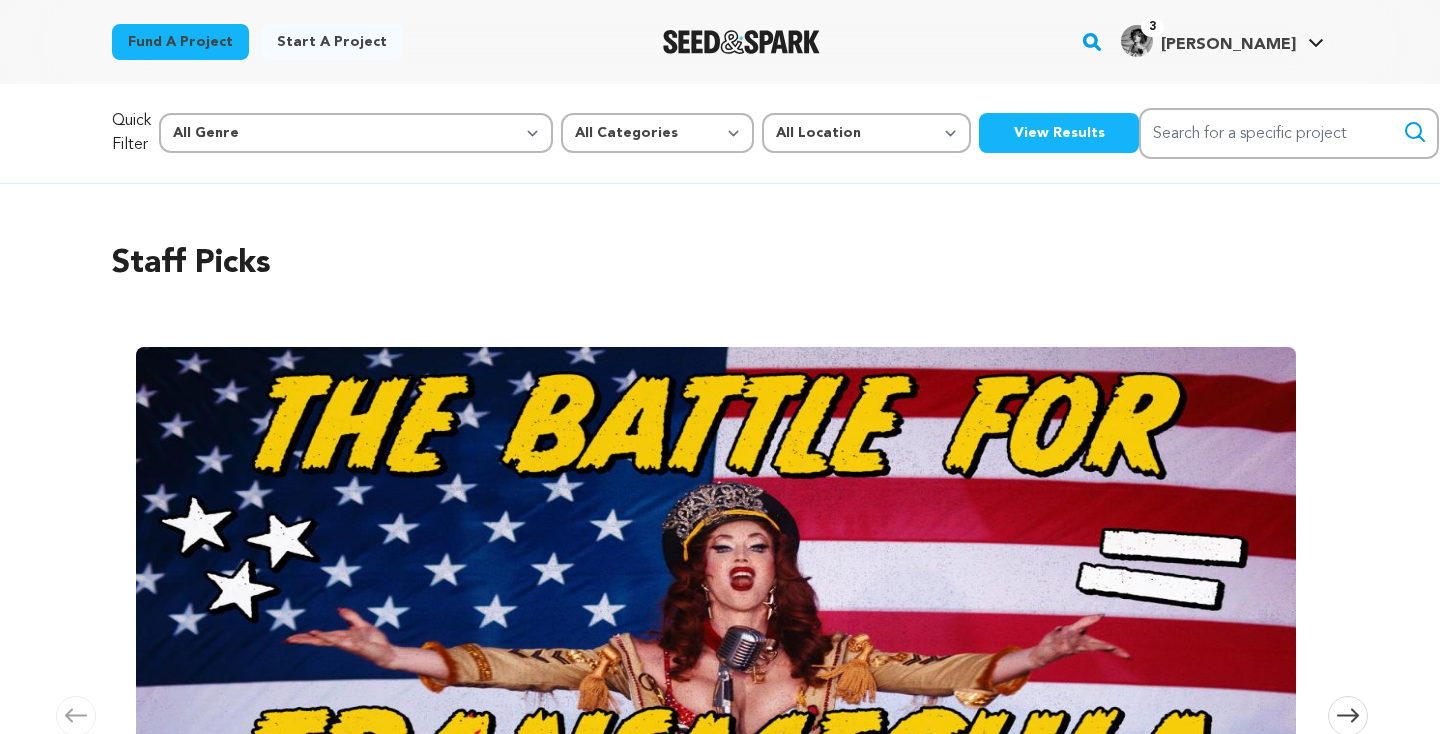 scroll, scrollTop: 0, scrollLeft: 0, axis: both 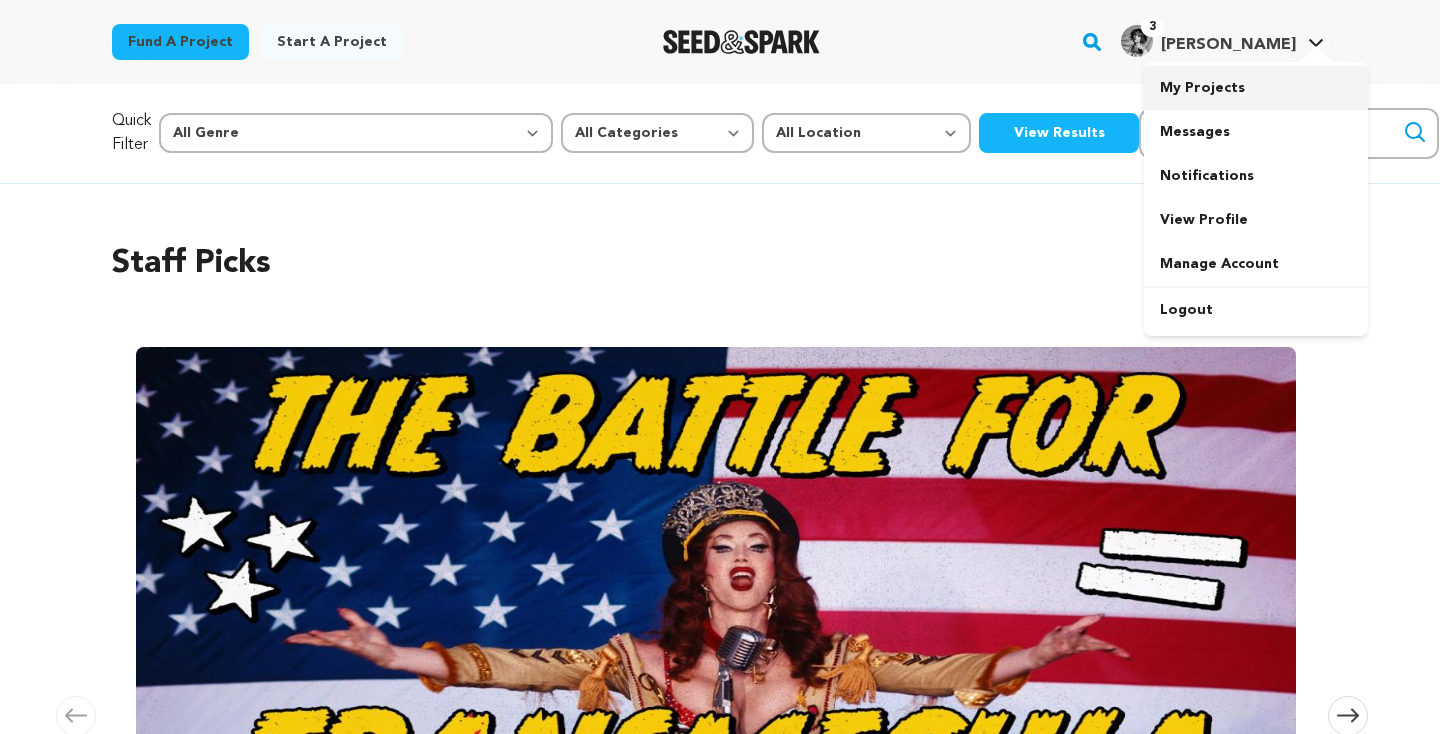 click on "My Projects" at bounding box center (1256, 88) 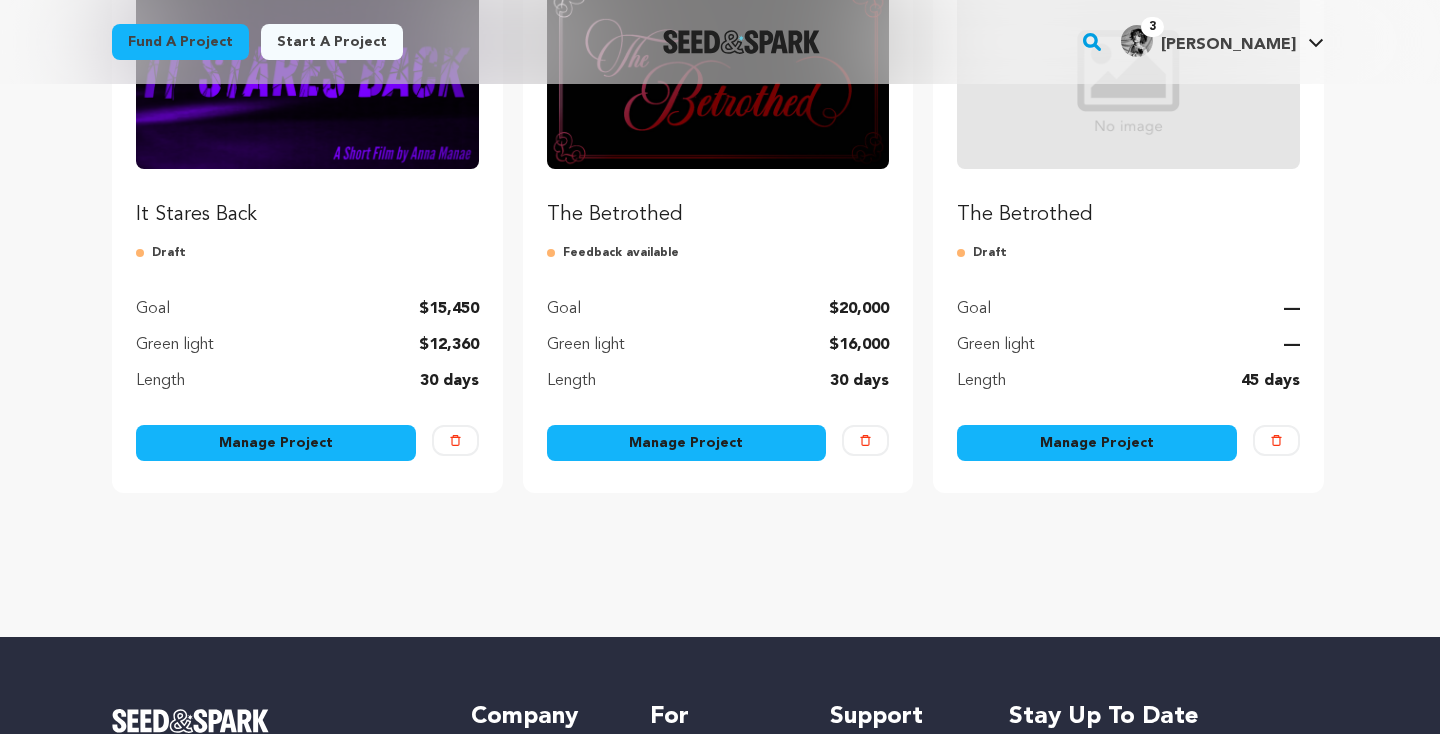 scroll, scrollTop: 336, scrollLeft: 0, axis: vertical 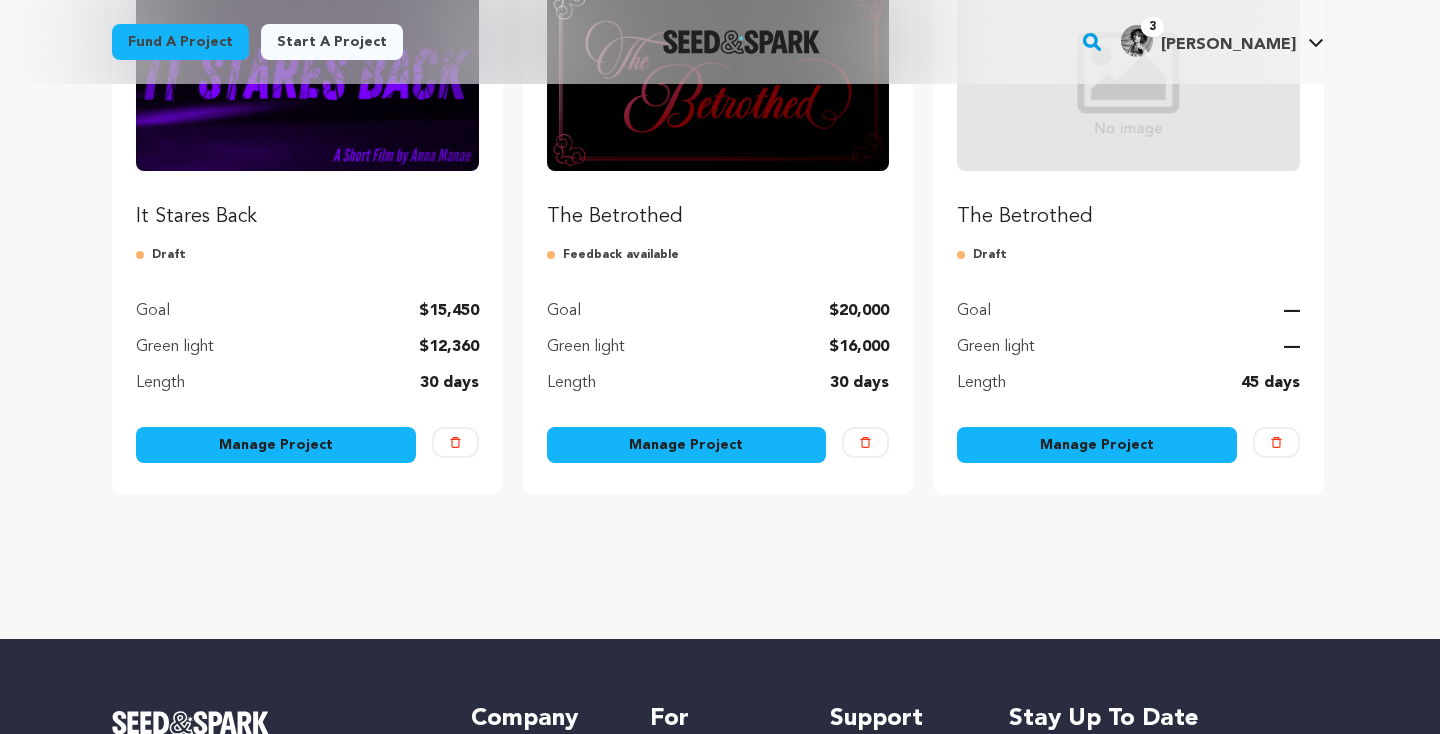 click on "Manage Project" at bounding box center [276, 445] 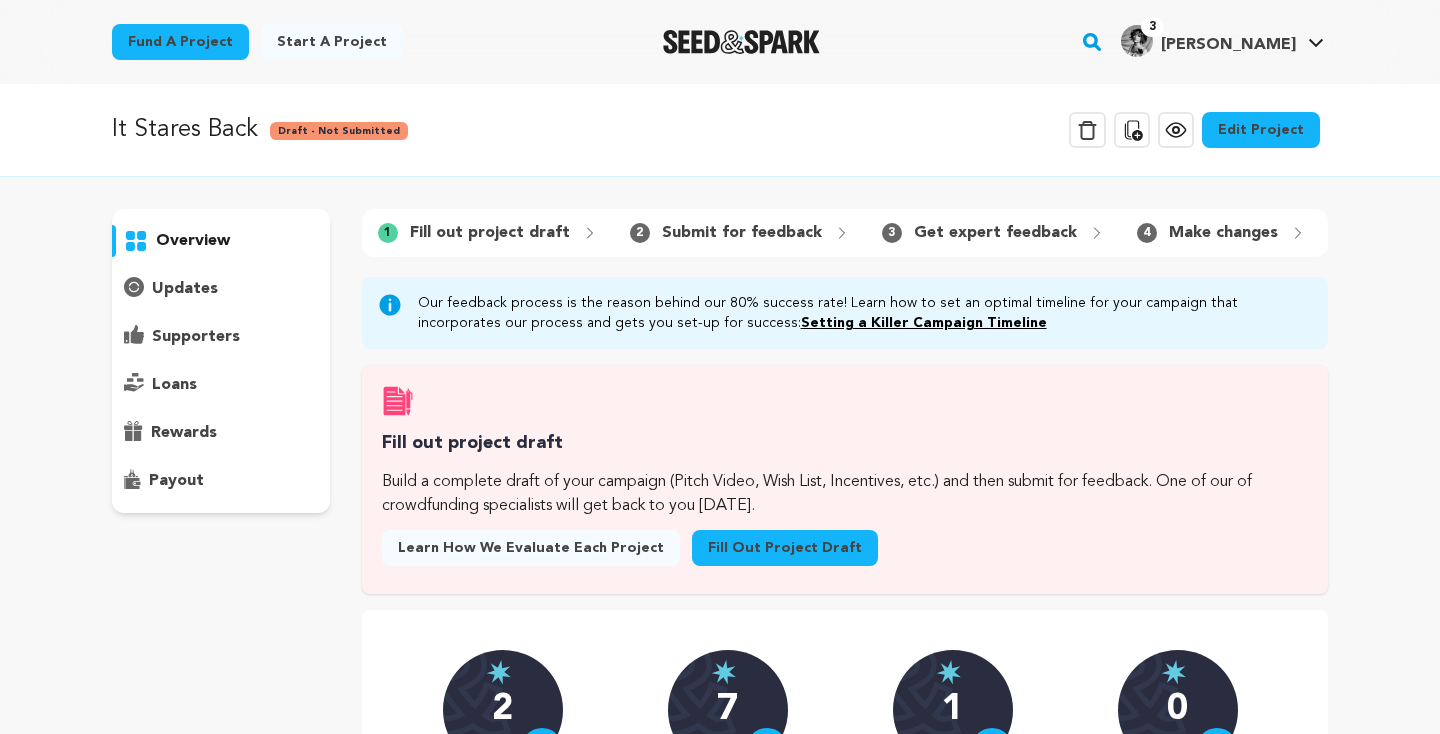 scroll, scrollTop: 0, scrollLeft: 0, axis: both 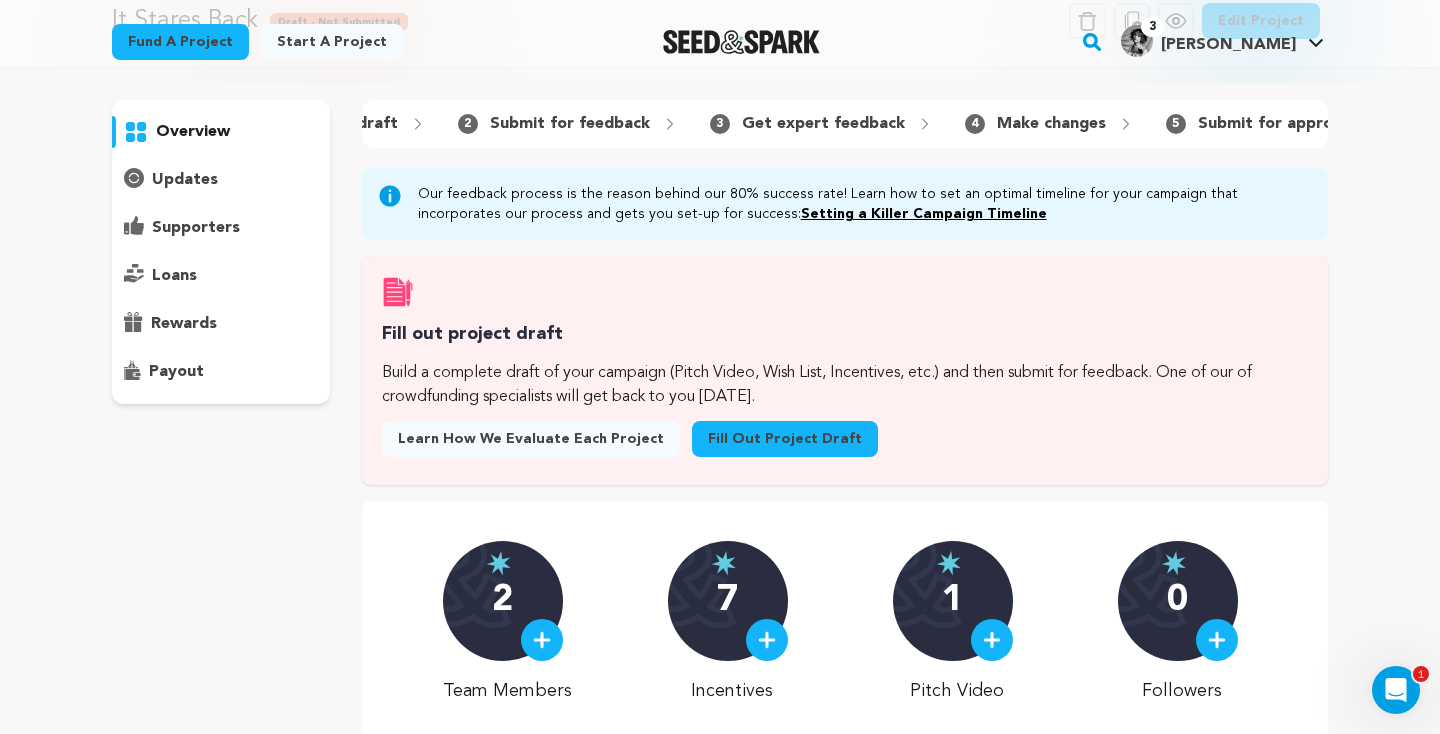 click on "Fill out project draft" at bounding box center (785, 439) 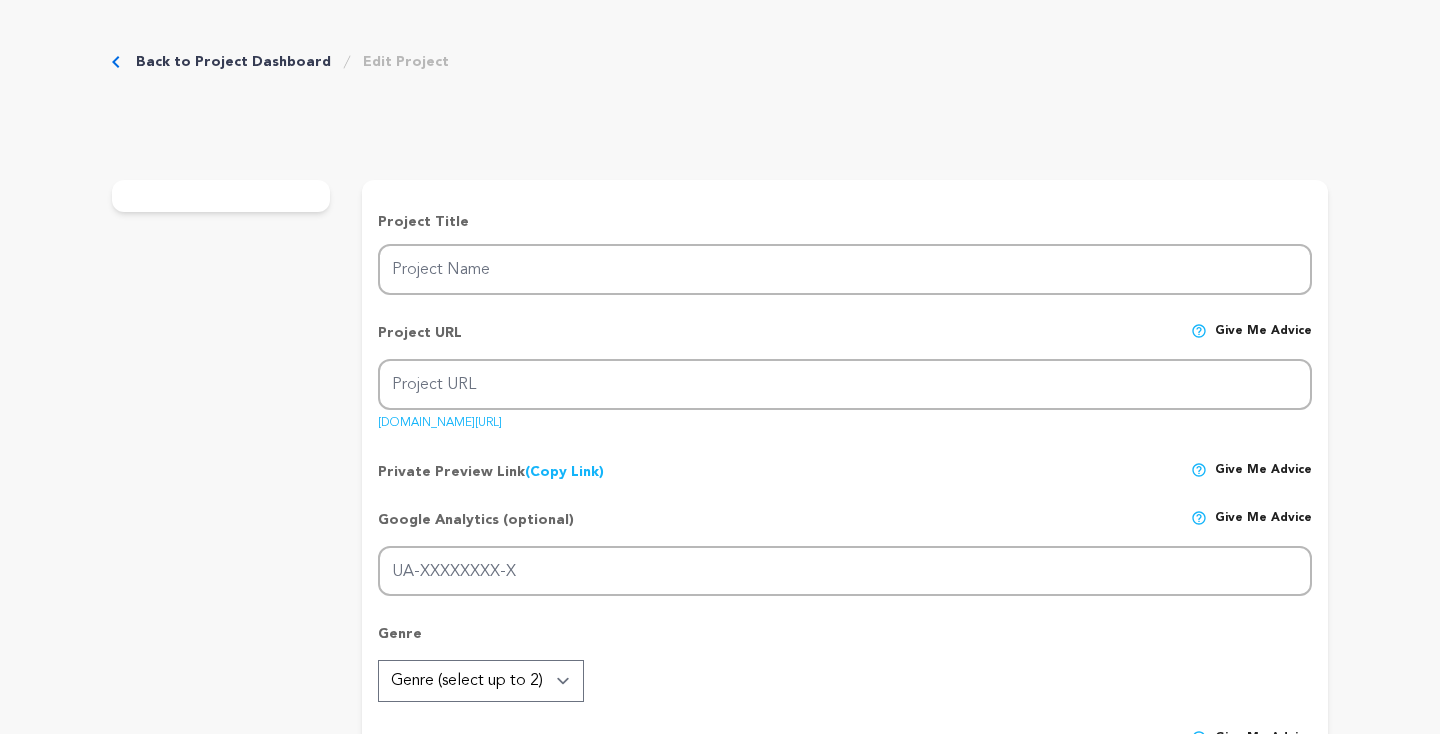 type on "It Stares Back" 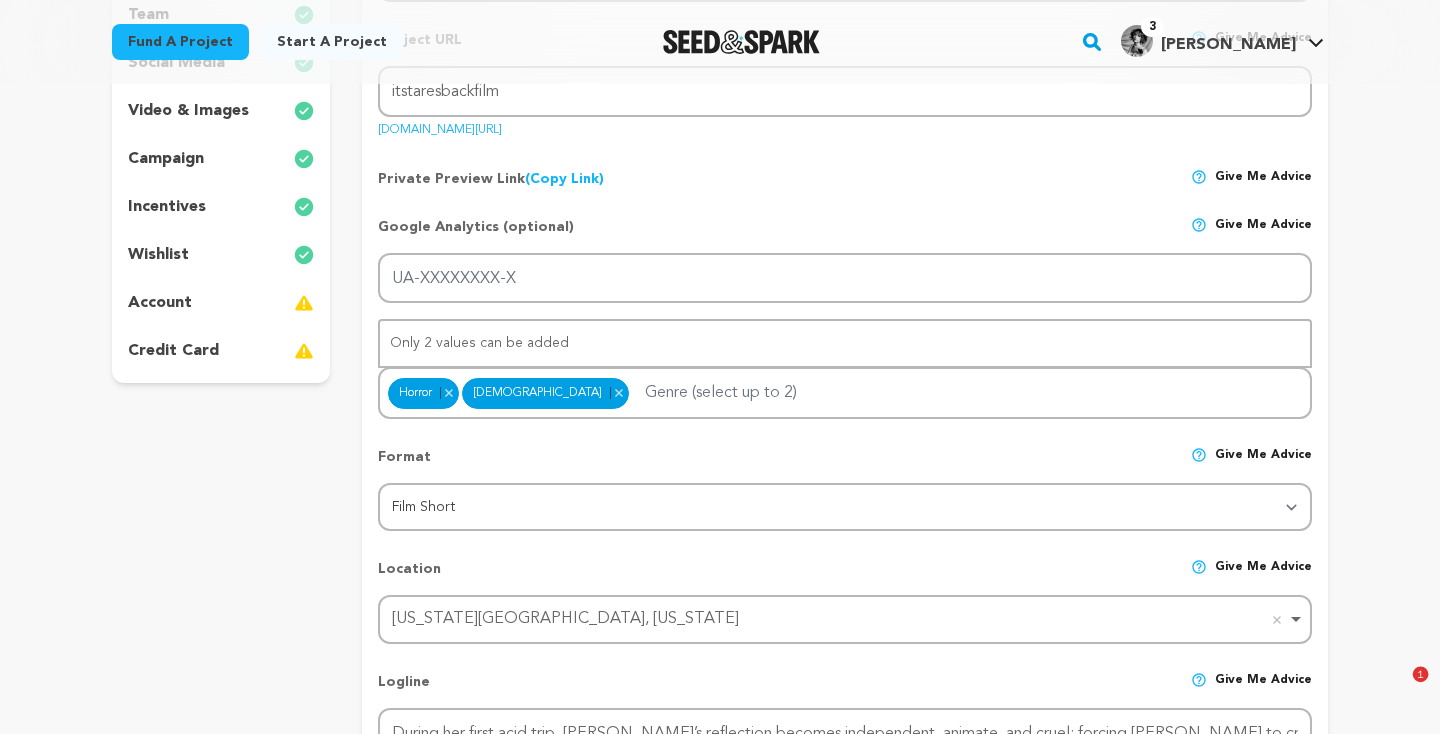 scroll, scrollTop: 648, scrollLeft: 0, axis: vertical 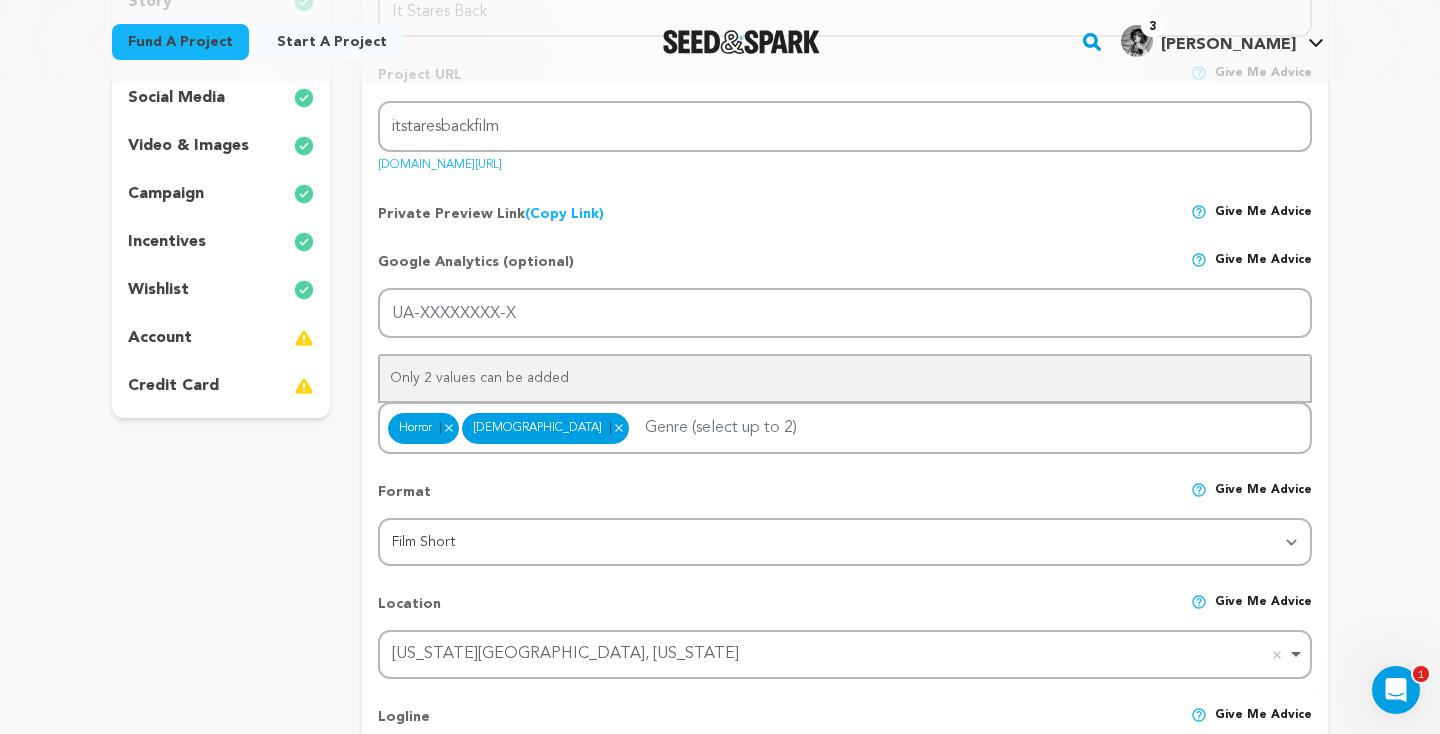 click on "account" at bounding box center [221, 338] 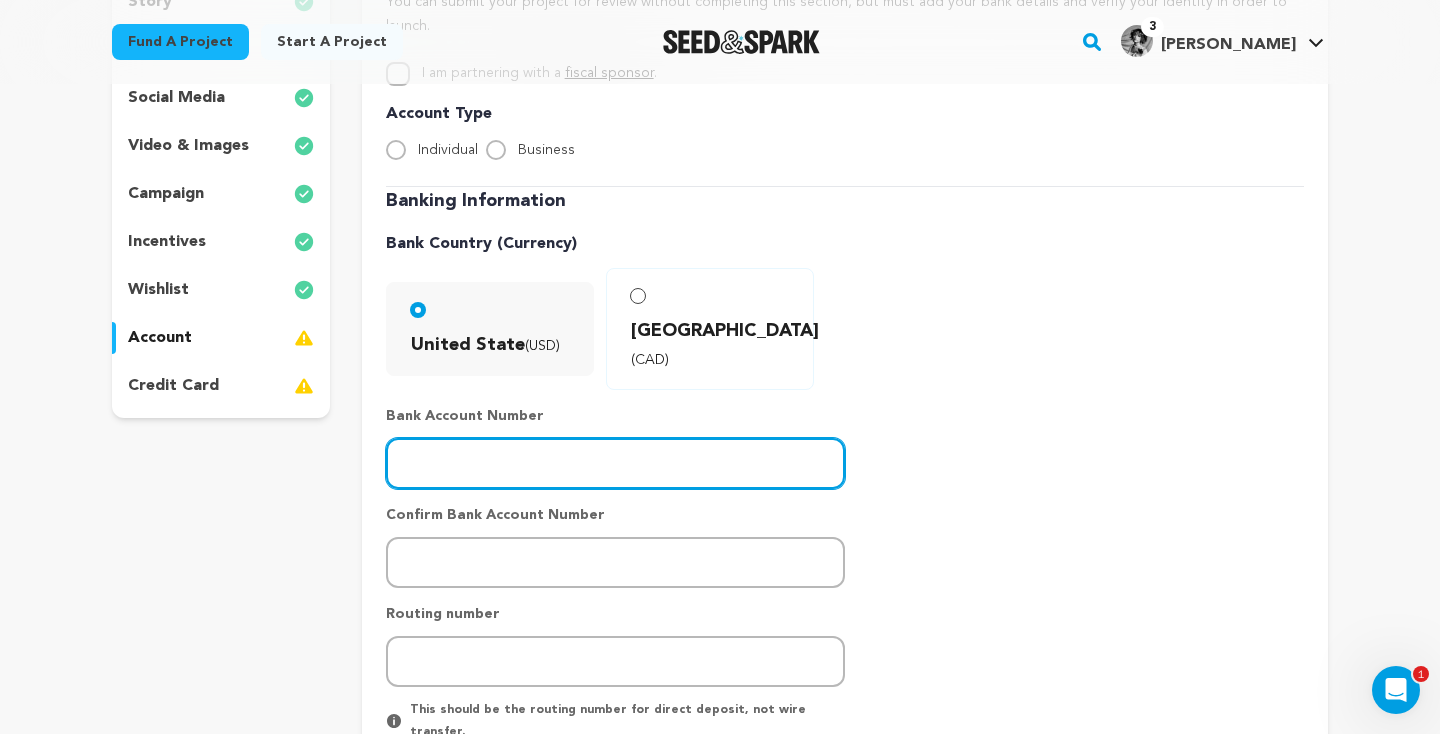 click at bounding box center (615, 463) 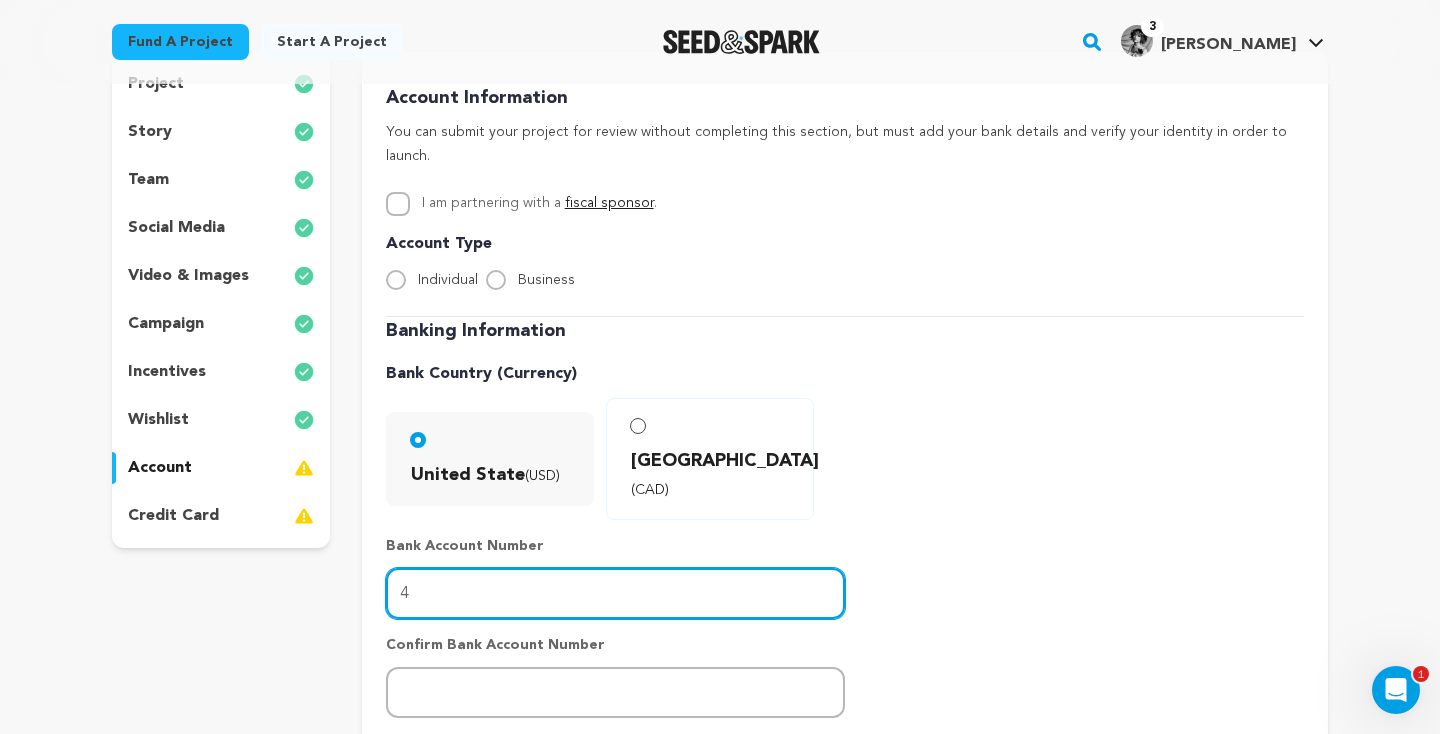 scroll, scrollTop: 205, scrollLeft: 0, axis: vertical 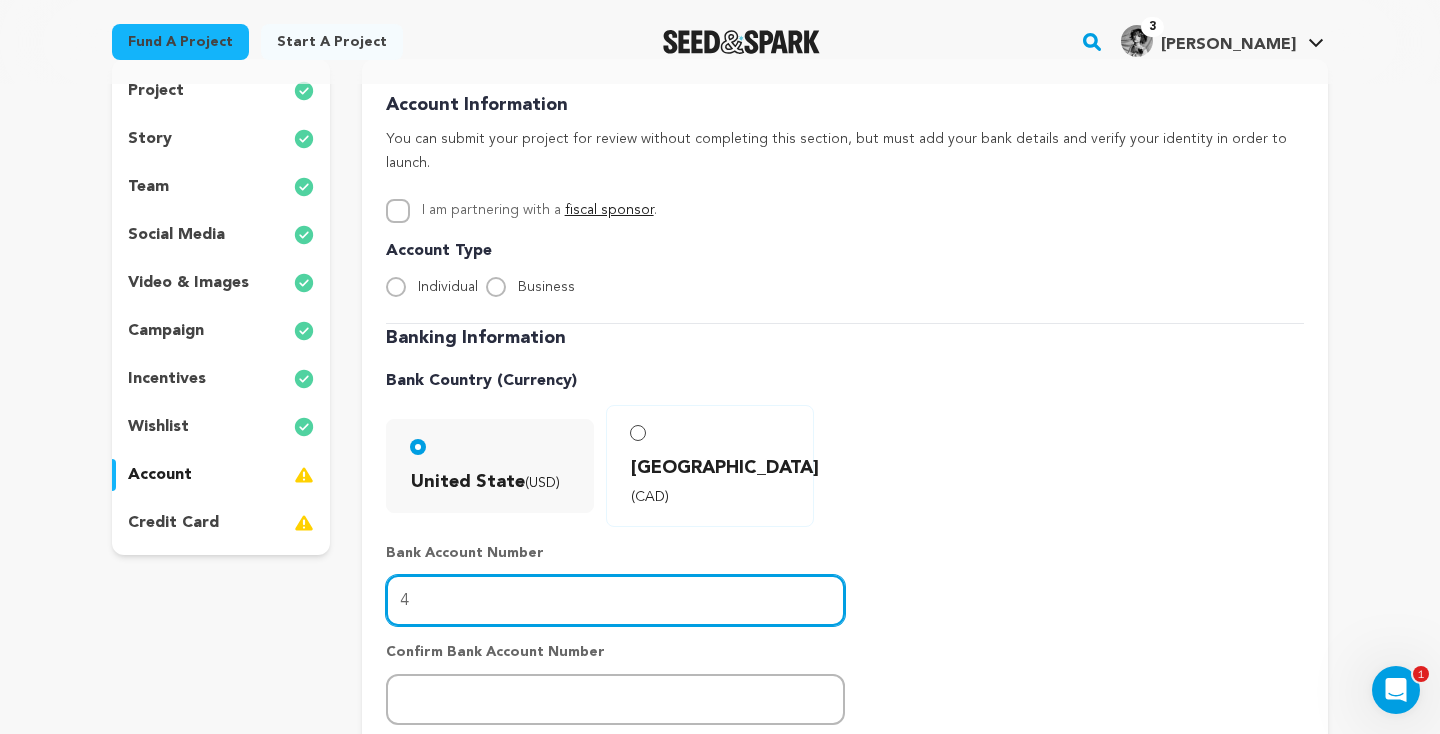 type on "4" 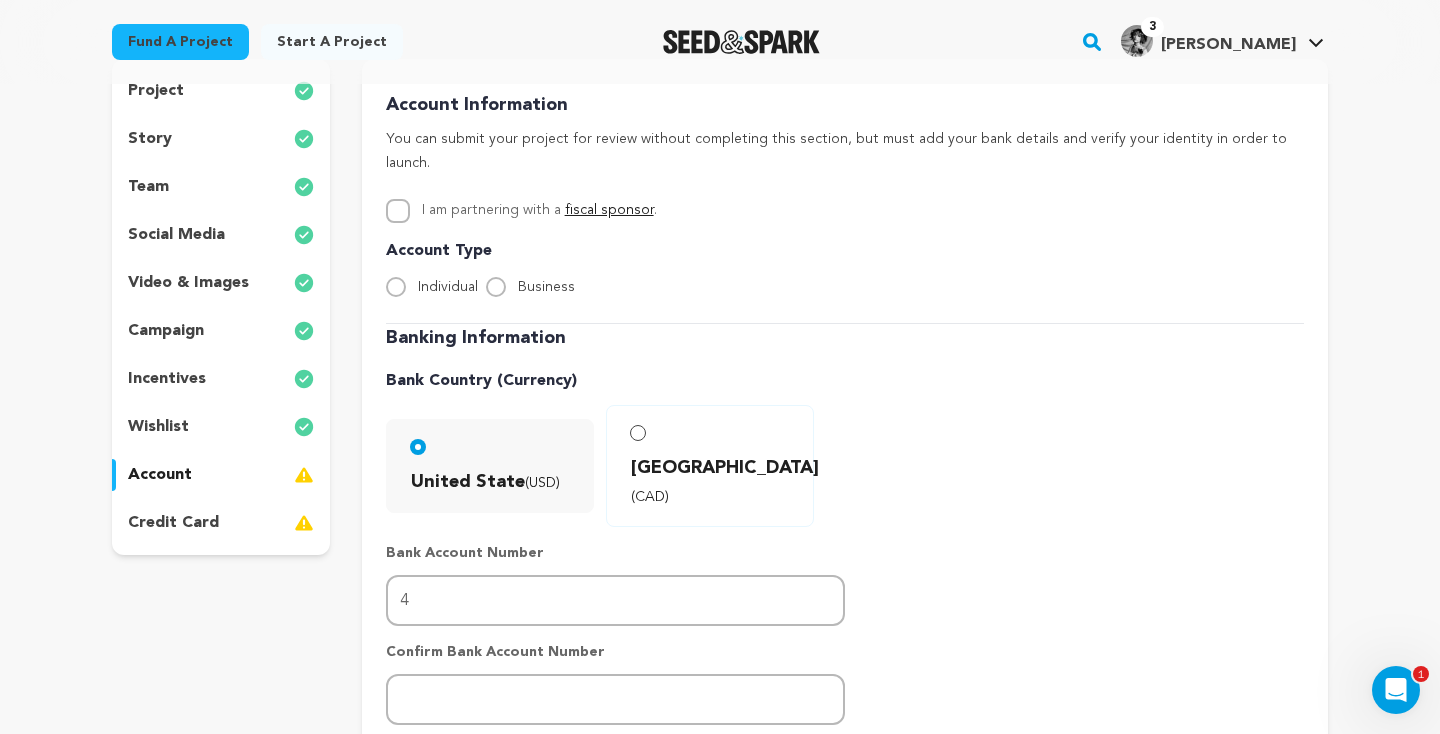 click on "Account Information
You can submit your project for review without completing this section, but must add your bank details and
verify your identity in order to launch.
I am partnering with a
fiscal sponsor
.
Please review our
Fiscal Sponsors" at bounding box center [845, 572] 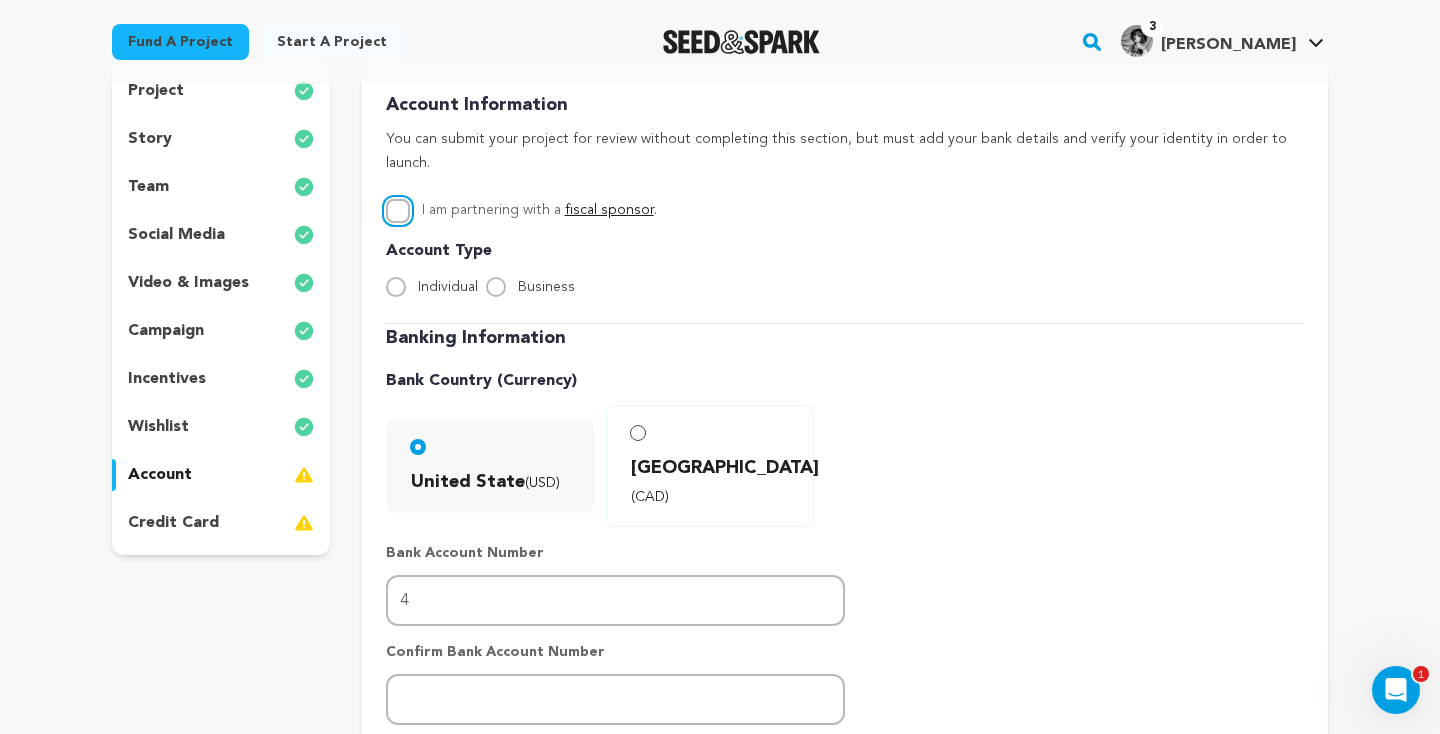 click on "I am partnering with a
fiscal sponsor
." at bounding box center [398, 211] 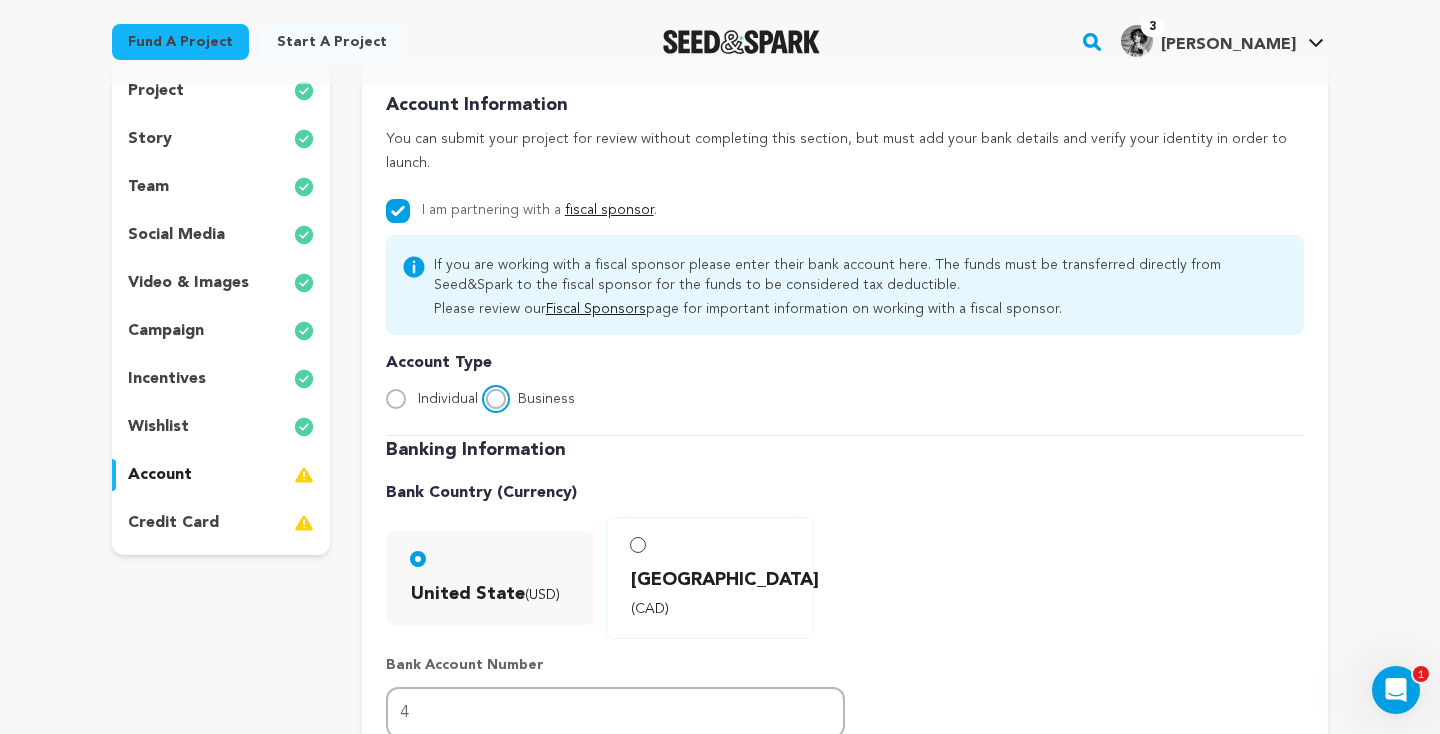 click on "Business" at bounding box center (496, 399) 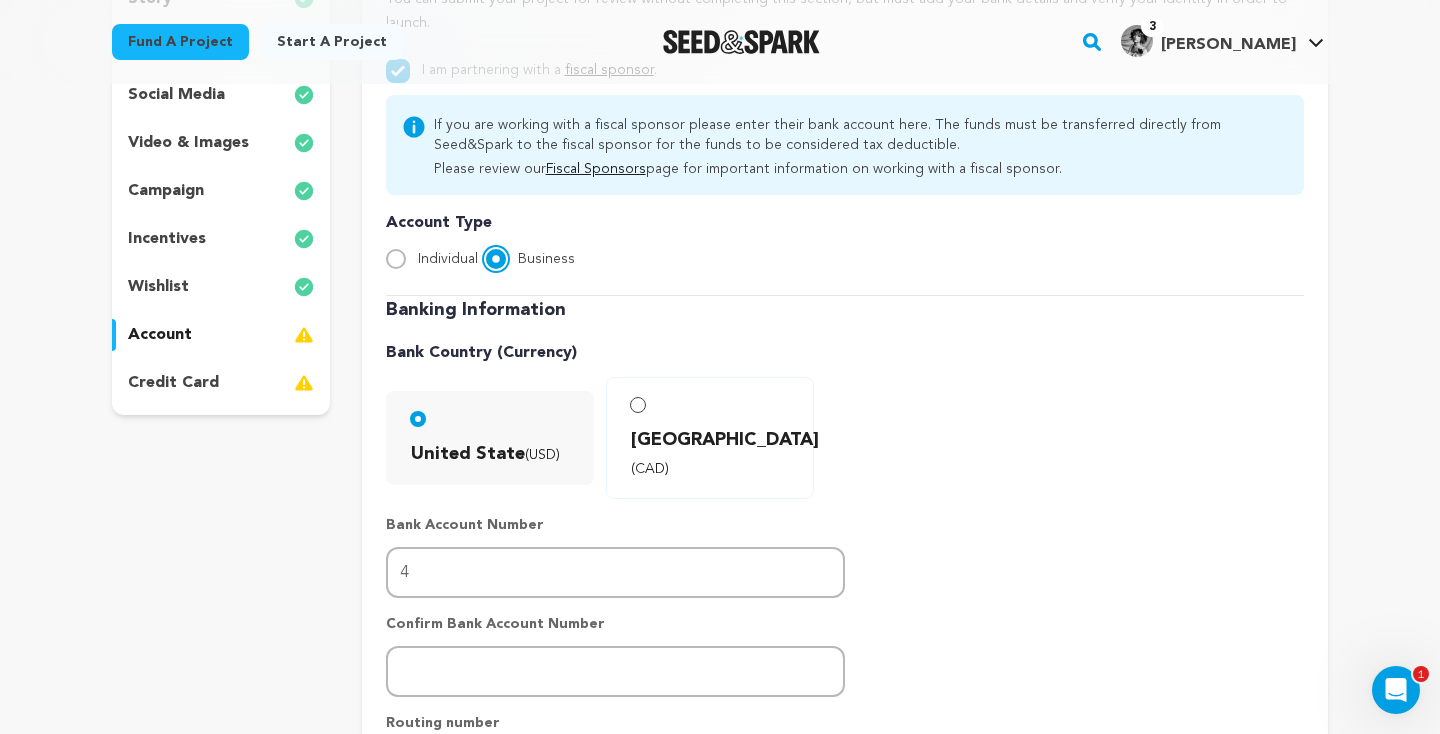 scroll, scrollTop: 367, scrollLeft: 0, axis: vertical 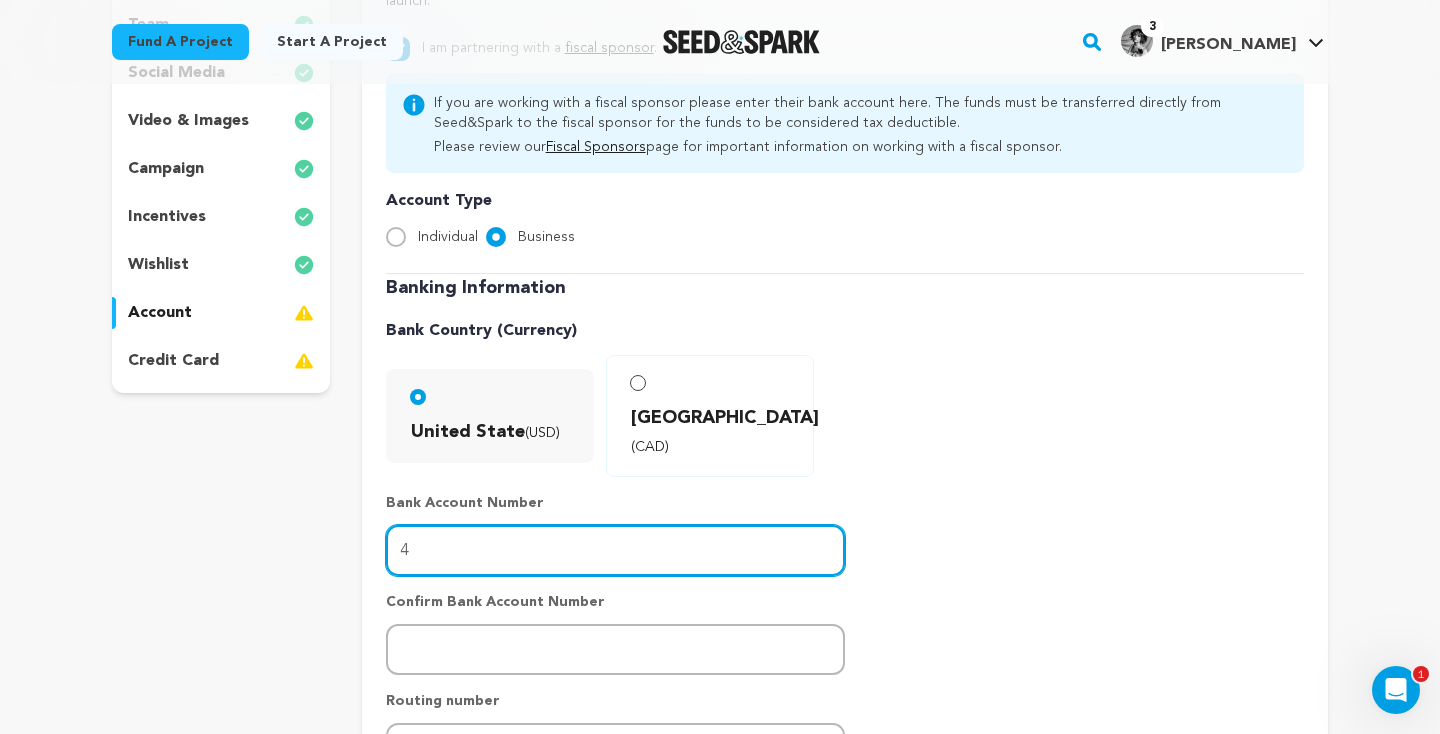 click on "4" at bounding box center (615, 550) 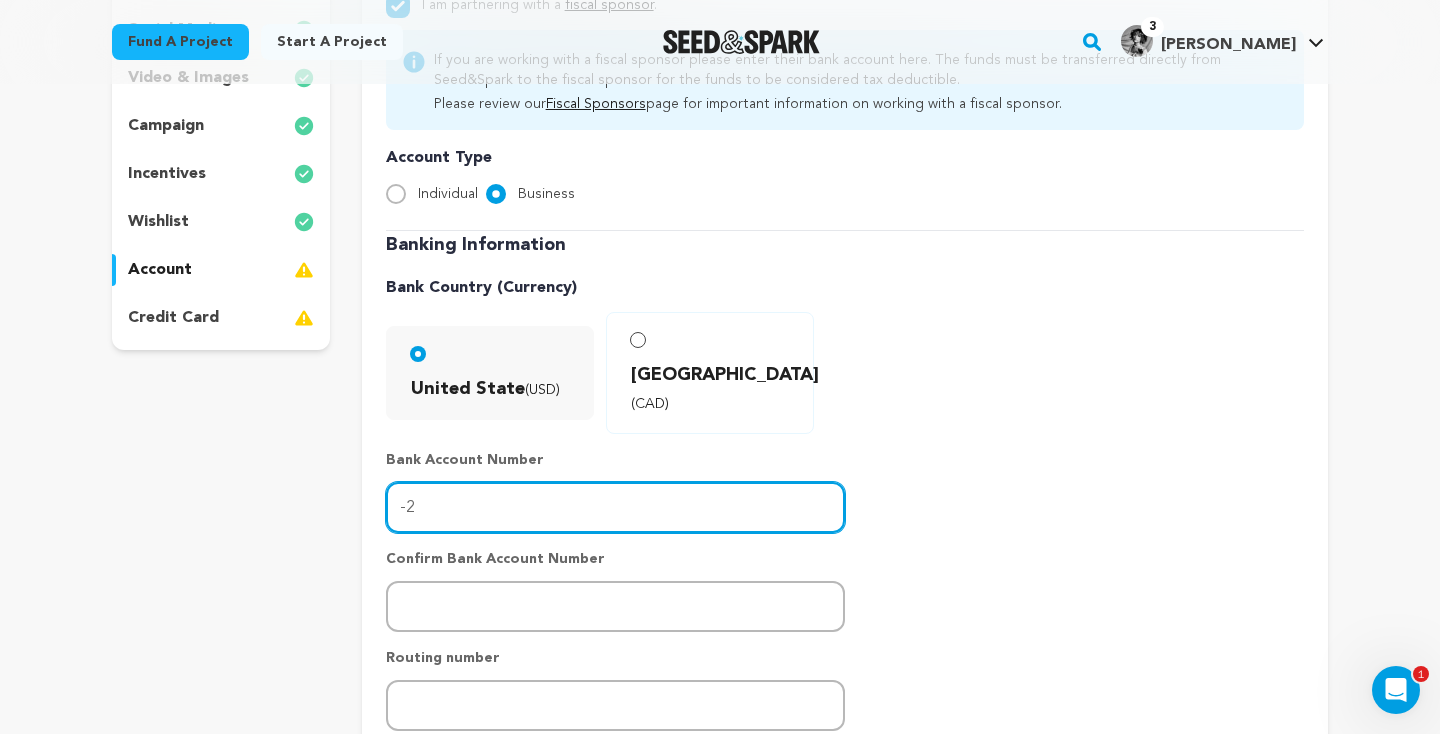type on "-3" 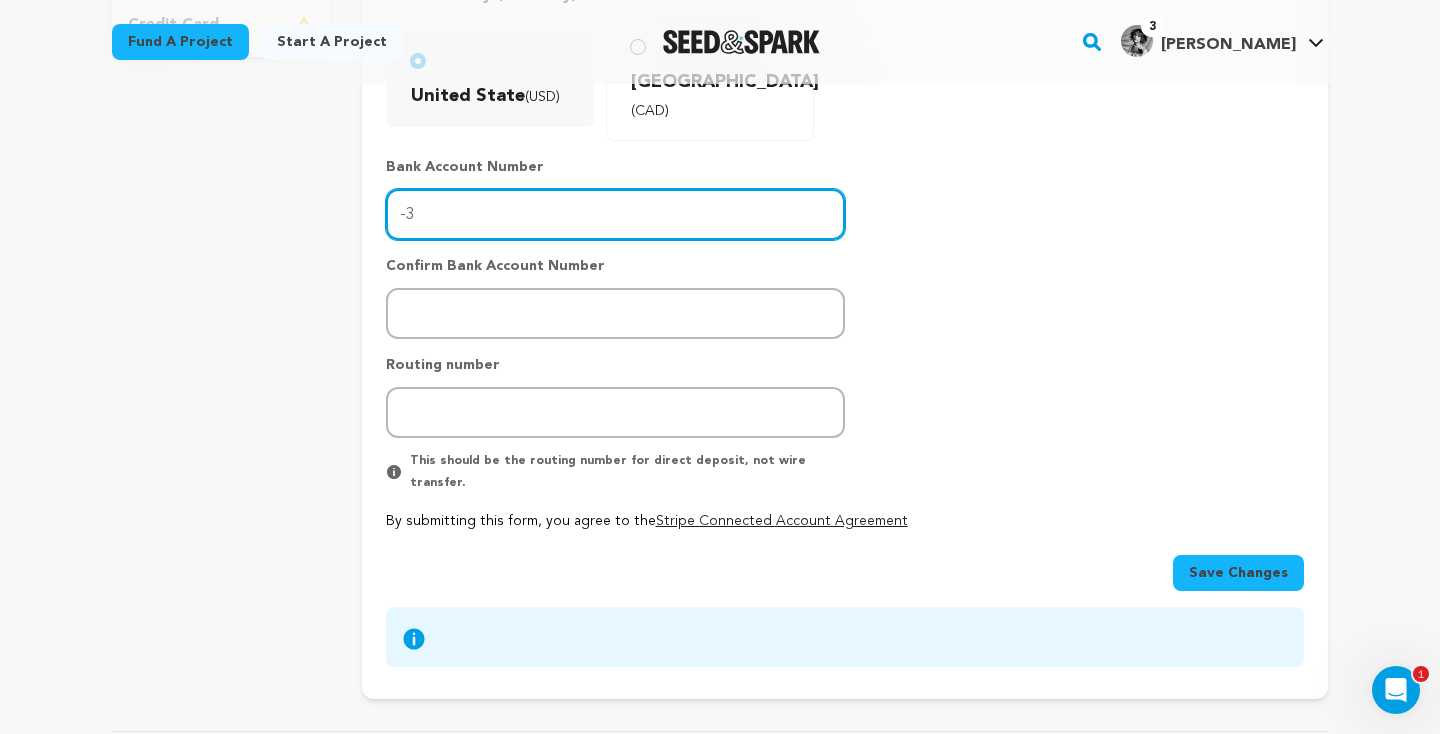scroll, scrollTop: 538, scrollLeft: 0, axis: vertical 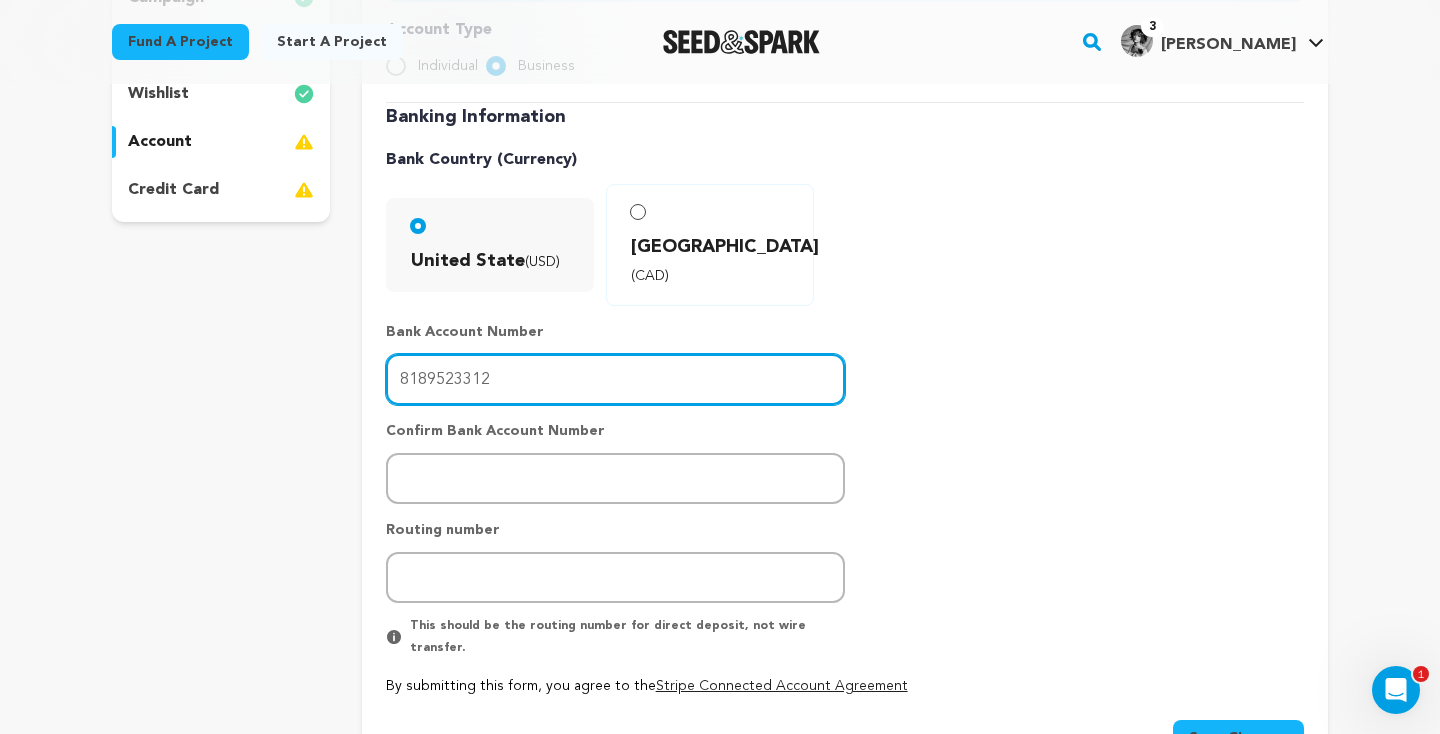 type on "8189523312" 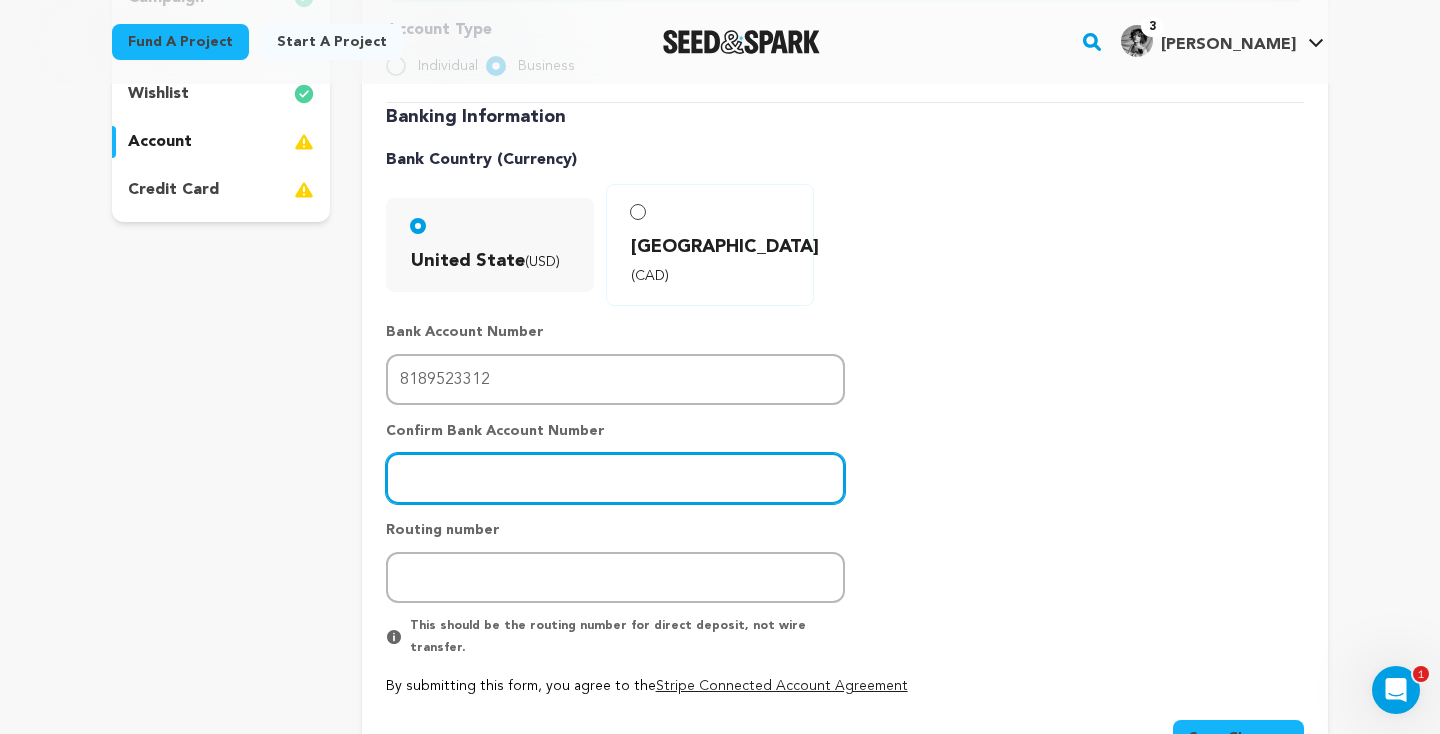 click at bounding box center (615, 478) 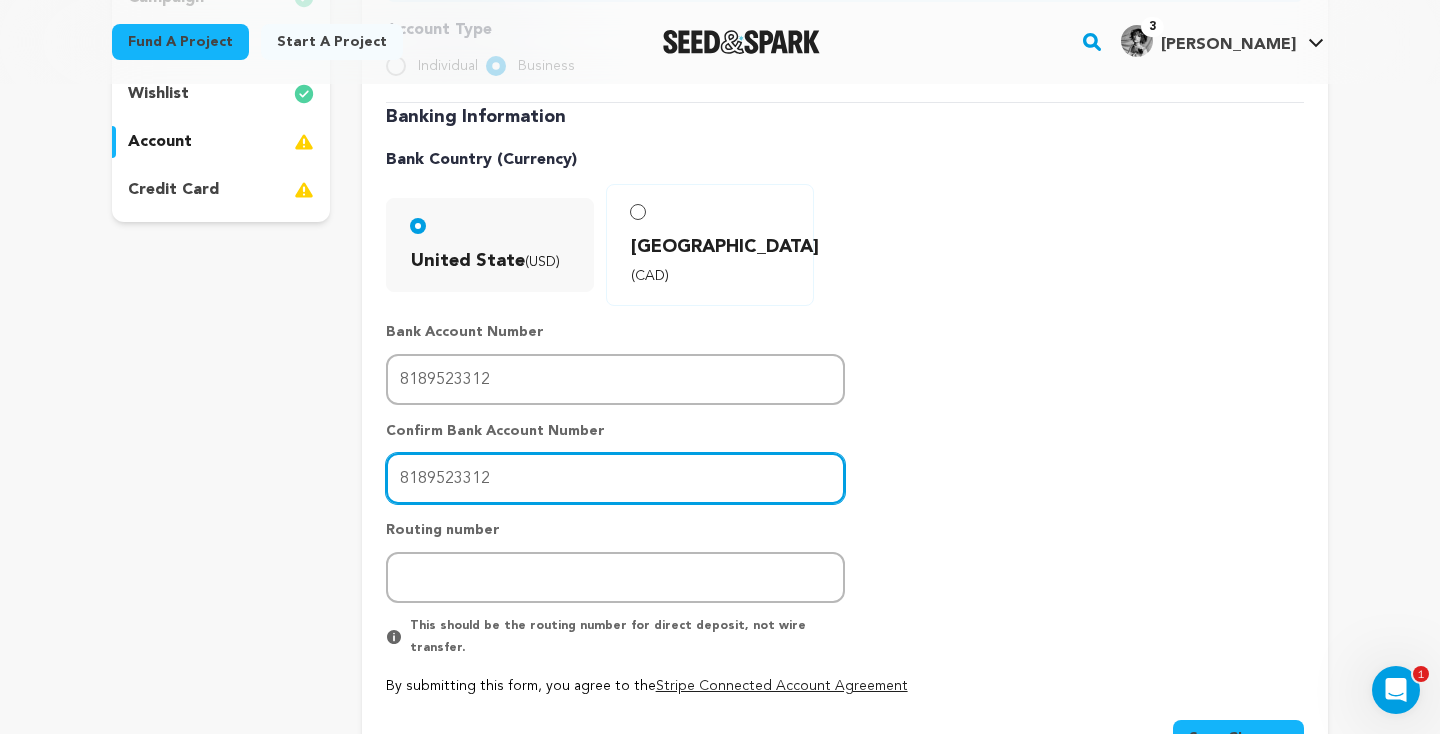type on "8189523312" 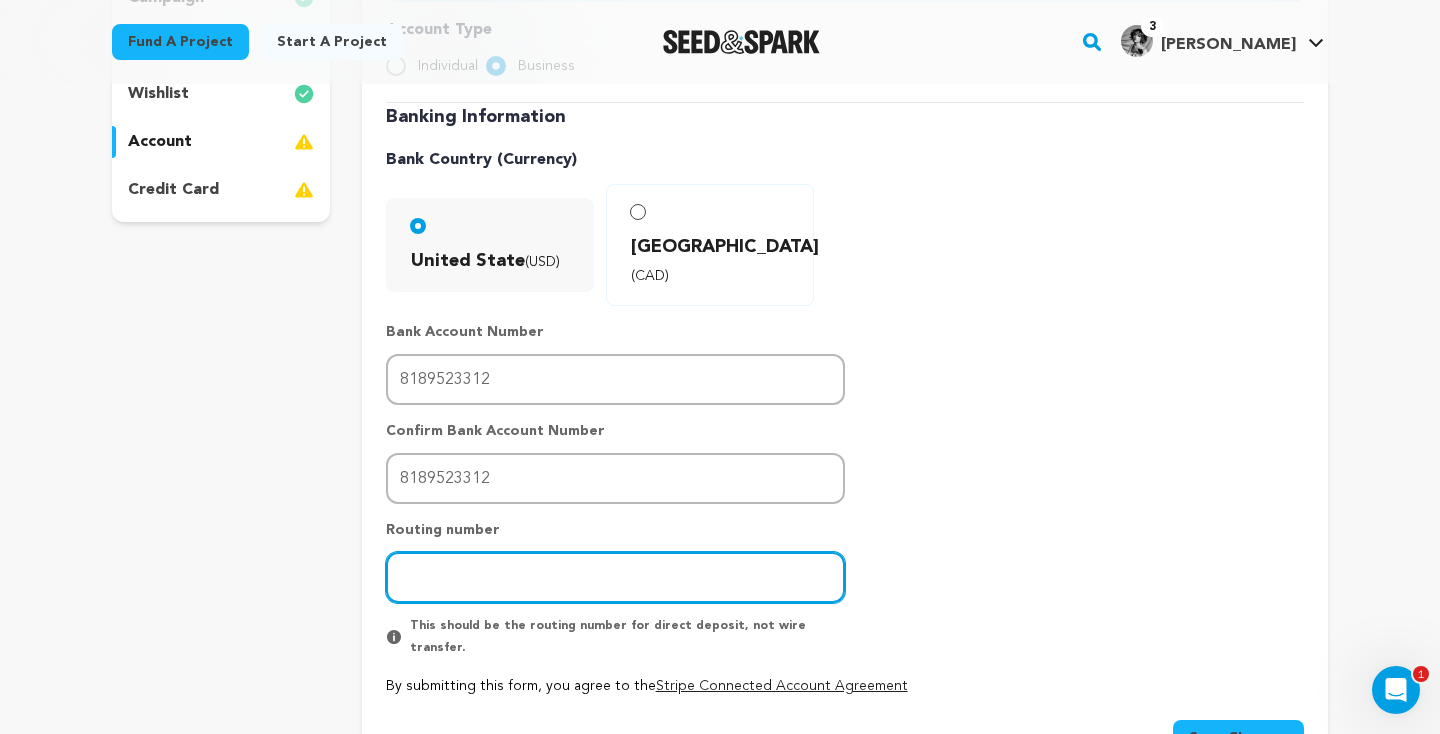 click at bounding box center [615, 577] 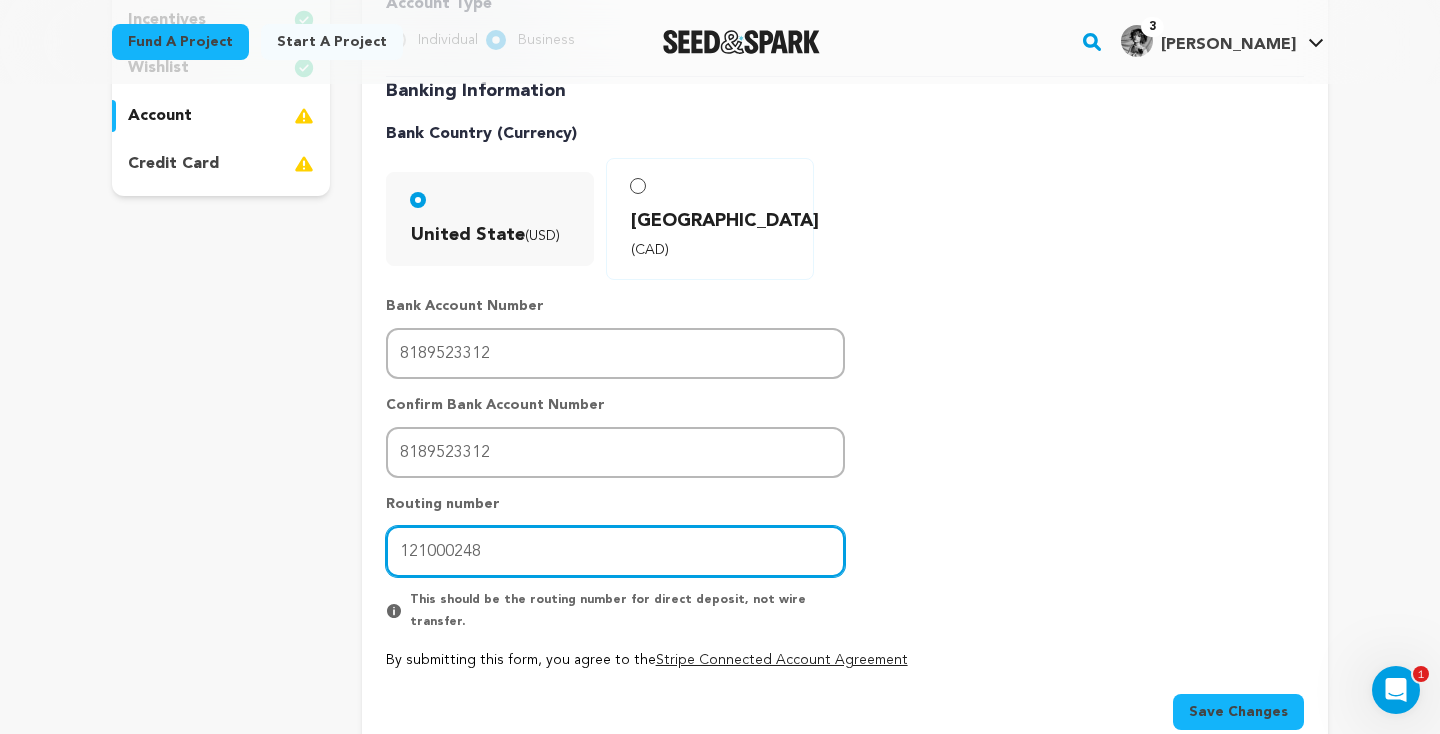 scroll, scrollTop: 567, scrollLeft: 0, axis: vertical 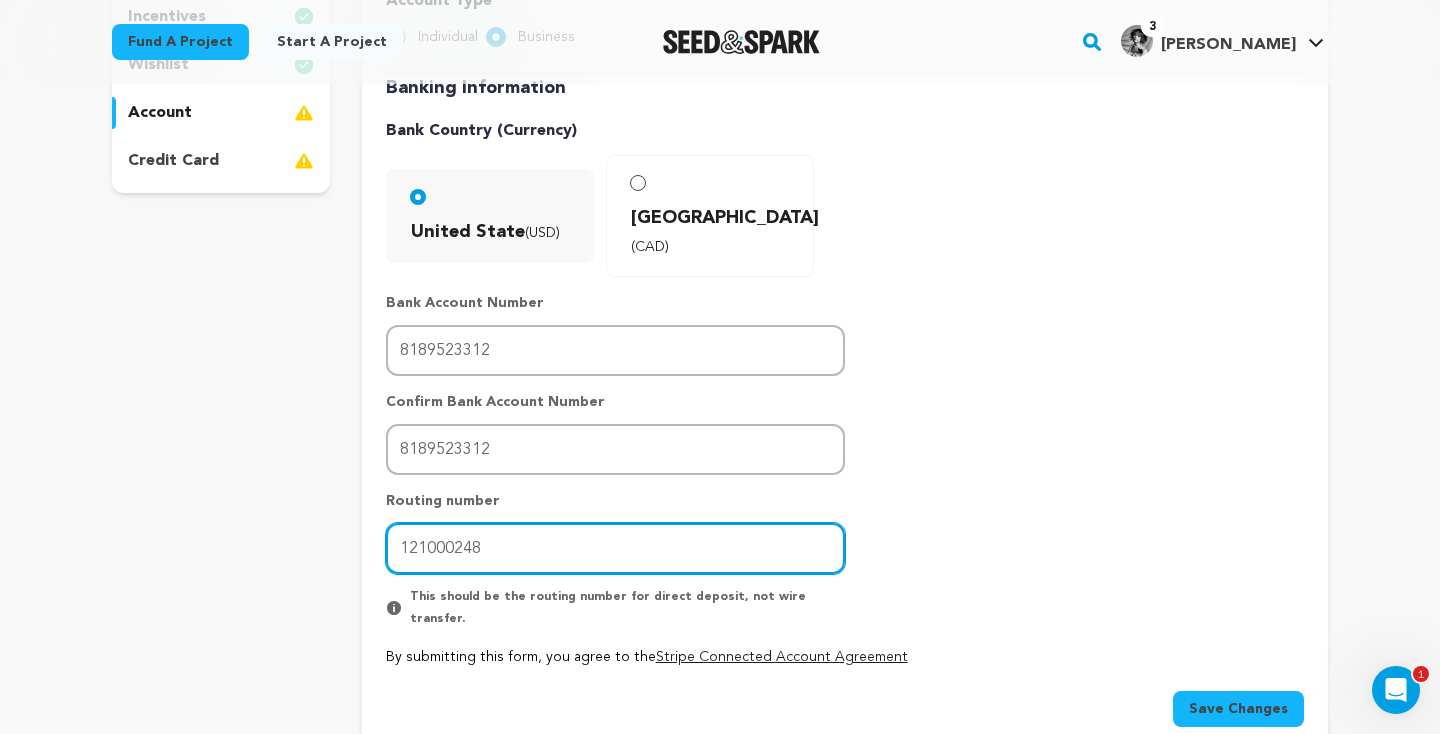 type on "121000248" 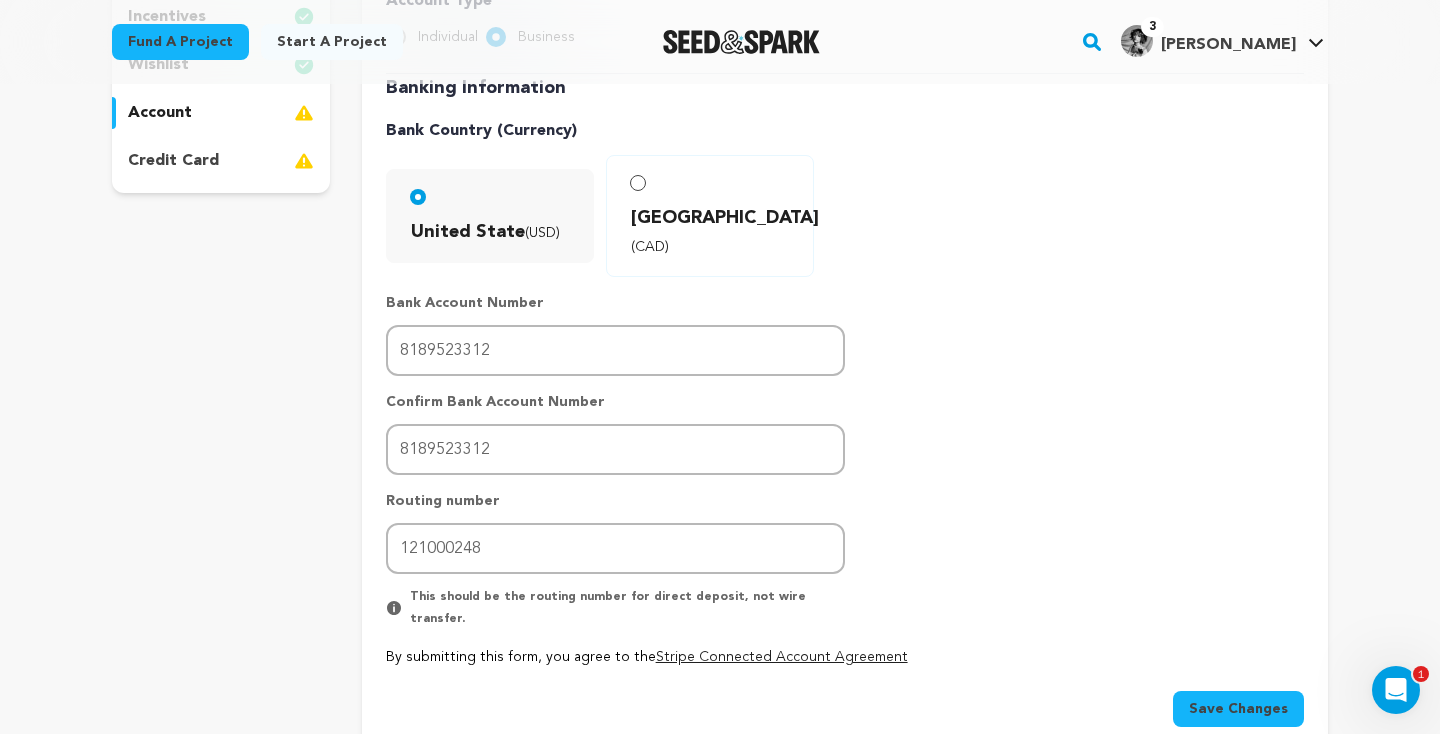 click on "Save Changes" at bounding box center [1238, 709] 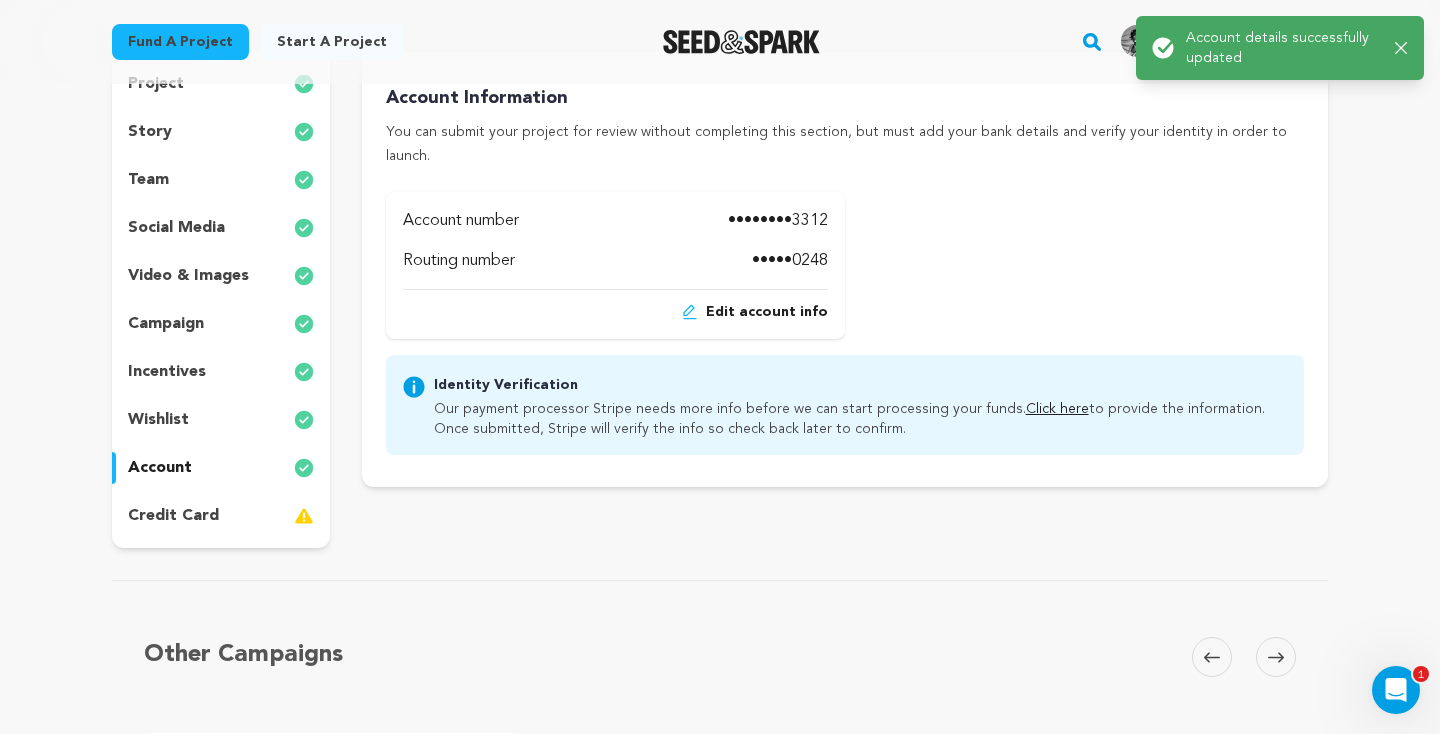 scroll, scrollTop: 217, scrollLeft: 0, axis: vertical 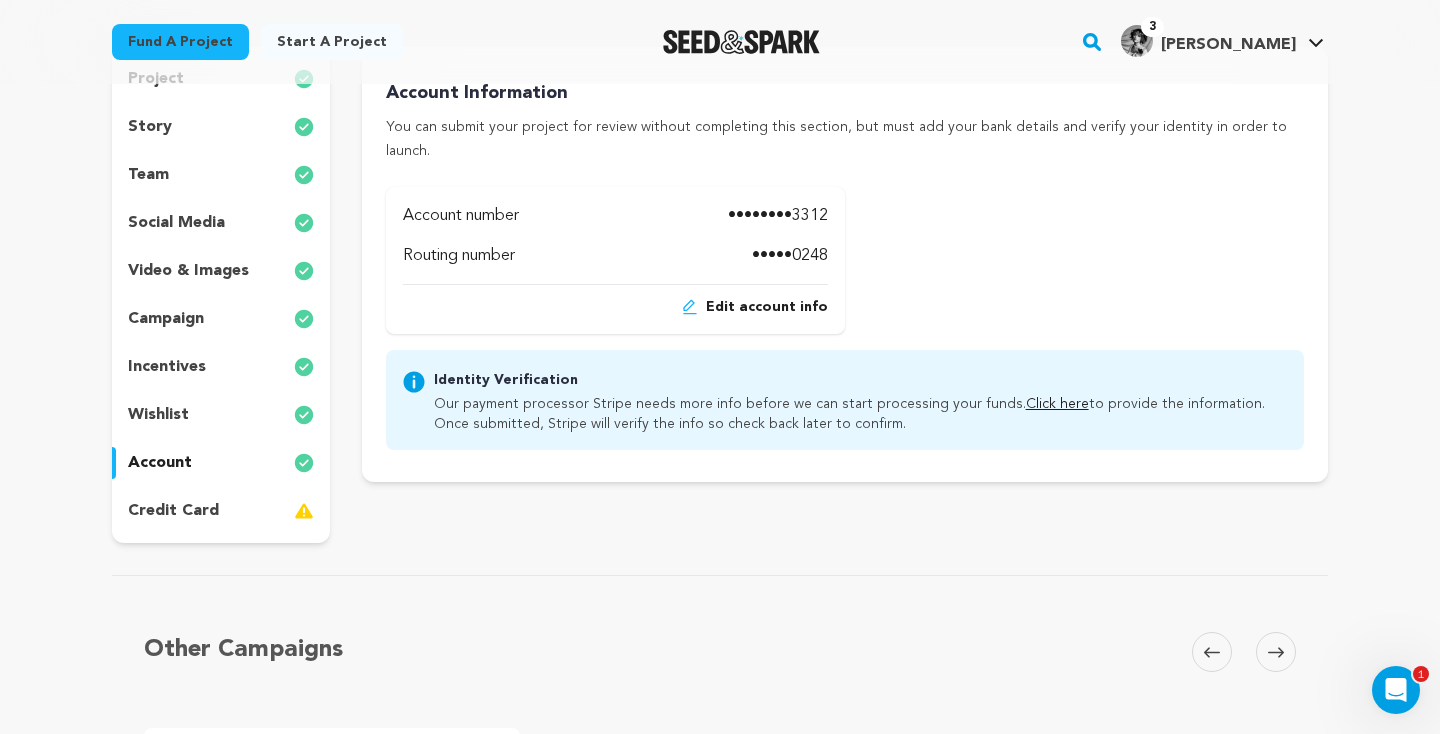 click on "credit card" at bounding box center [221, 511] 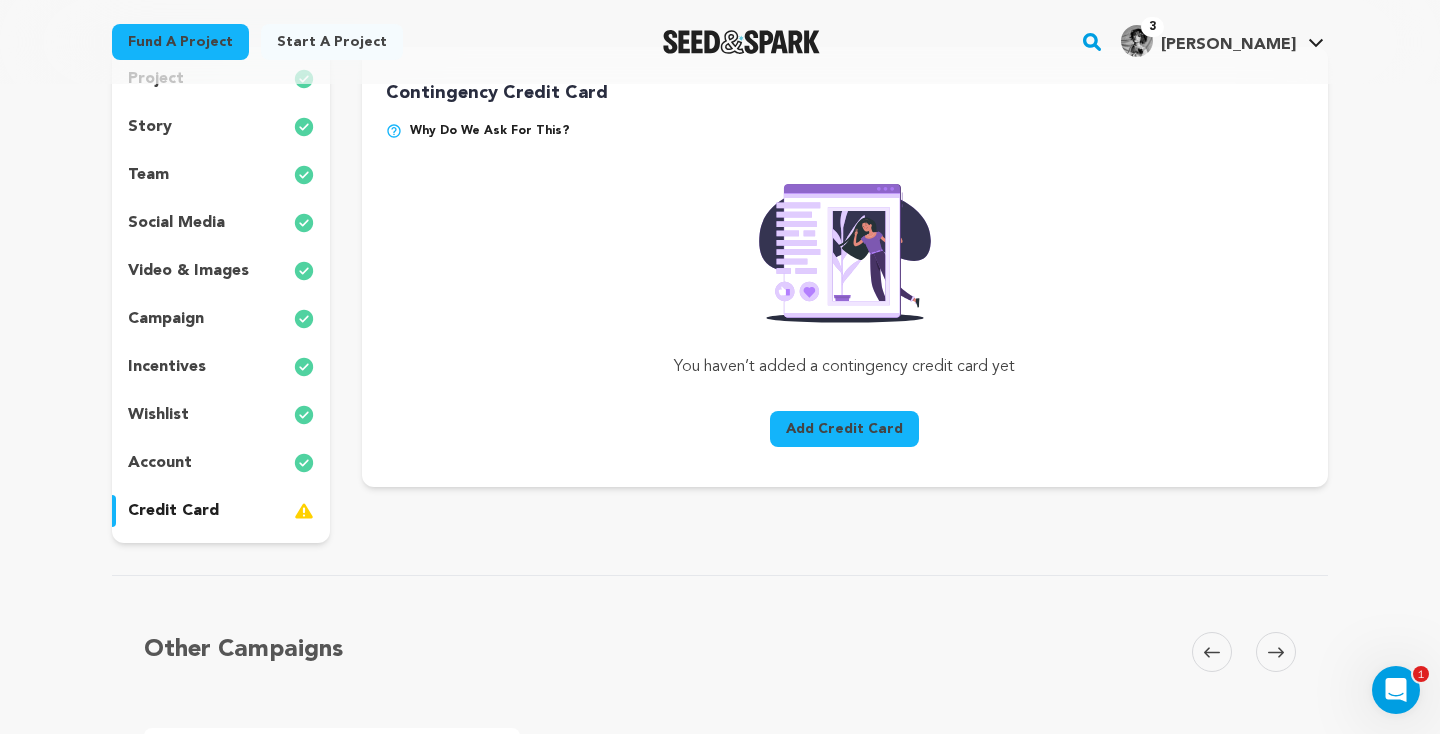 click on "account" at bounding box center [221, 463] 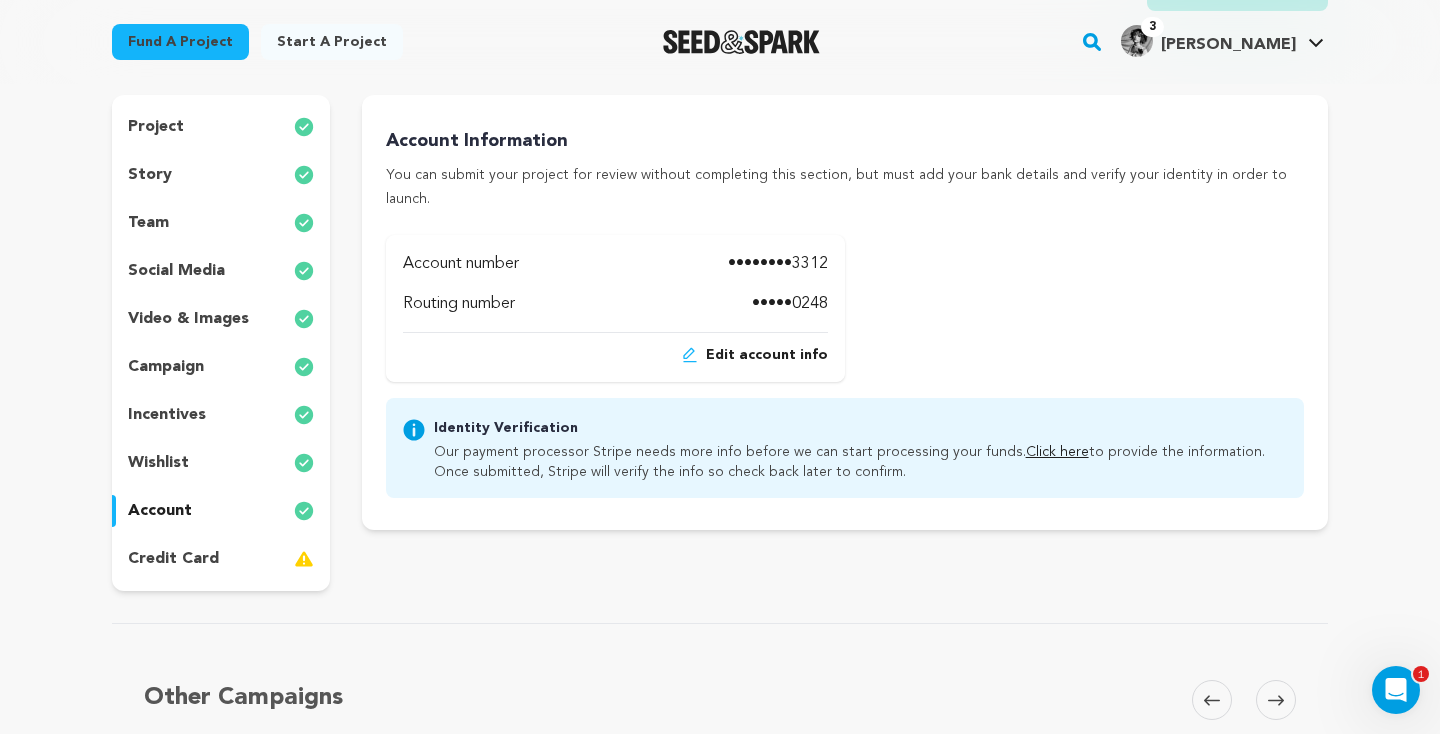 scroll, scrollTop: 168, scrollLeft: 0, axis: vertical 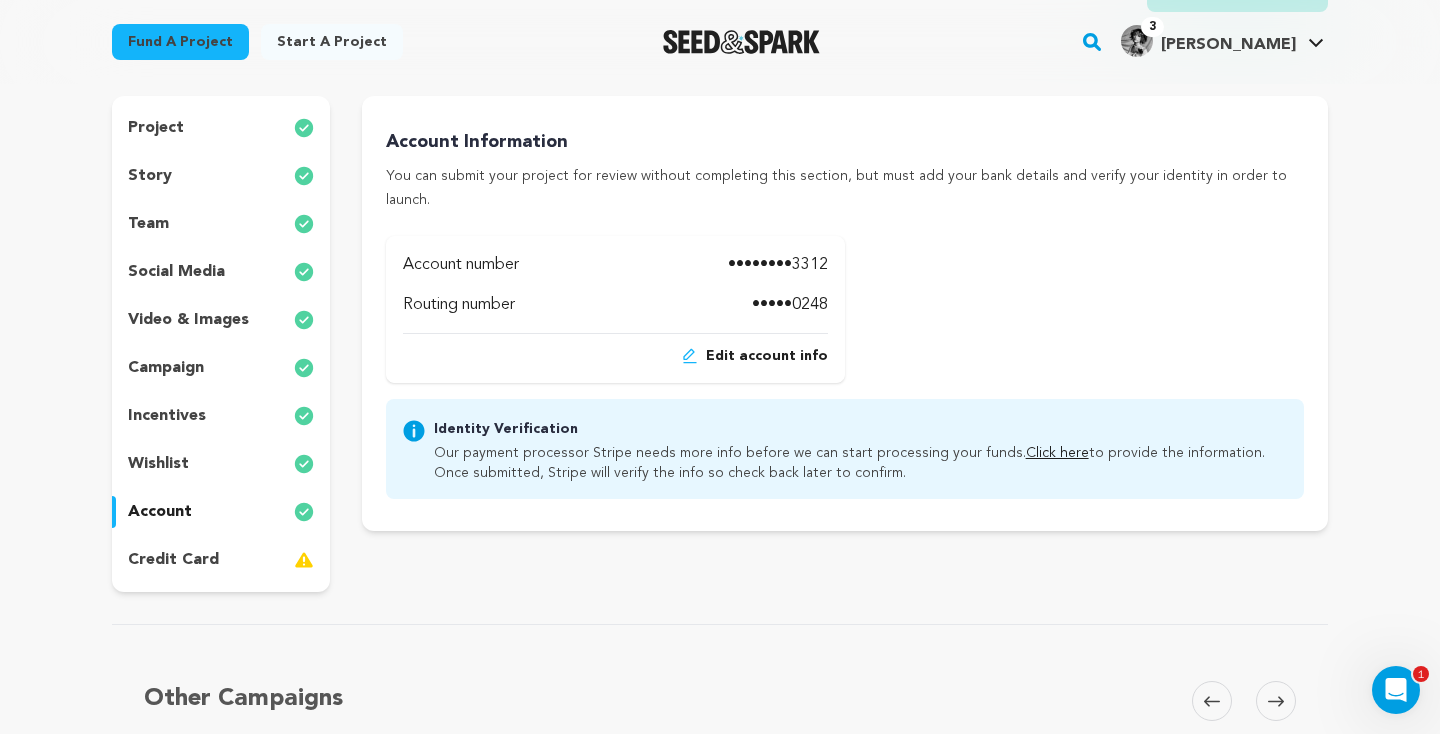 click on "credit card" at bounding box center (173, 560) 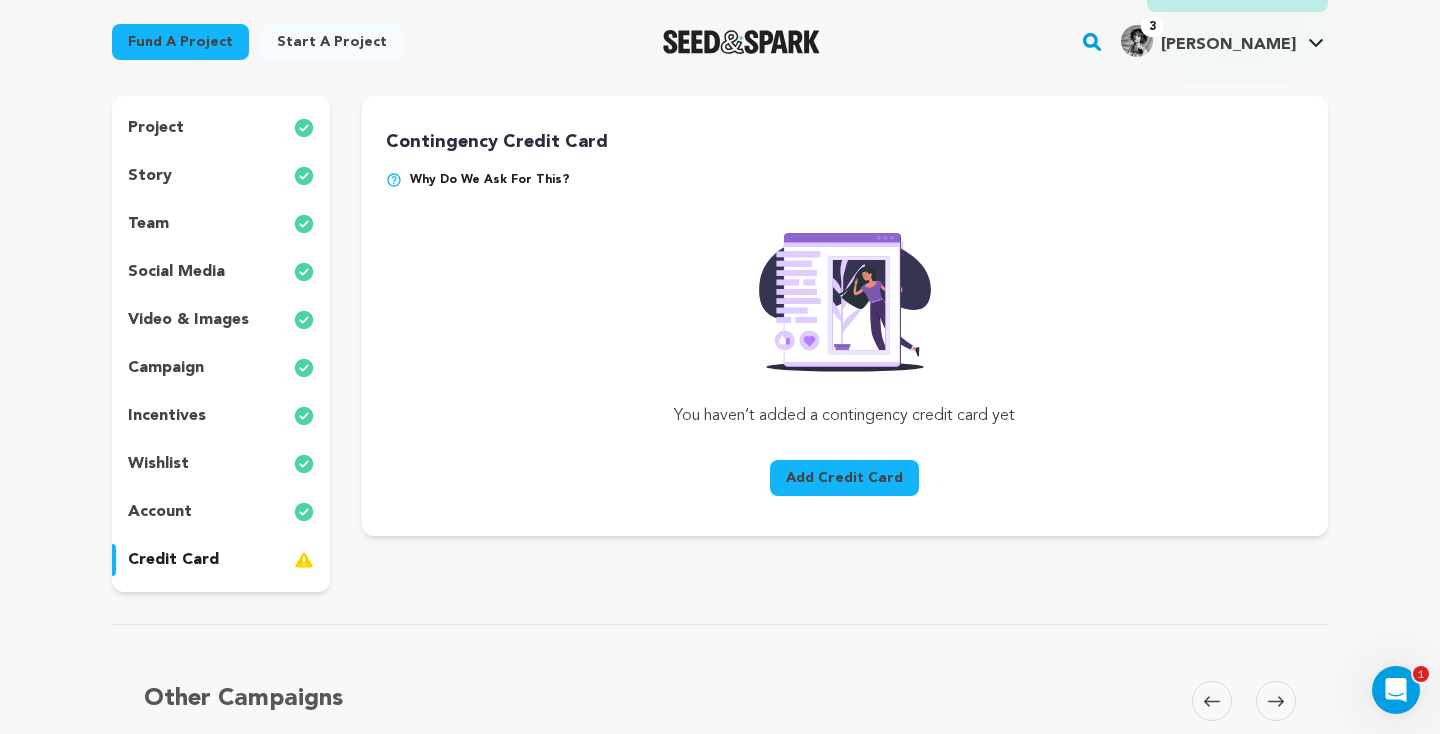 click on "Add Credit Card" at bounding box center [844, 478] 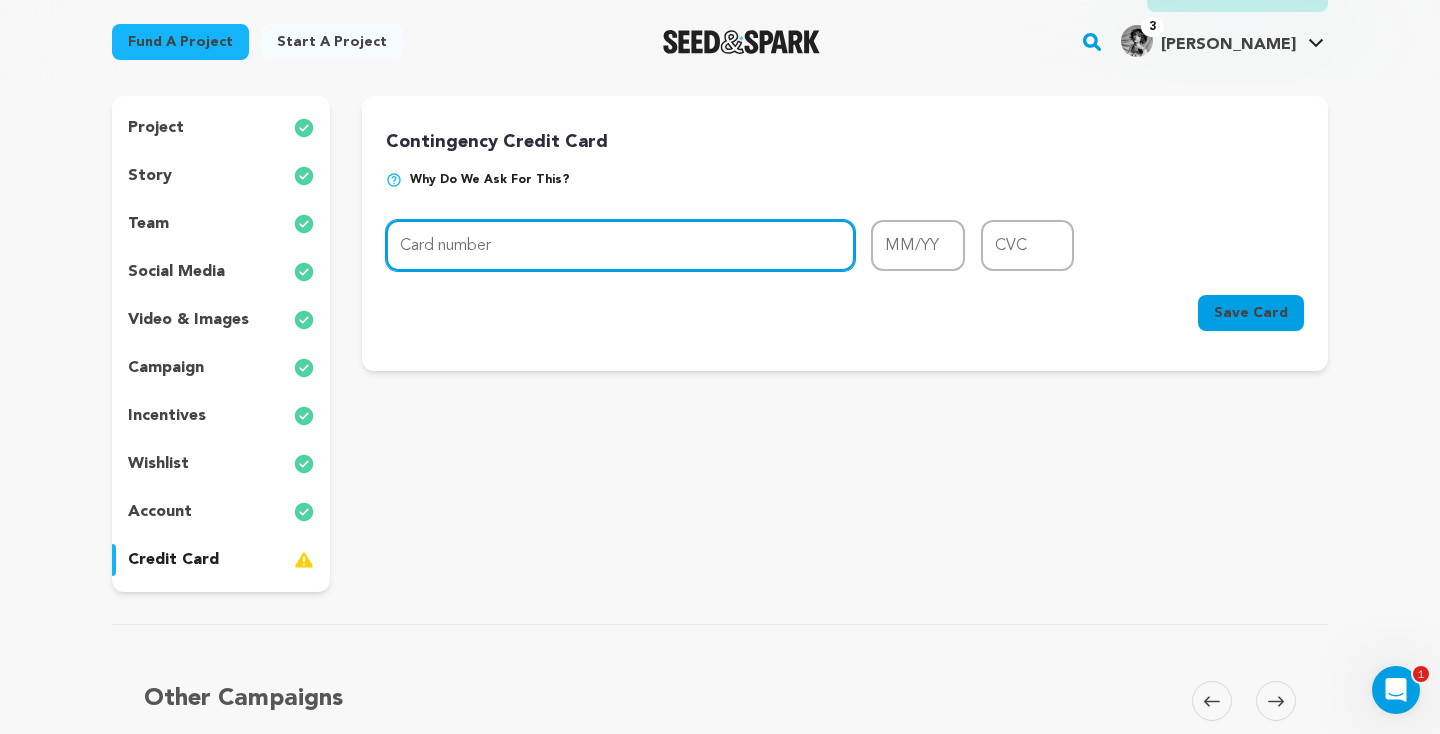 click on "Card number" at bounding box center [620, 245] 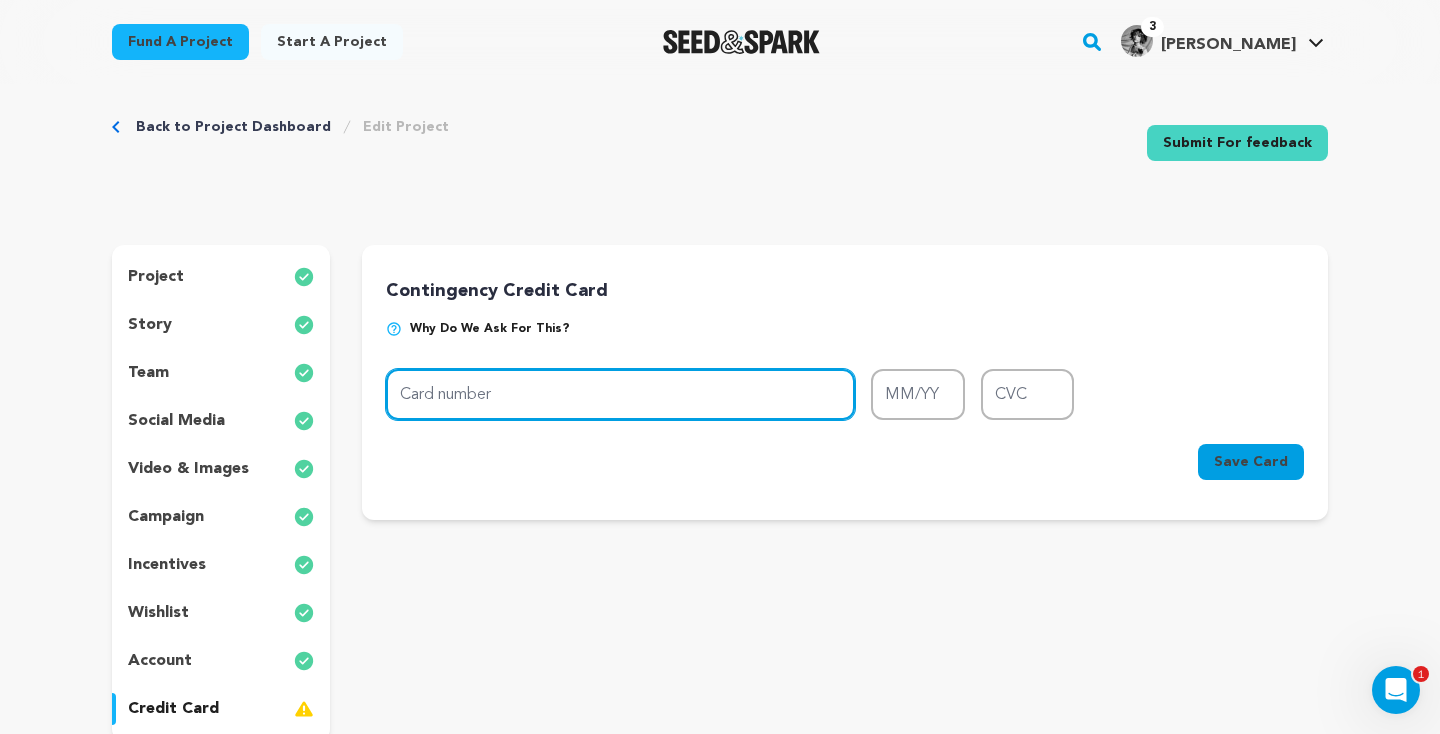 scroll, scrollTop: 20, scrollLeft: 0, axis: vertical 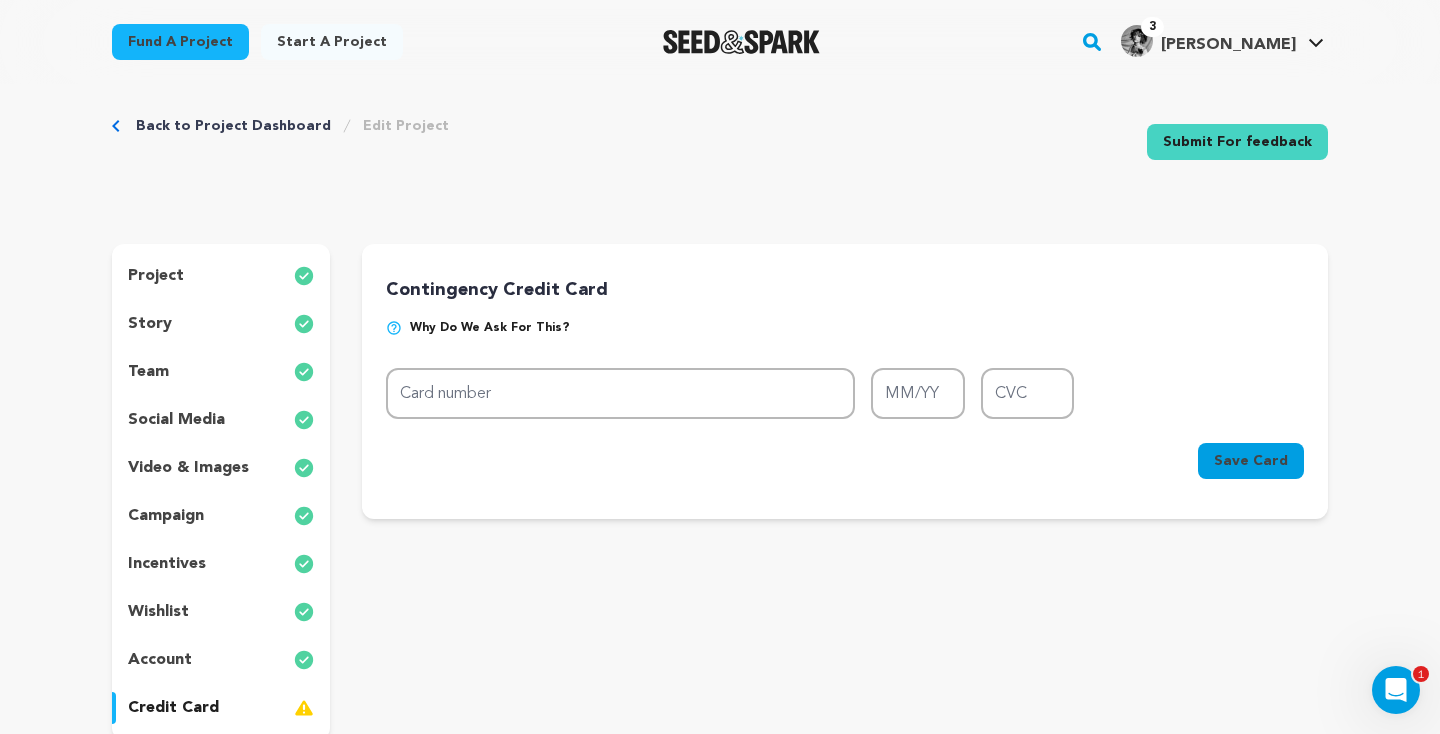click on "Why do we ask for this?" at bounding box center (490, 328) 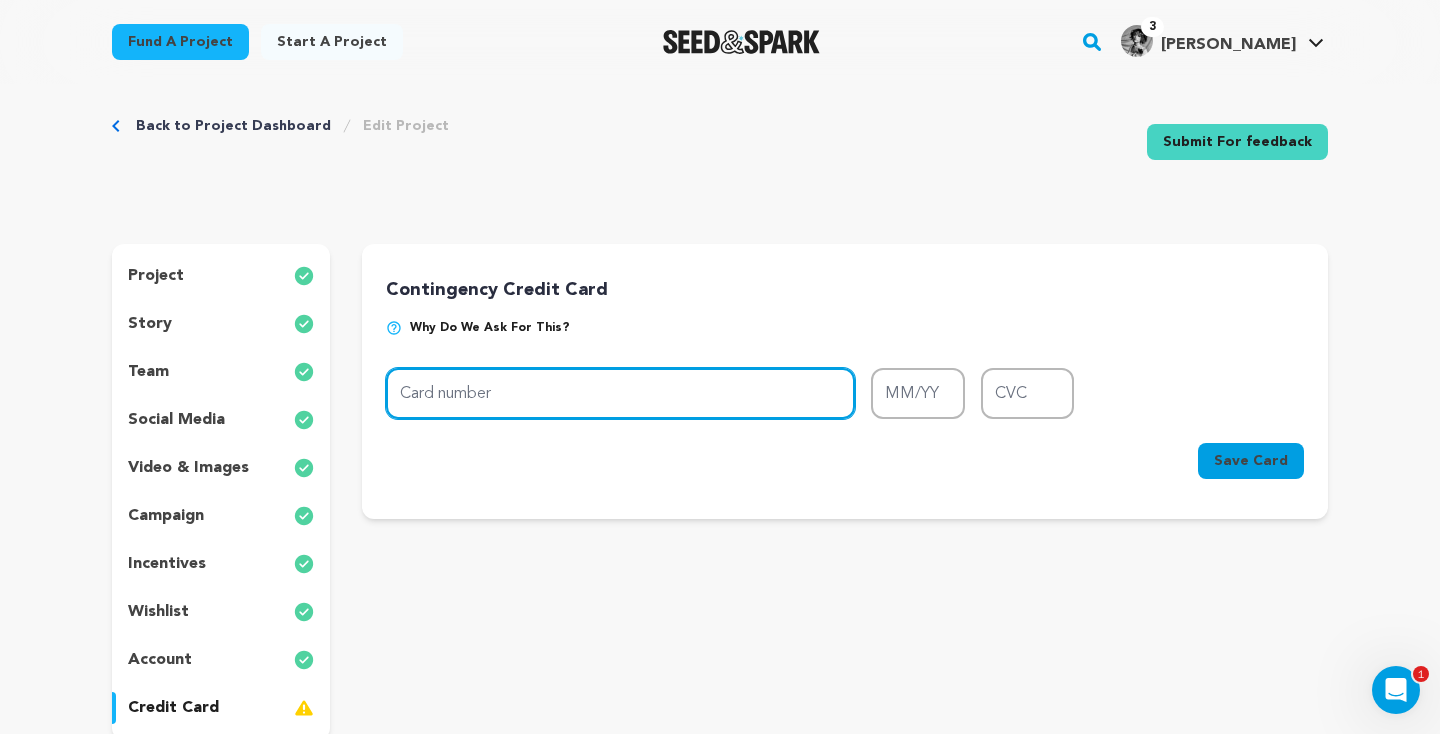click on "Card number" at bounding box center (620, 393) 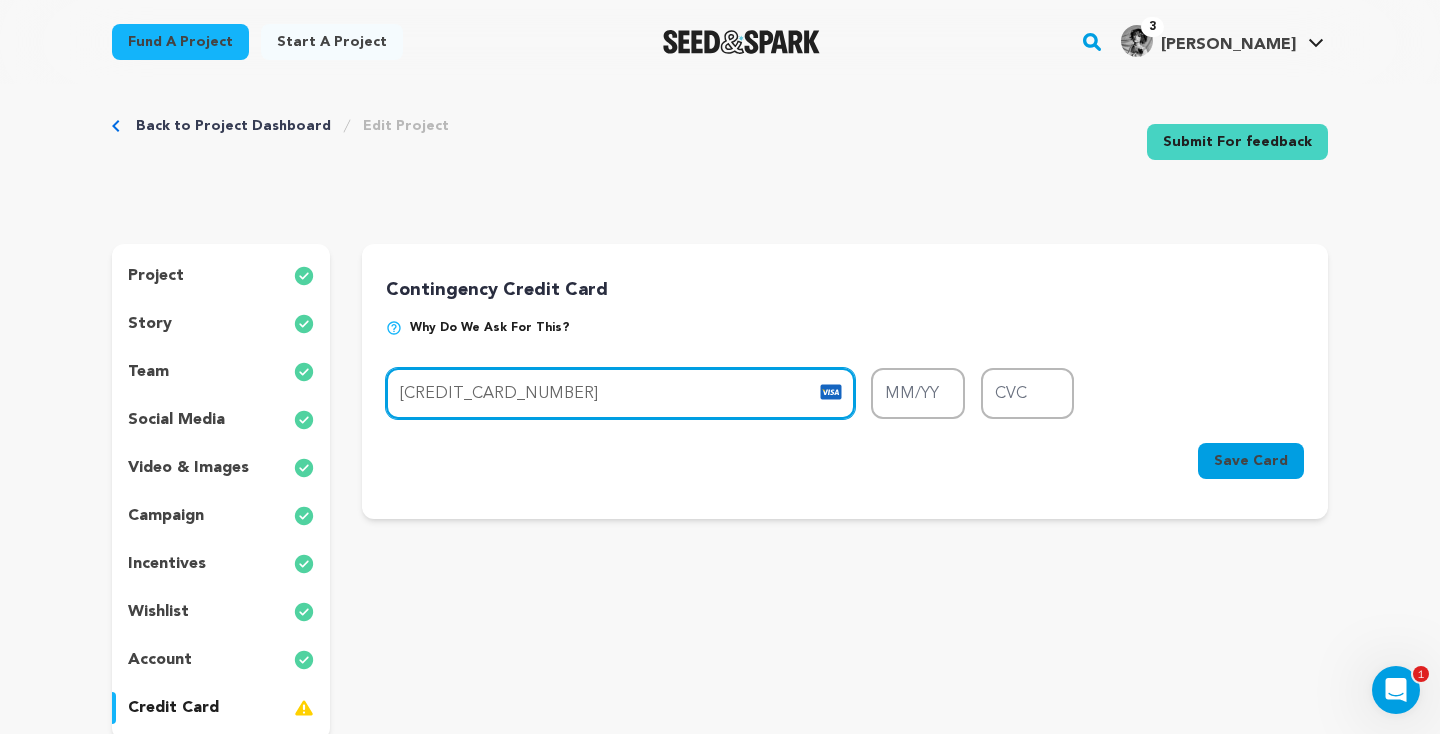 type on "4202 3103 1130 2716" 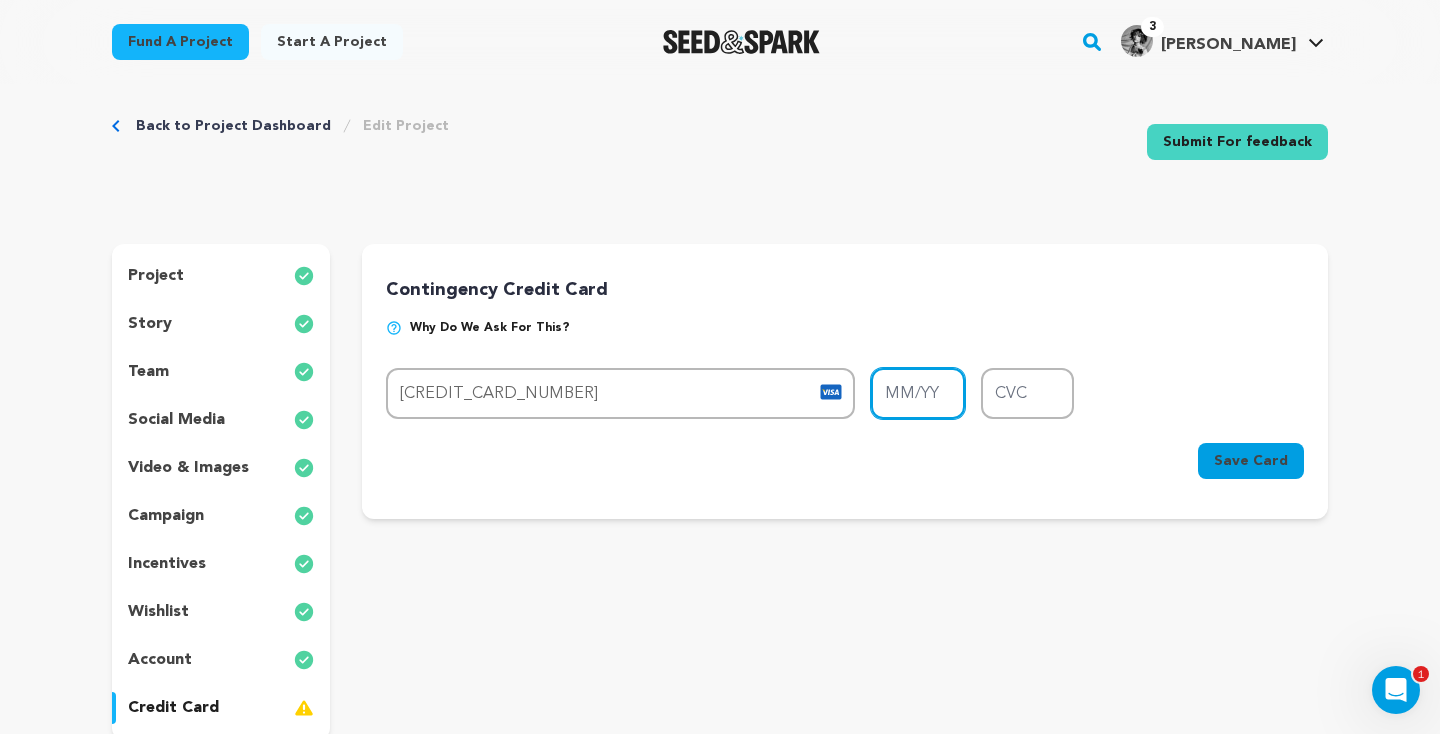 click on "MM/YY" at bounding box center [918, 393] 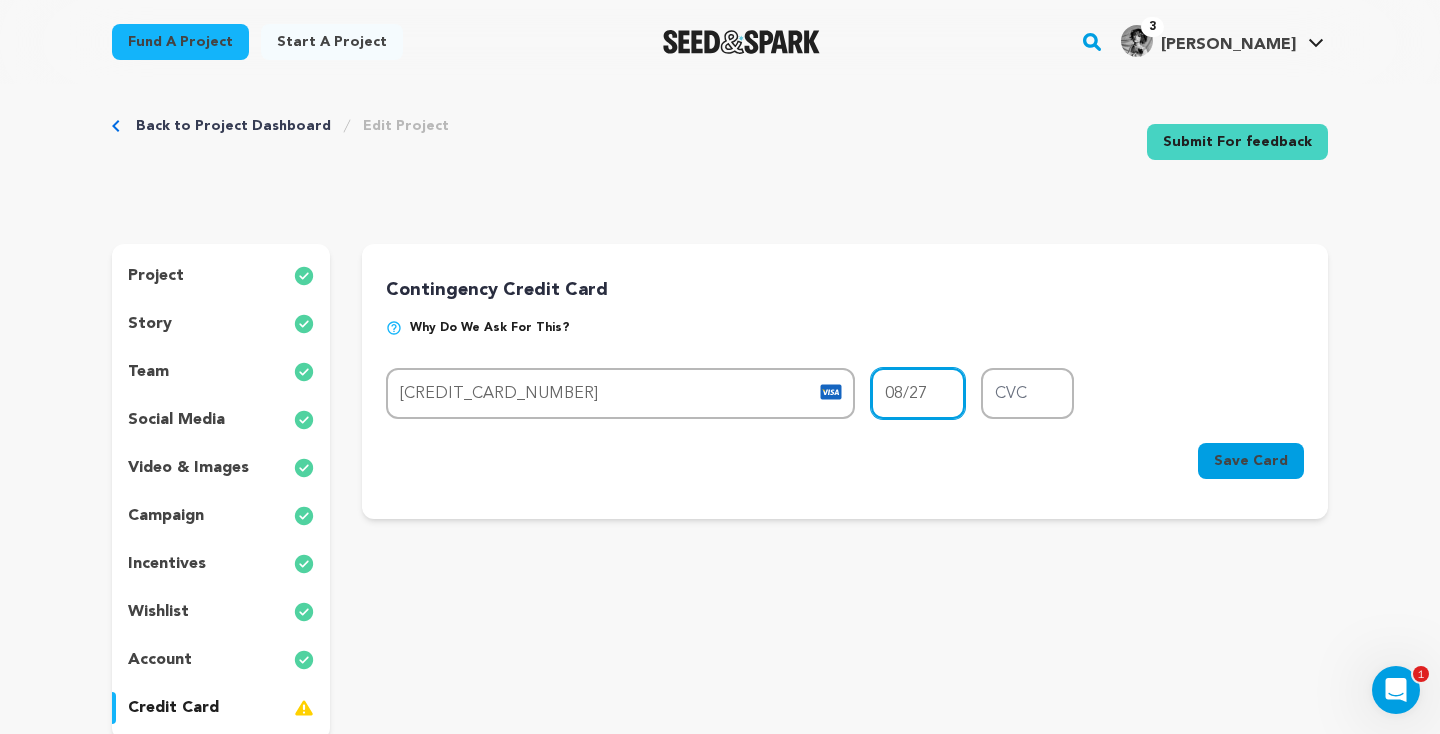 type on "08/27" 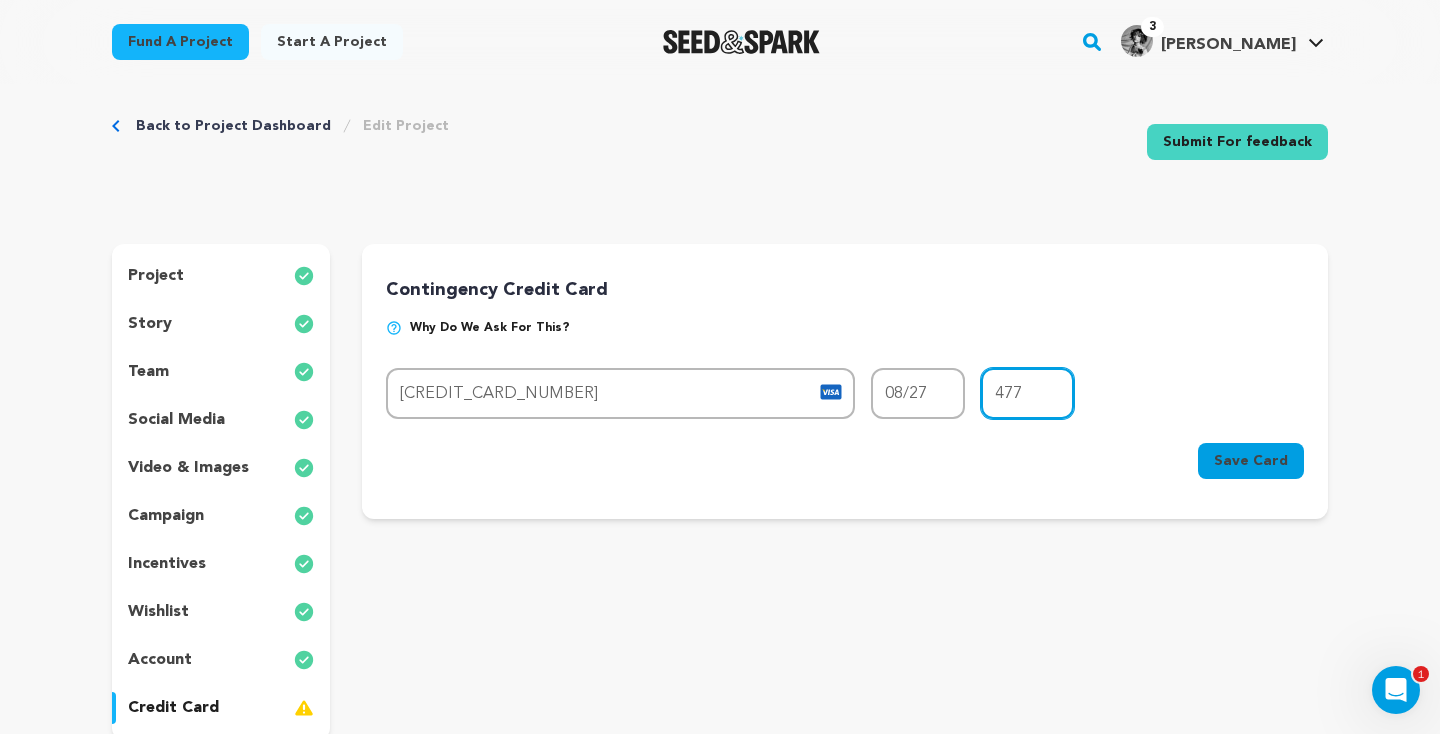 type on "477" 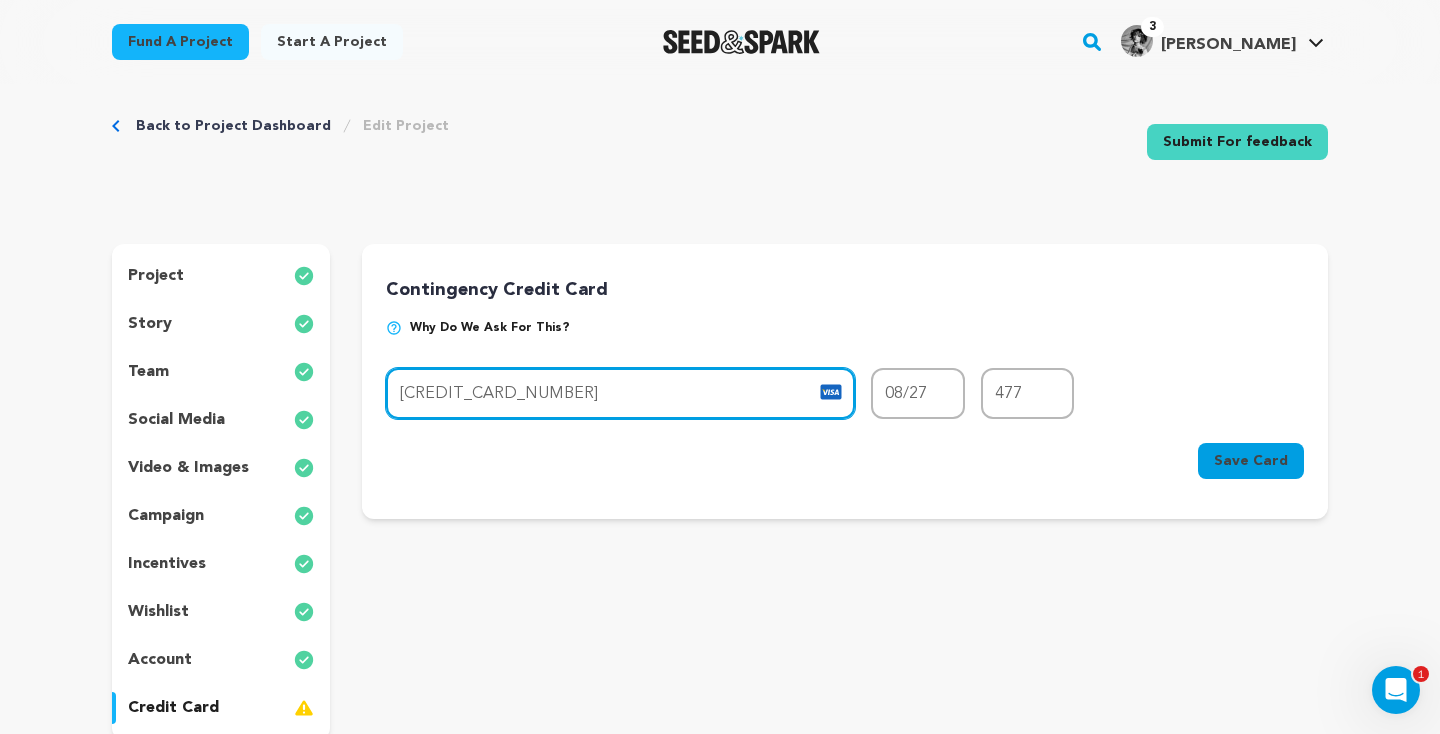 click on "4202 3103 1130 2716" at bounding box center [620, 393] 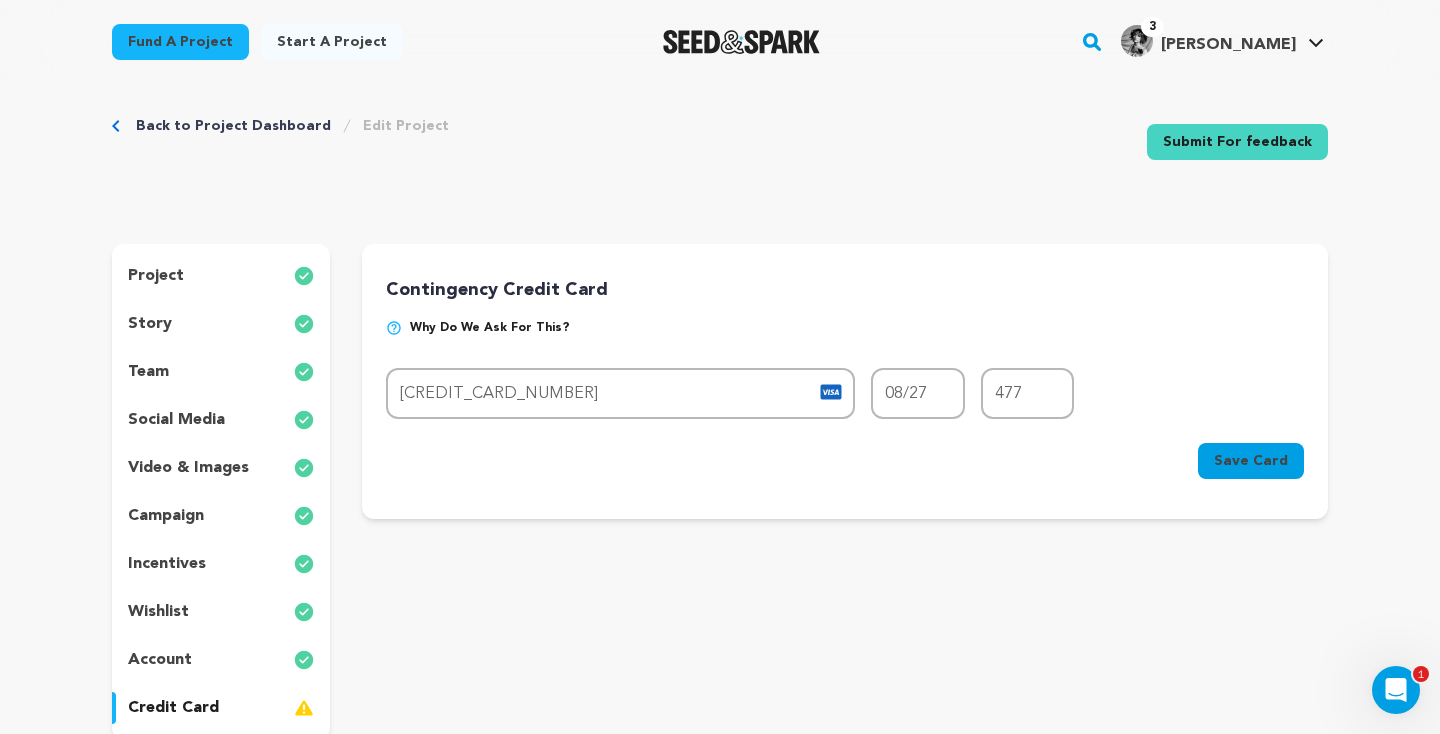 click on "Save Card" at bounding box center (1251, 461) 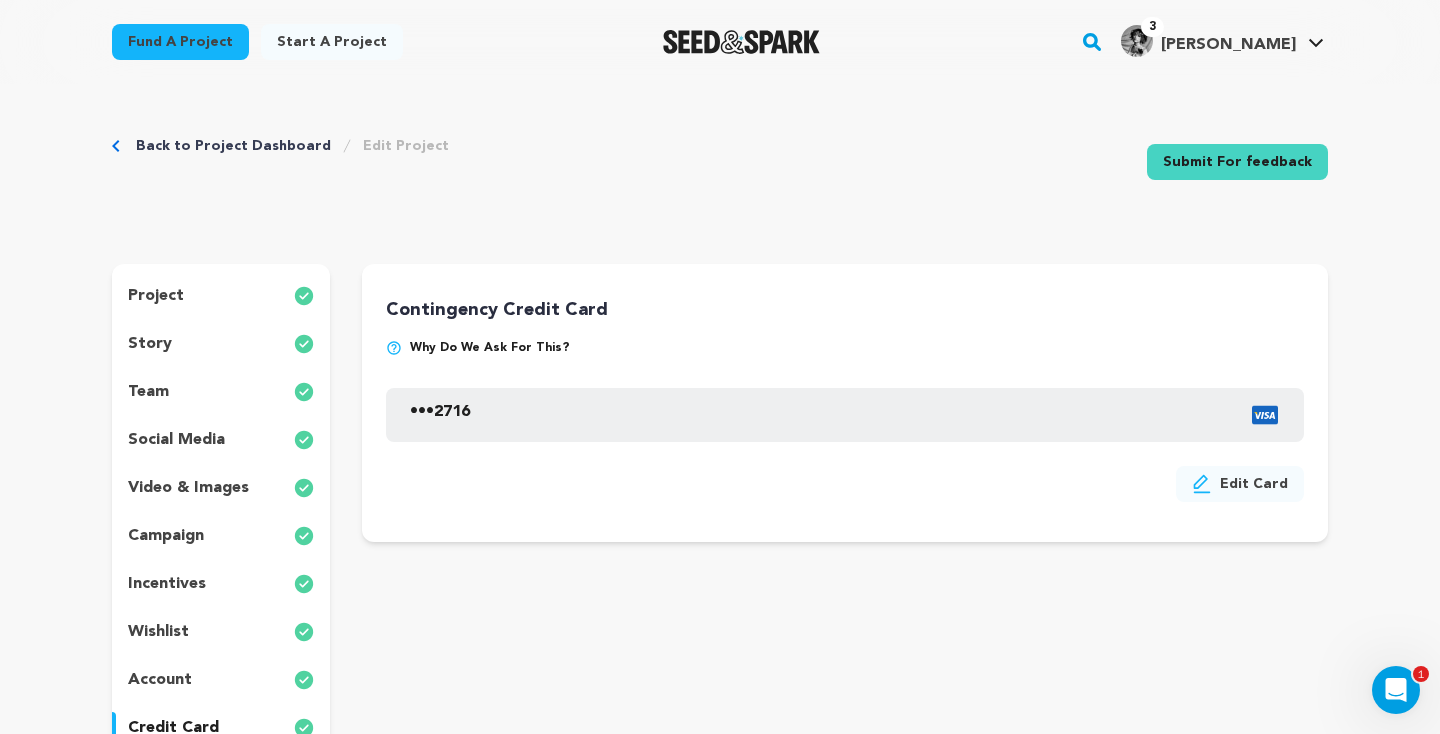 scroll, scrollTop: 1, scrollLeft: 0, axis: vertical 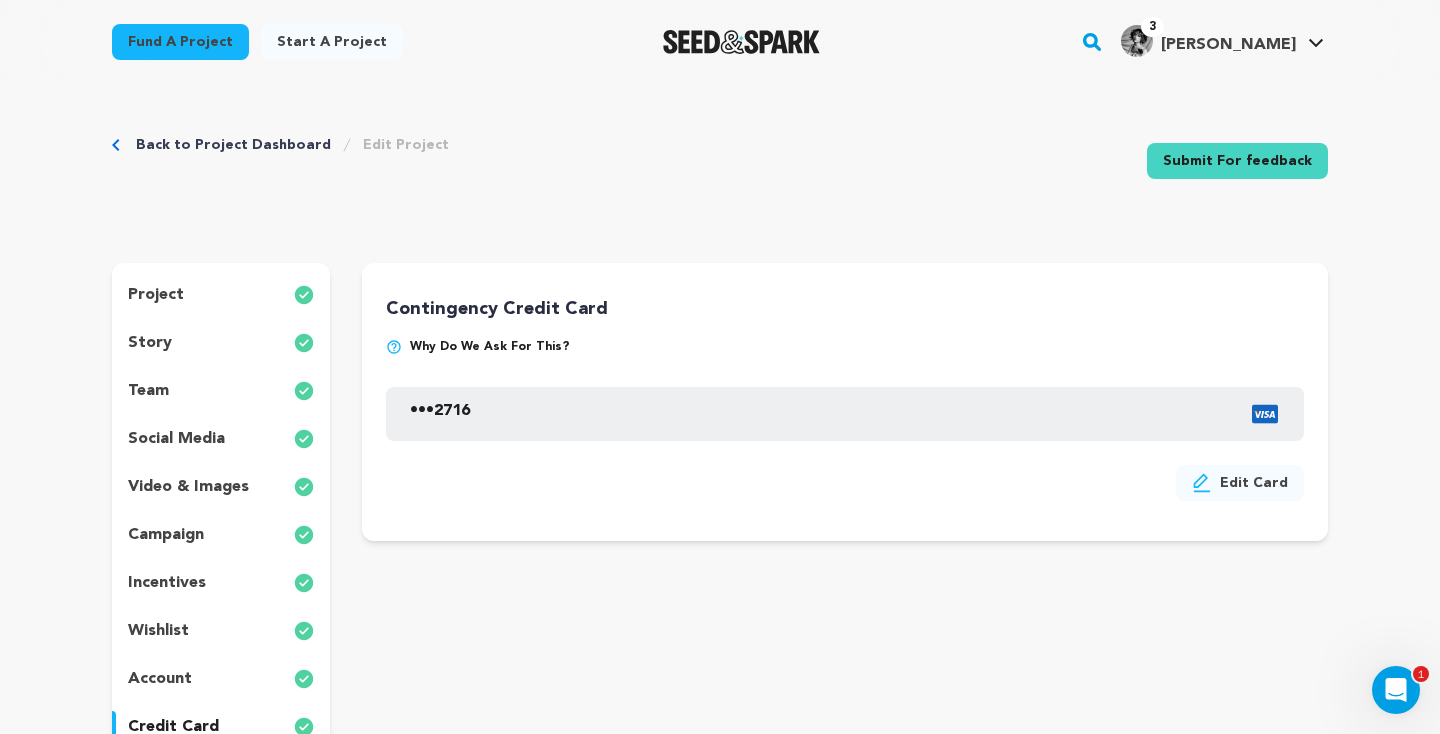 click on "Back to Project Dashboard" at bounding box center [233, 145] 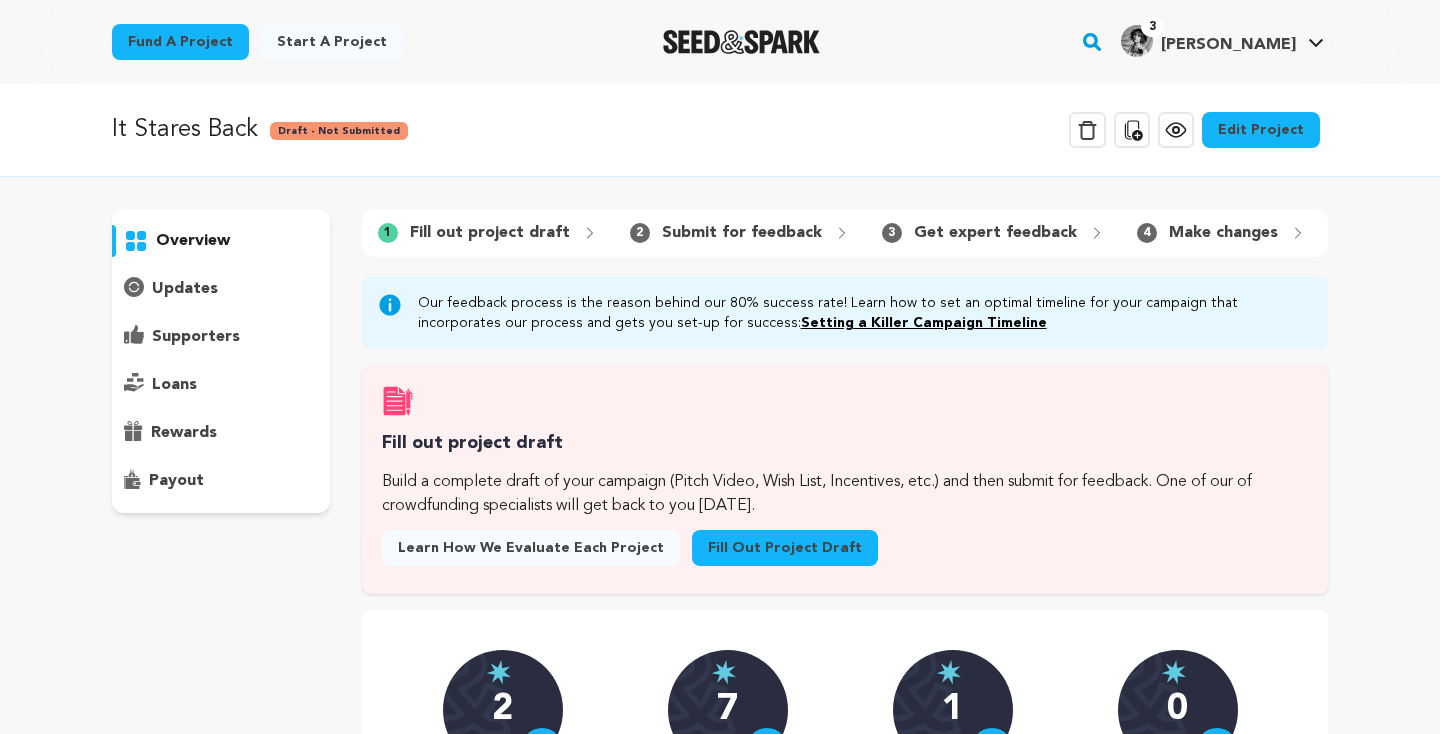 scroll, scrollTop: 0, scrollLeft: 0, axis: both 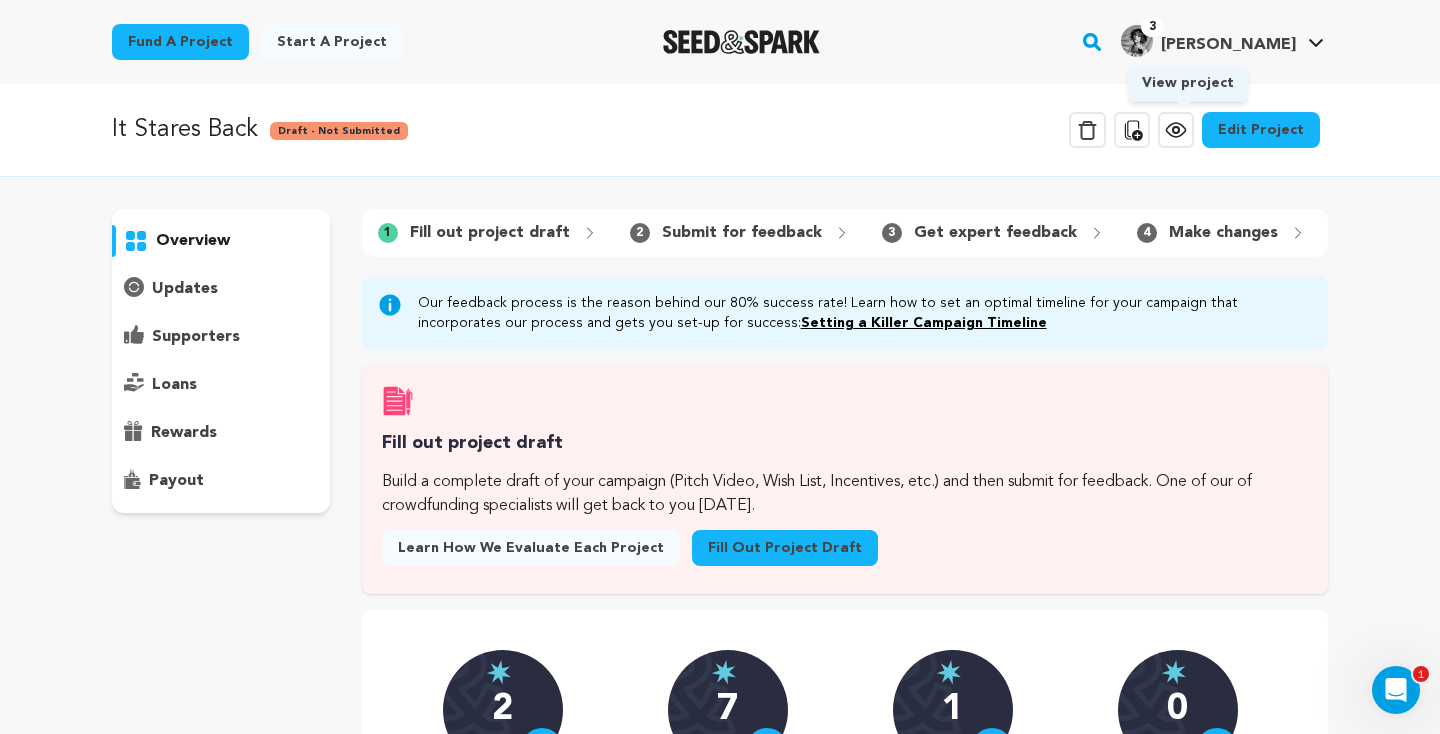 click 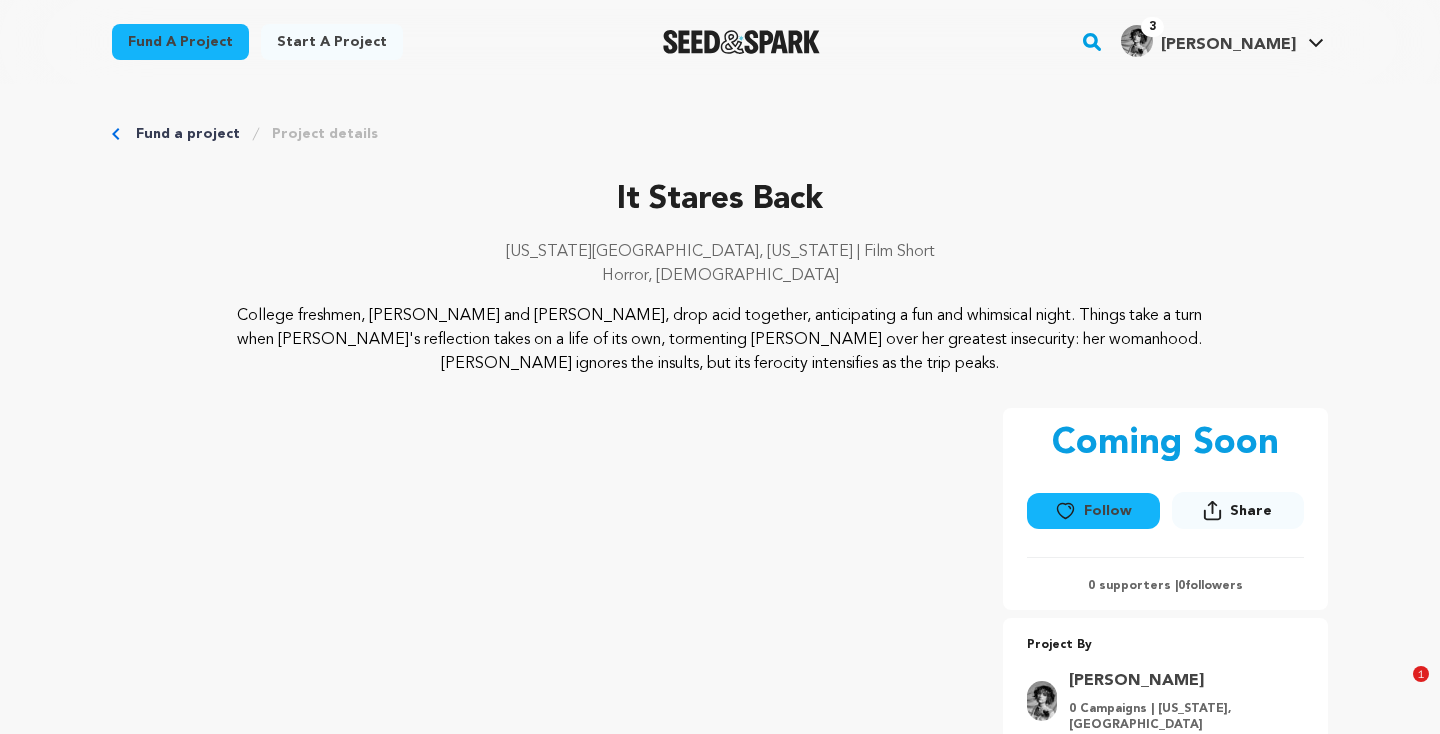 scroll, scrollTop: 44, scrollLeft: 0, axis: vertical 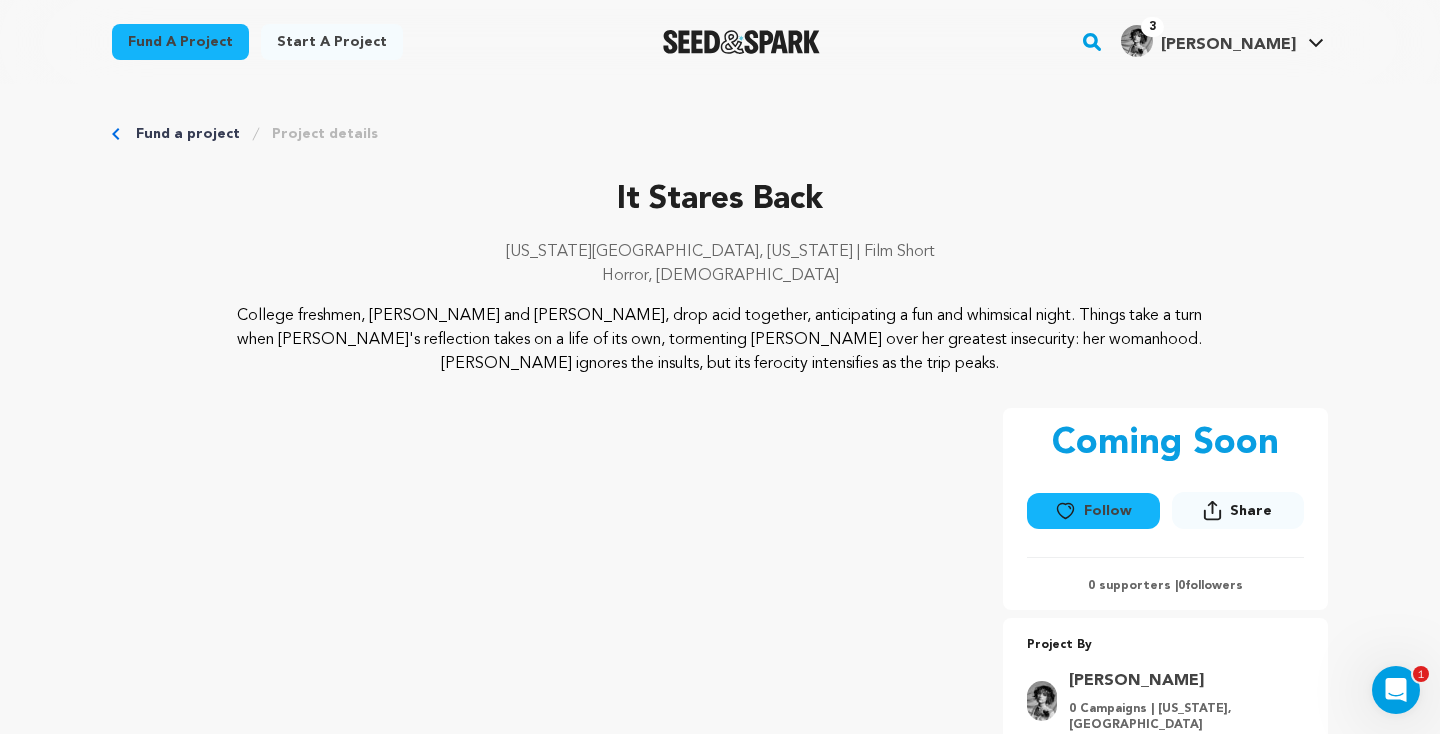 click on "Fund a project" at bounding box center [188, 134] 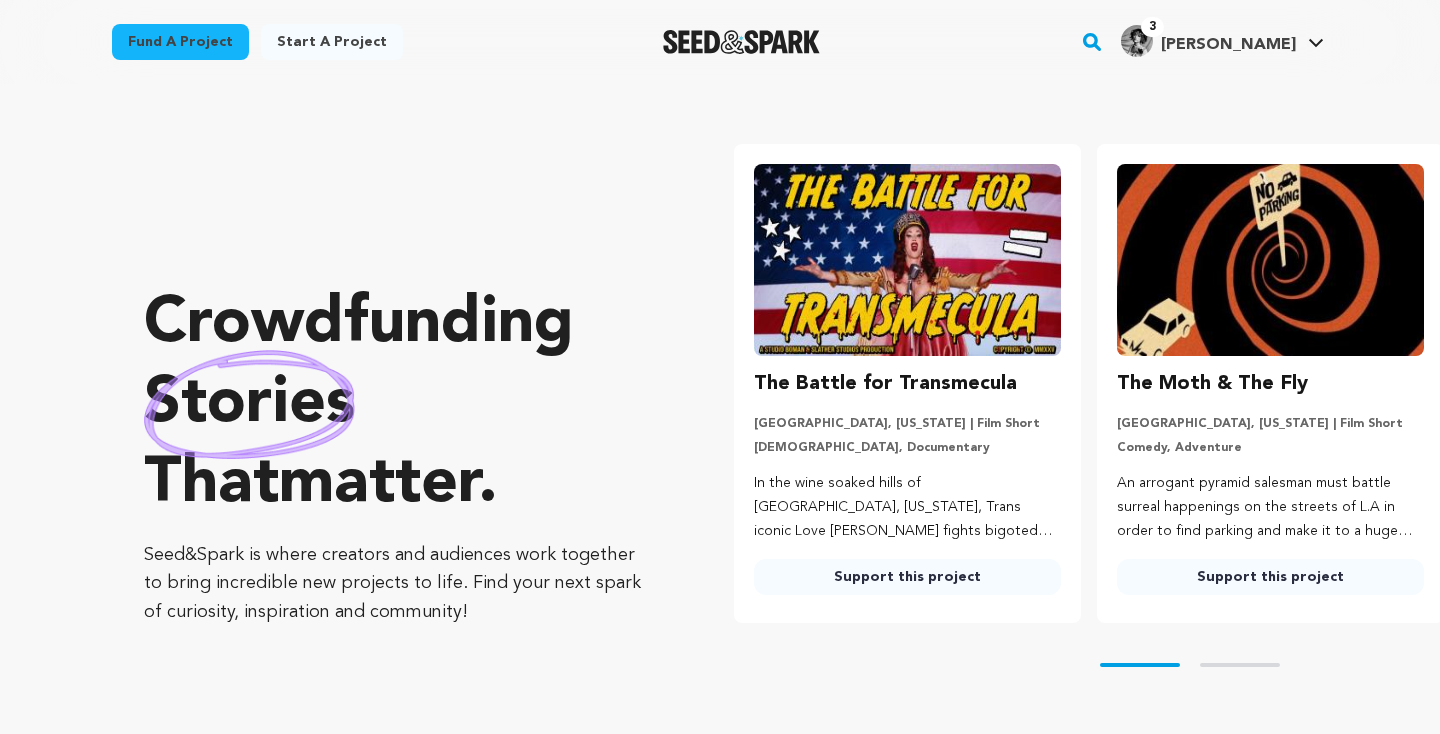 scroll, scrollTop: 0, scrollLeft: 0, axis: both 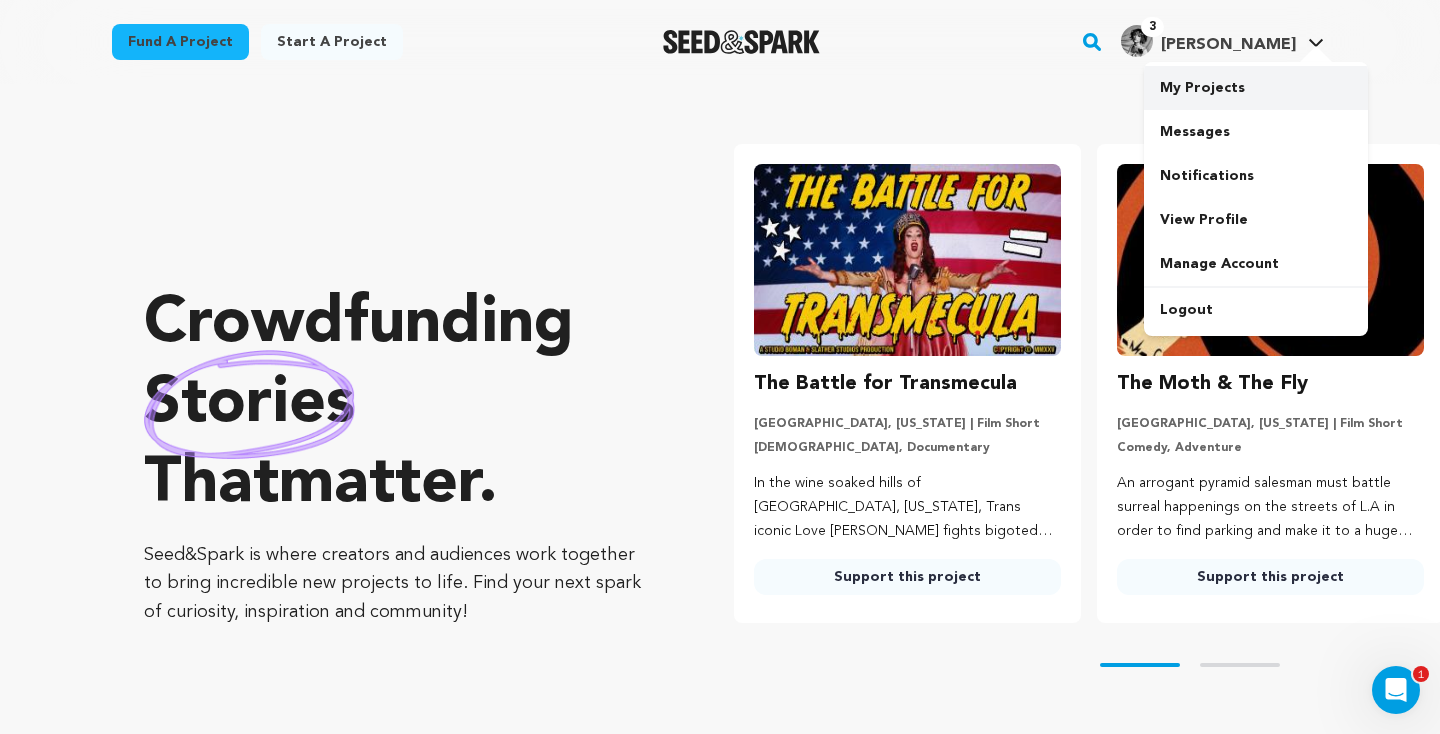 click on "My Projects" at bounding box center (1256, 88) 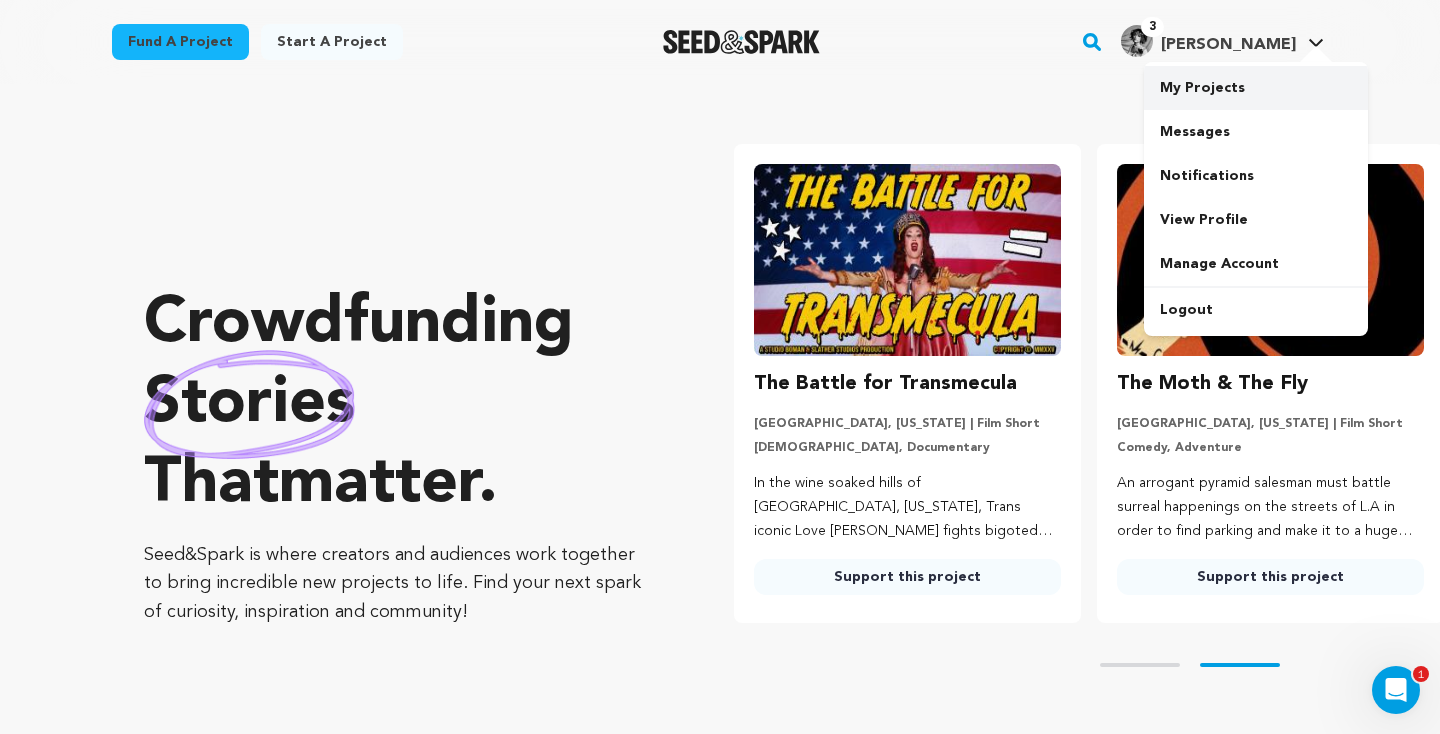 scroll, scrollTop: 0, scrollLeft: 50, axis: horizontal 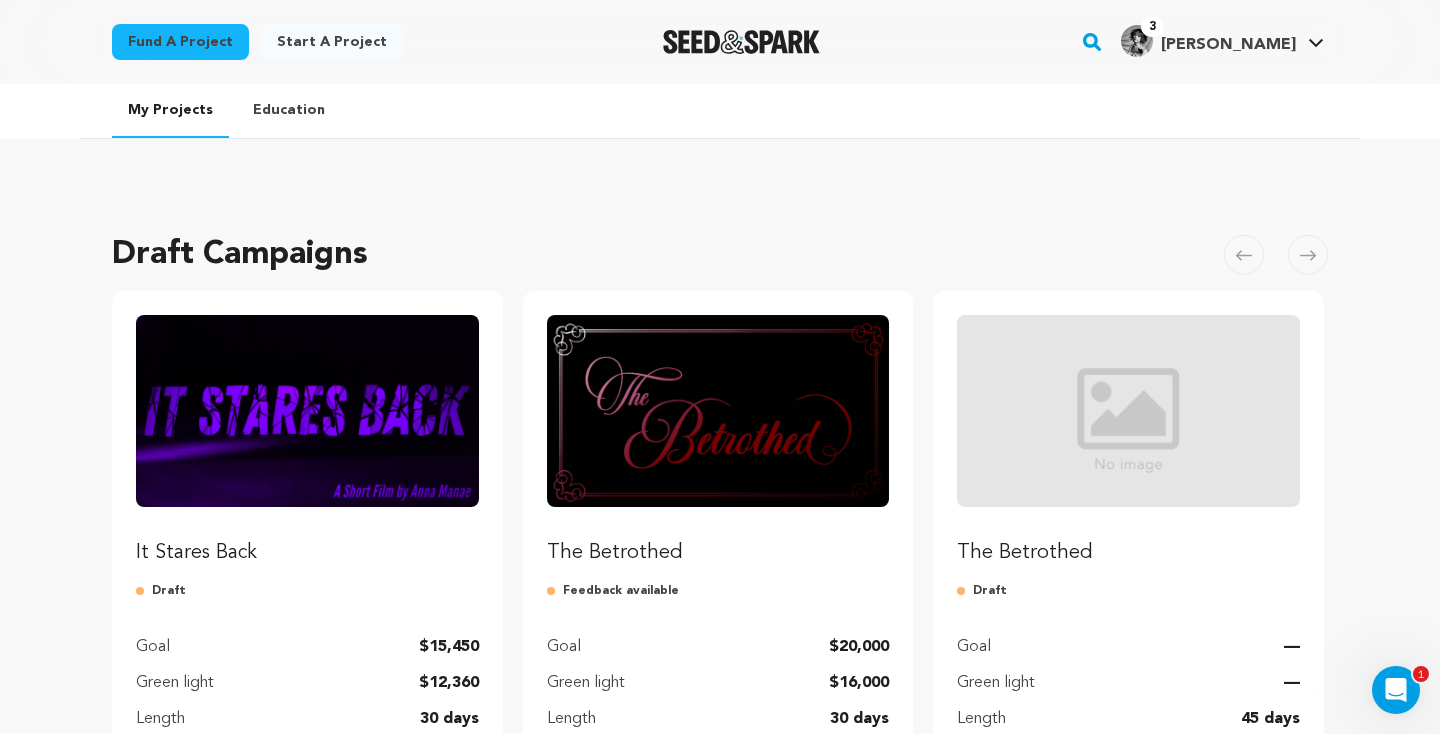 click at bounding box center [718, 411] 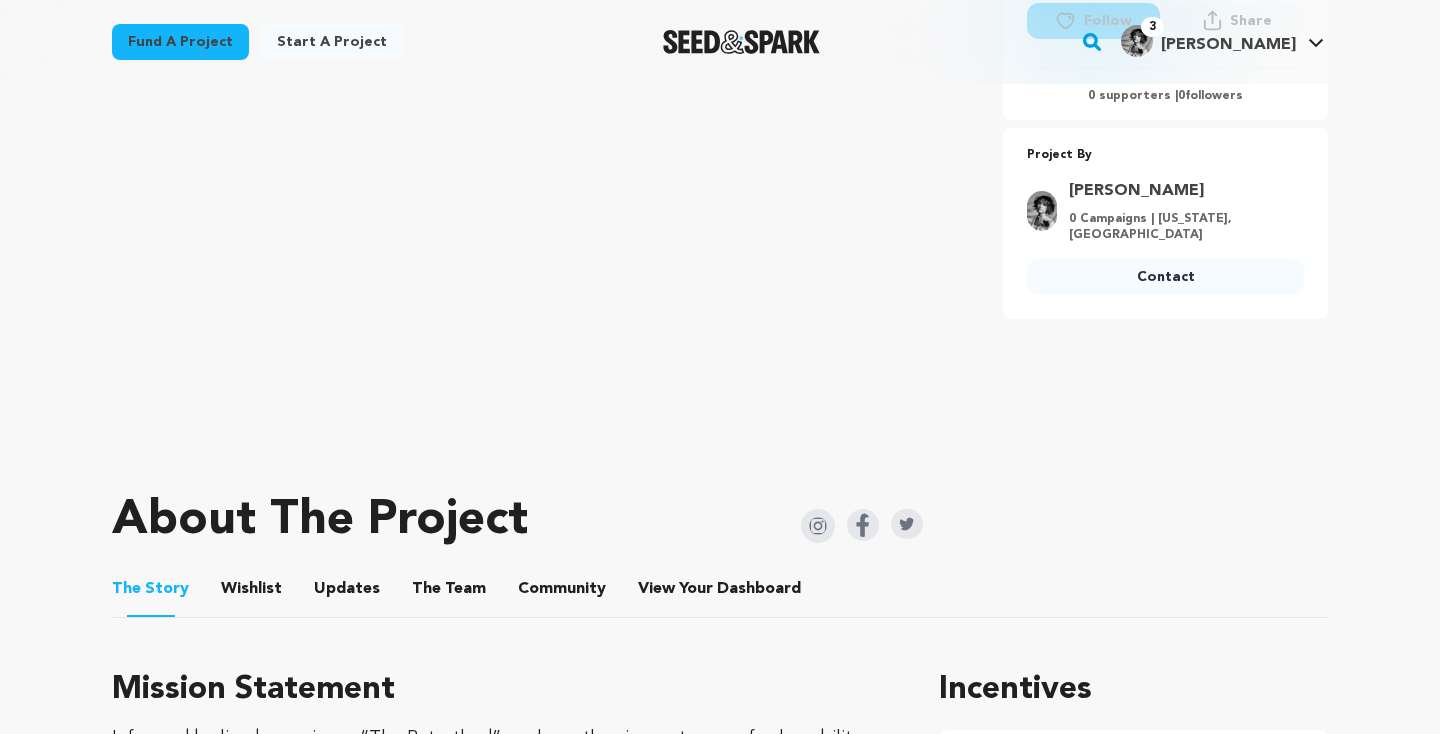 scroll, scrollTop: 833, scrollLeft: 0, axis: vertical 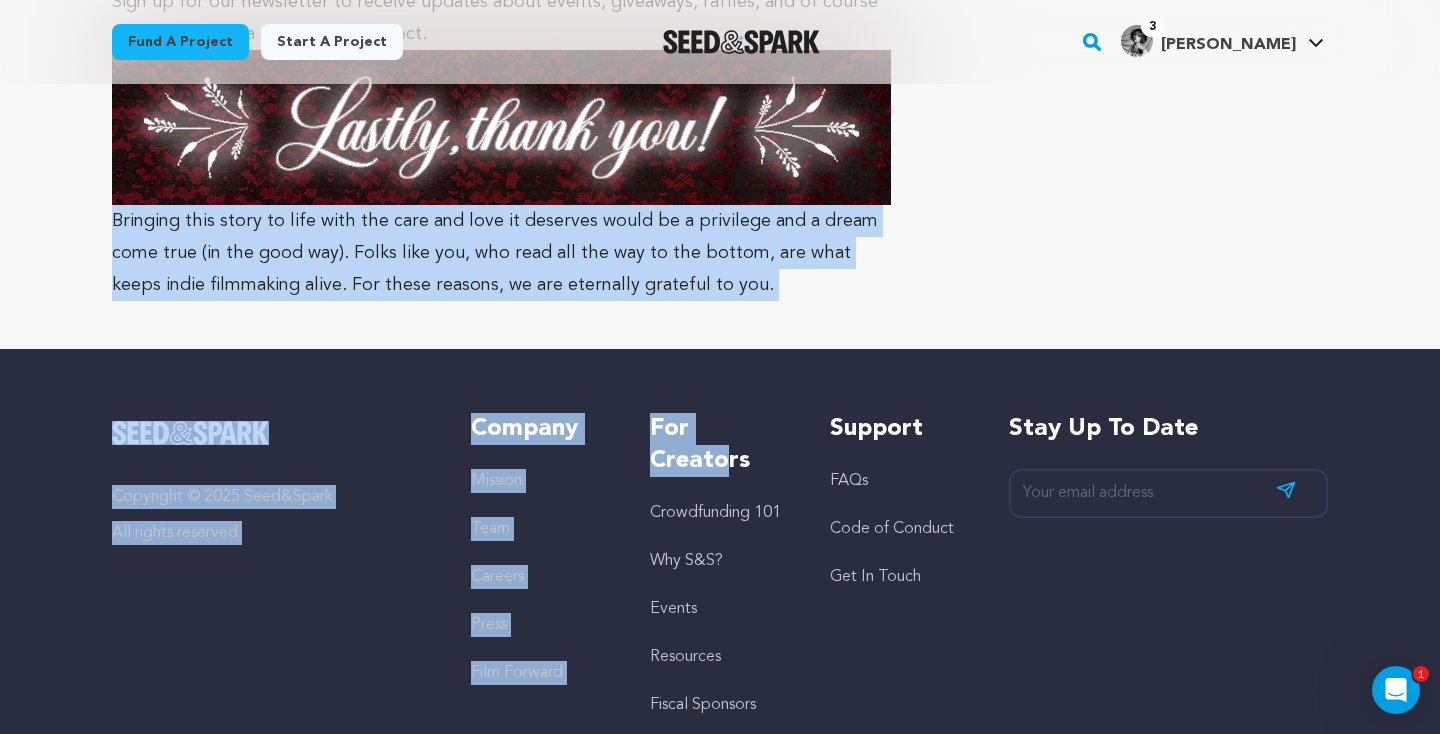 drag, startPoint x: 111, startPoint y: 586, endPoint x: 732, endPoint y: 347, distance: 665.4036 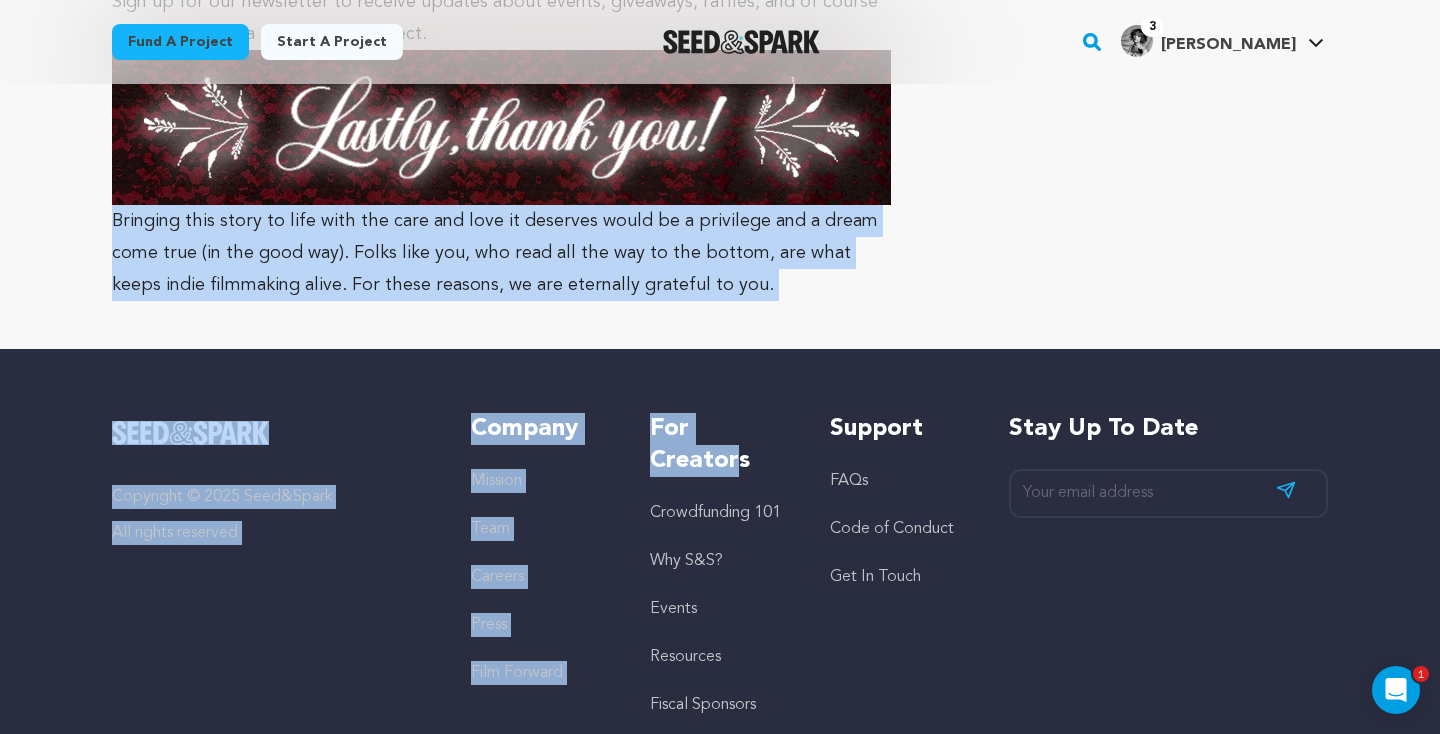 click on "Fund a project
Project details
The Betrothed
Chicago, Illinois |                                 Film Short
Horror,
Romance" at bounding box center [720, -4897] 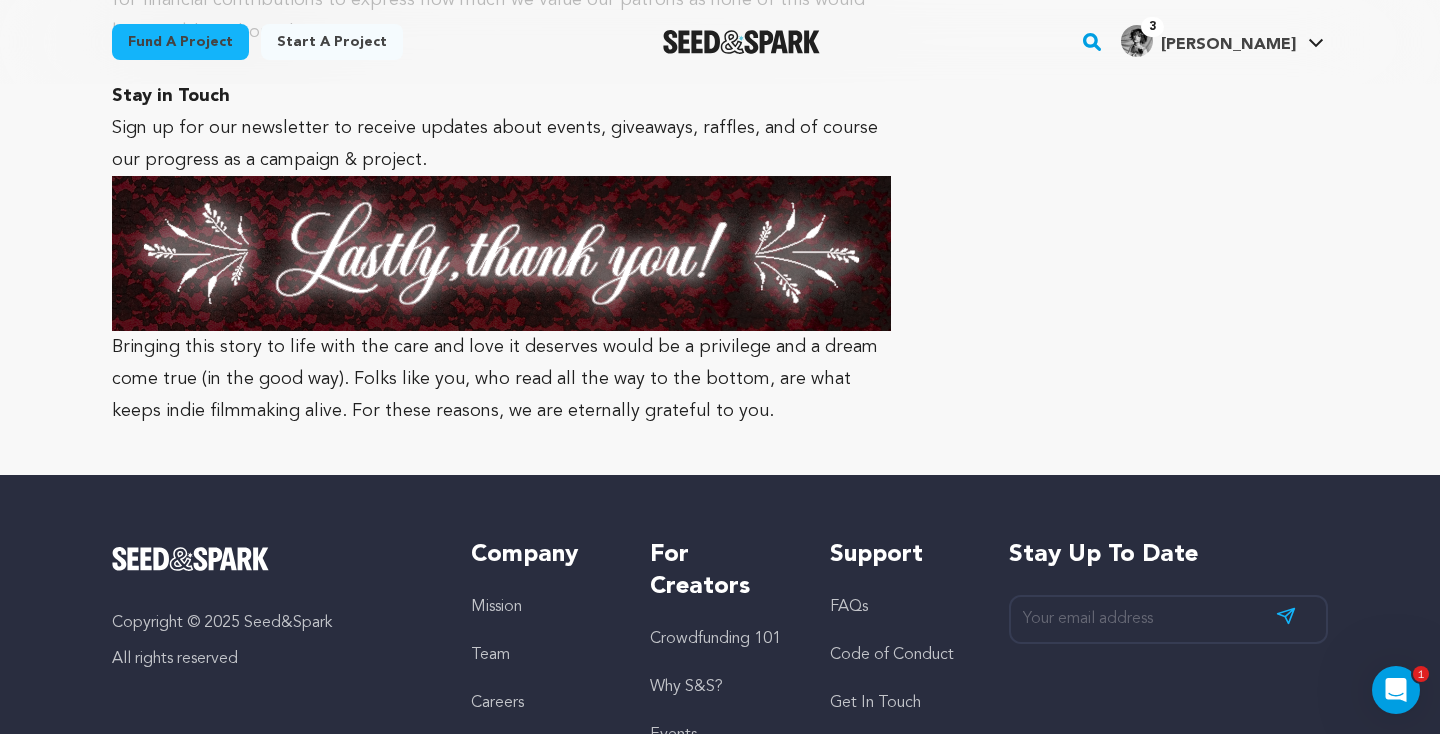 scroll, scrollTop: 10095, scrollLeft: 0, axis: vertical 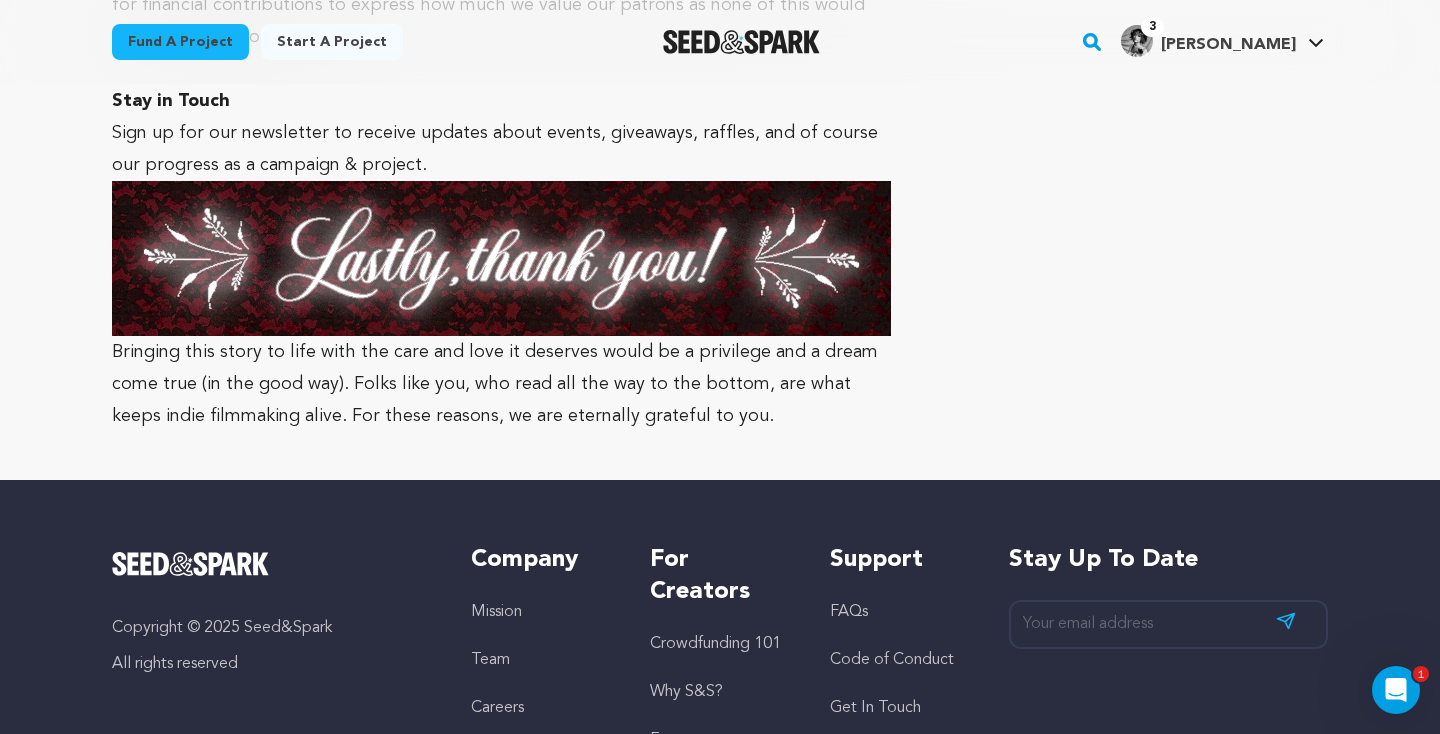 drag, startPoint x: 717, startPoint y: 284, endPoint x: 113, endPoint y: 222, distance: 607.17377 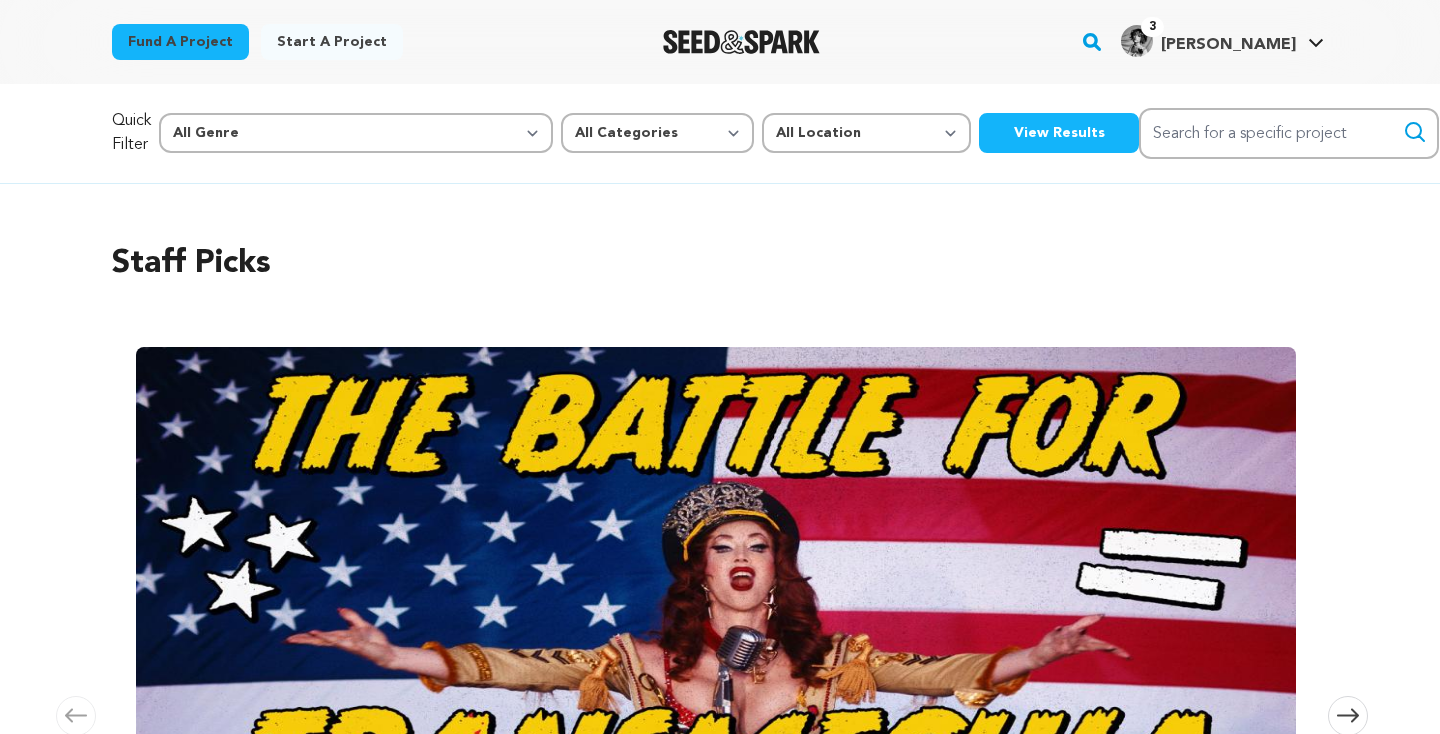 scroll, scrollTop: 0, scrollLeft: 0, axis: both 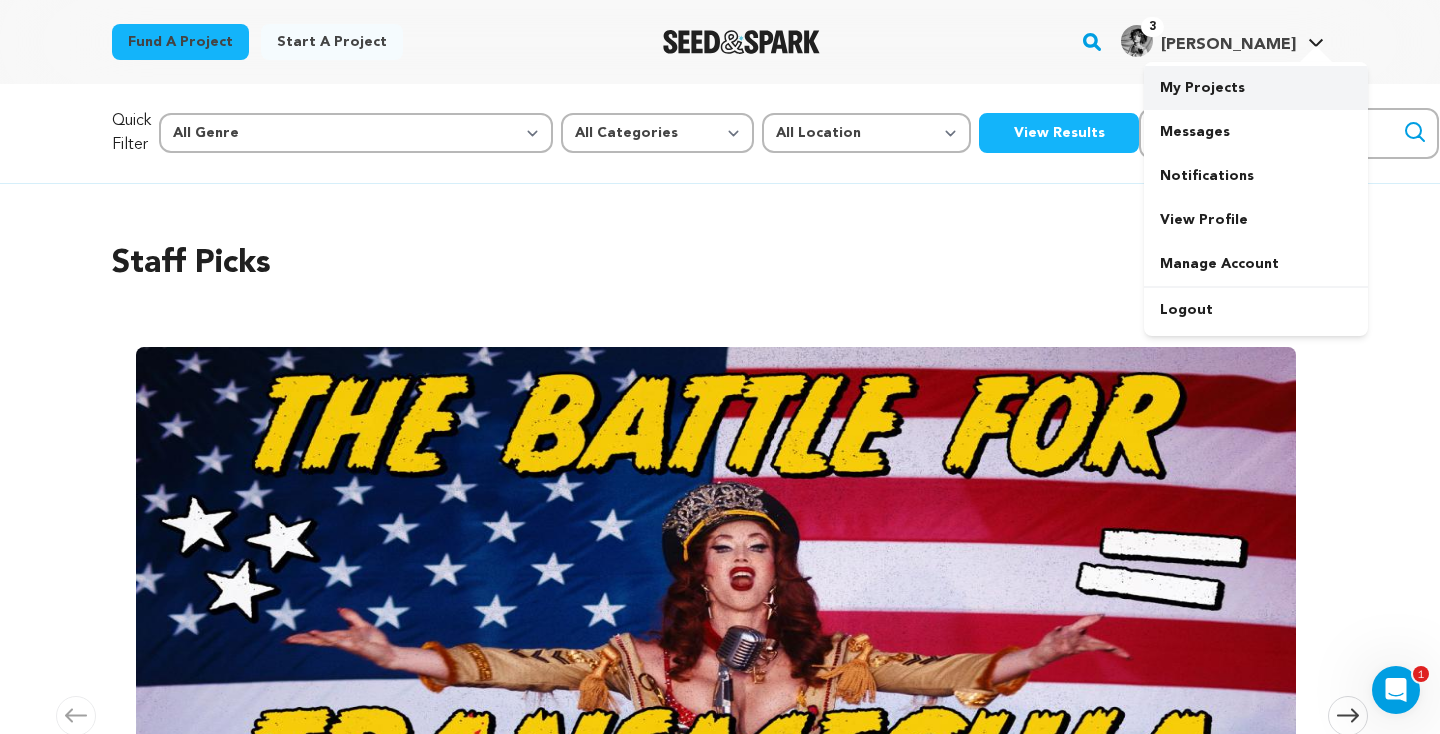 click on "My Projects" at bounding box center (1256, 88) 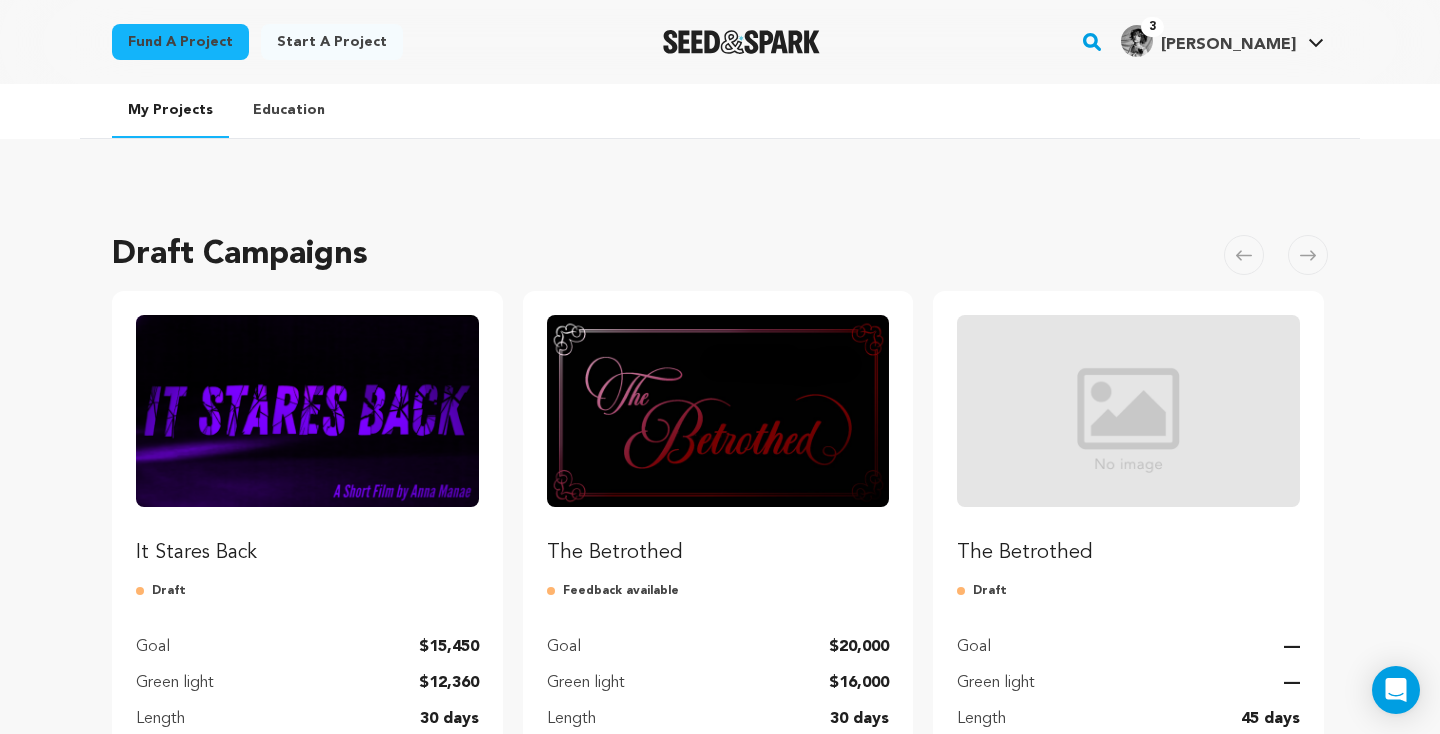 scroll, scrollTop: 0, scrollLeft: 0, axis: both 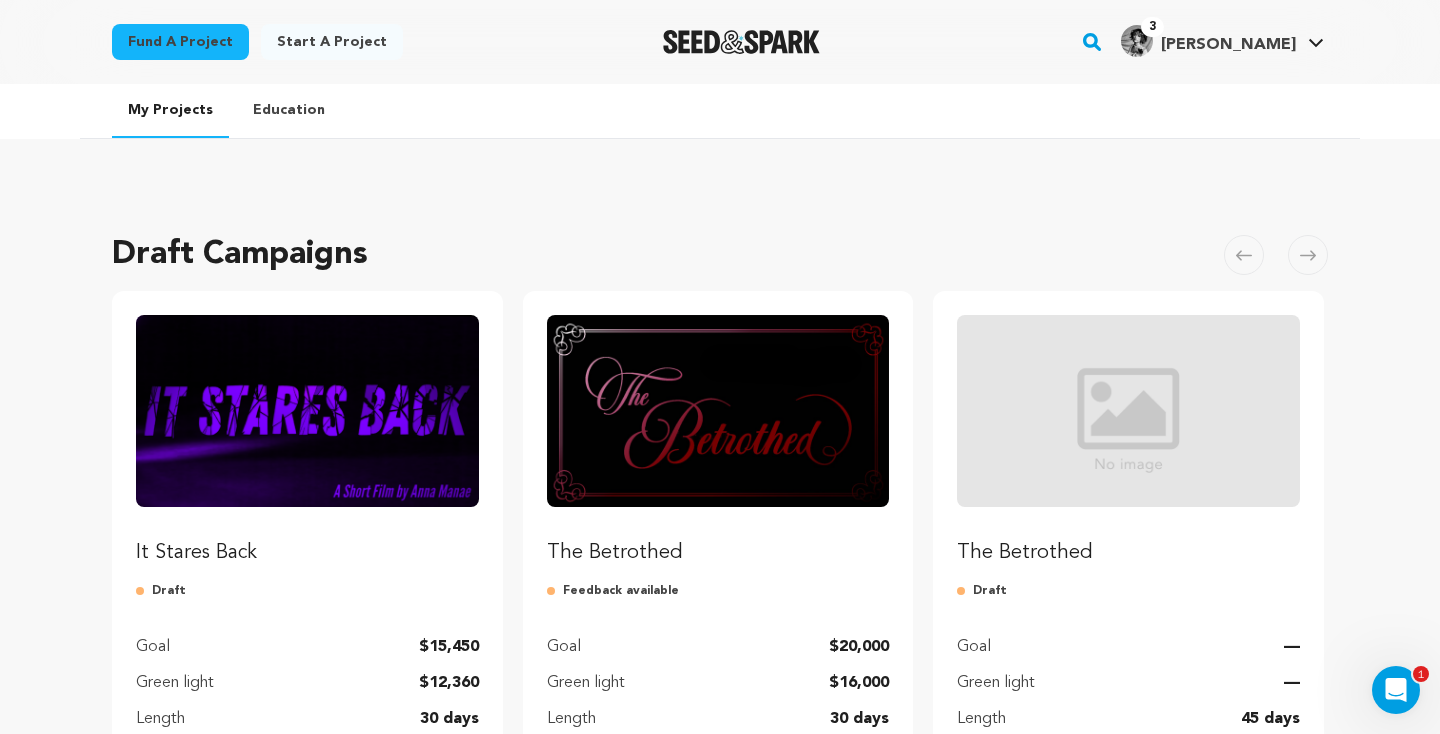 click at bounding box center (307, 411) 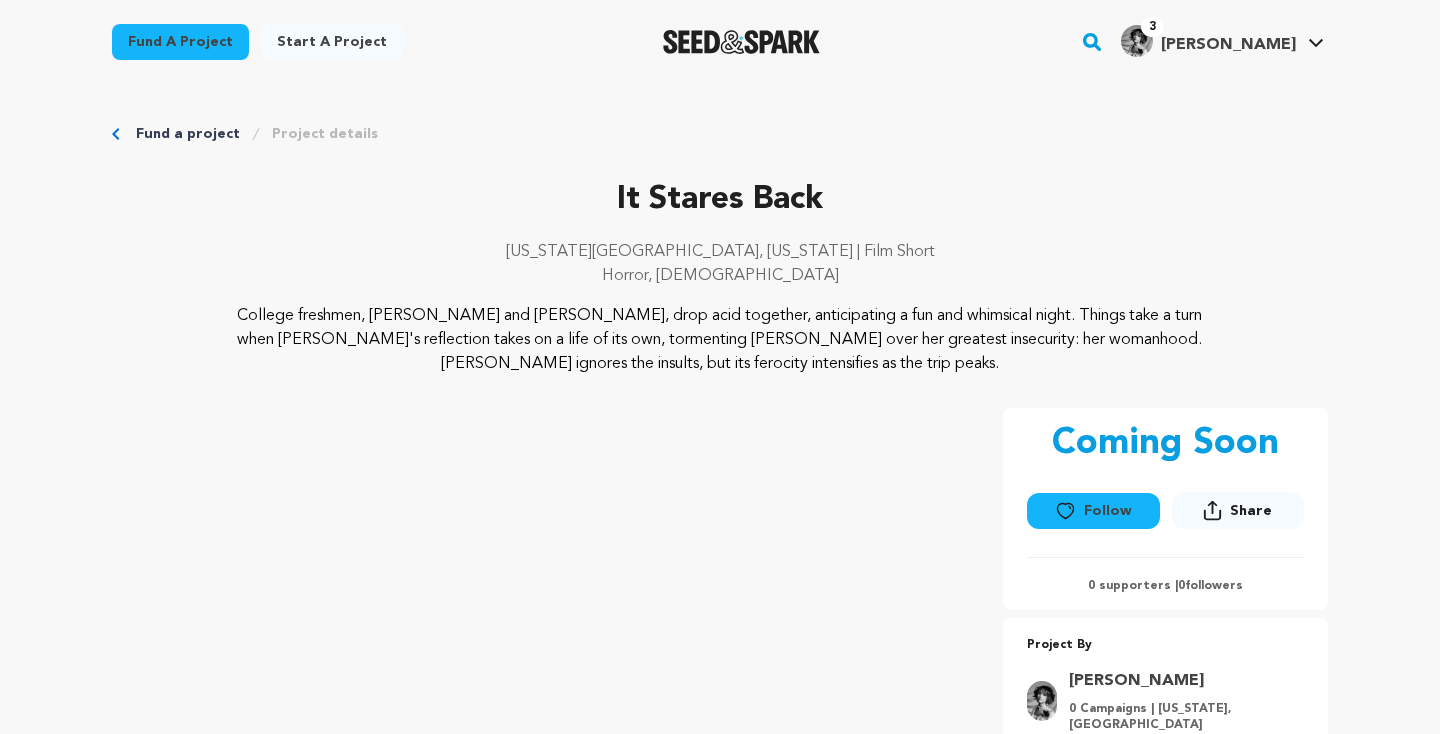 scroll, scrollTop: 0, scrollLeft: 0, axis: both 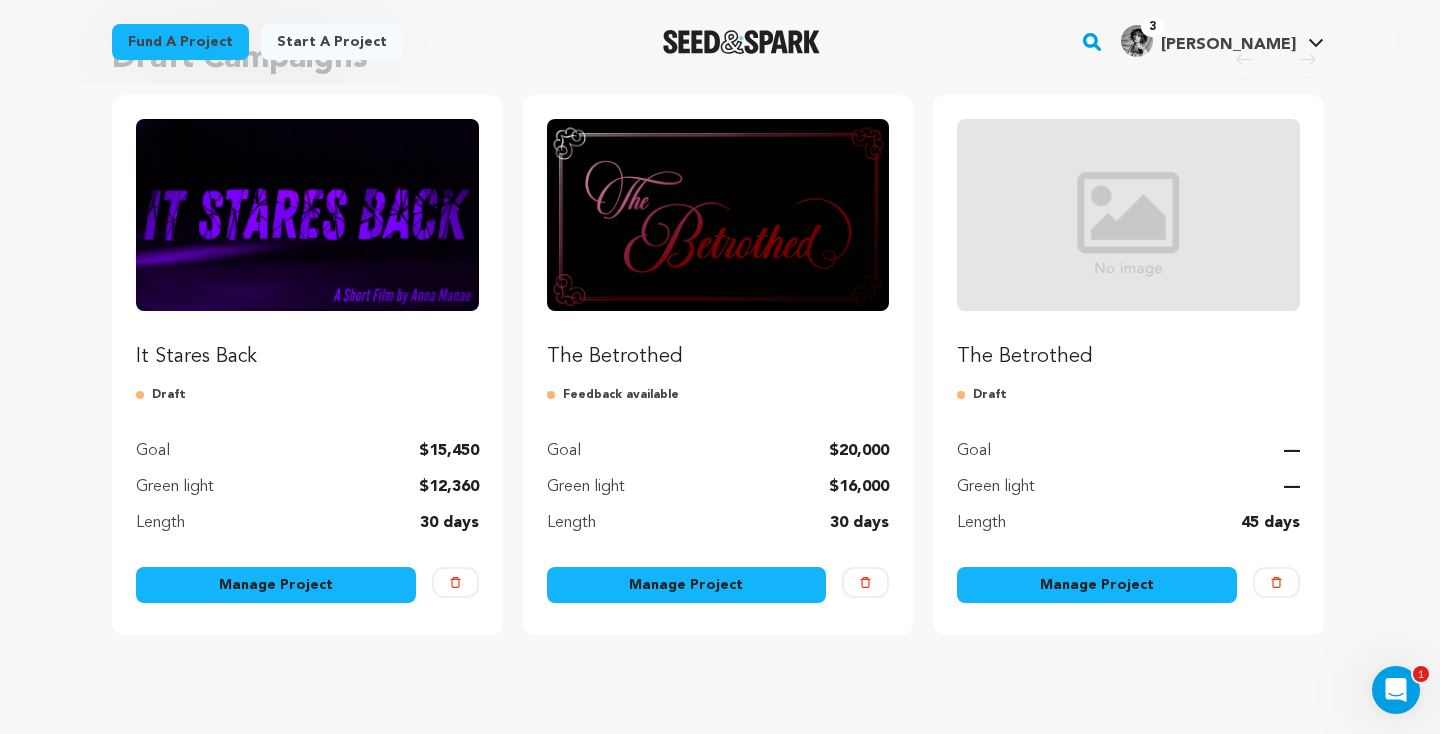 click on "Manage Project" at bounding box center (276, 585) 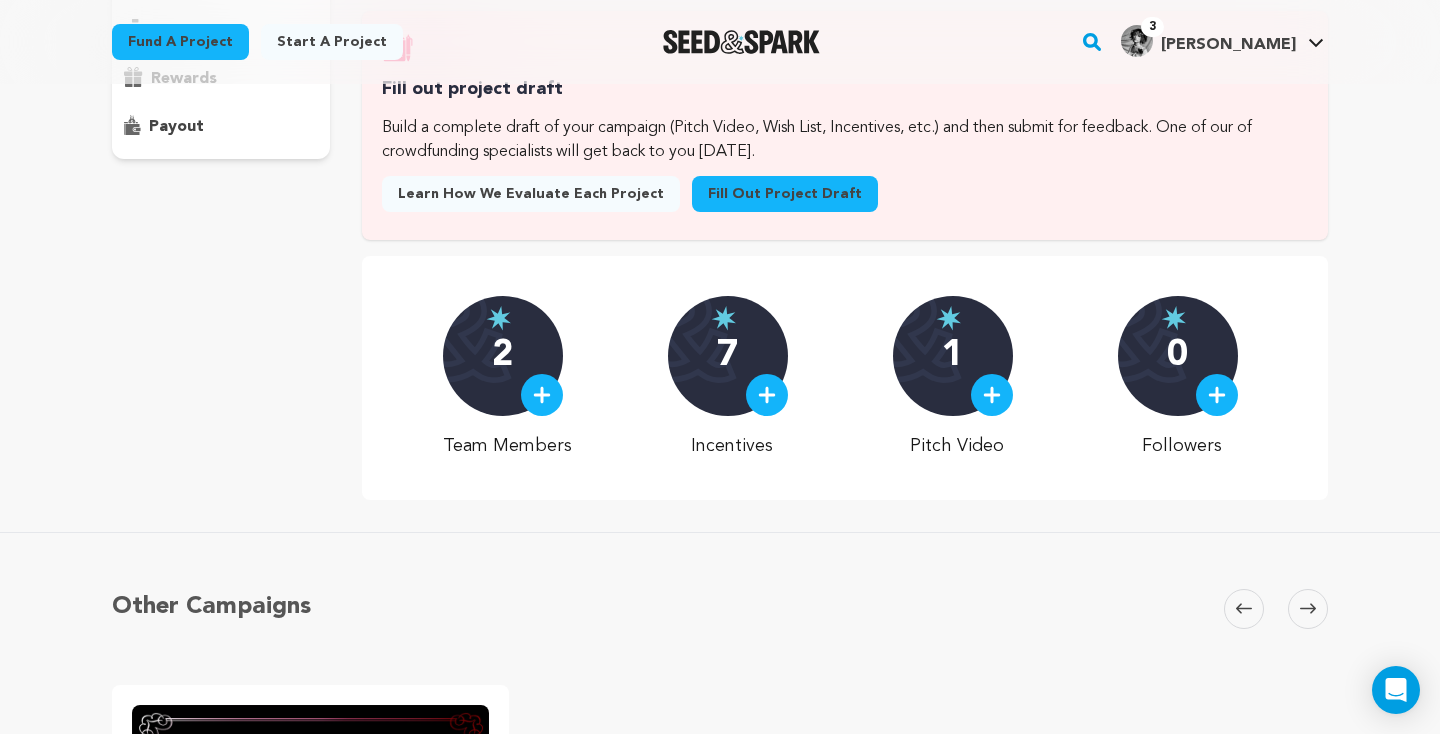 scroll, scrollTop: 622, scrollLeft: 0, axis: vertical 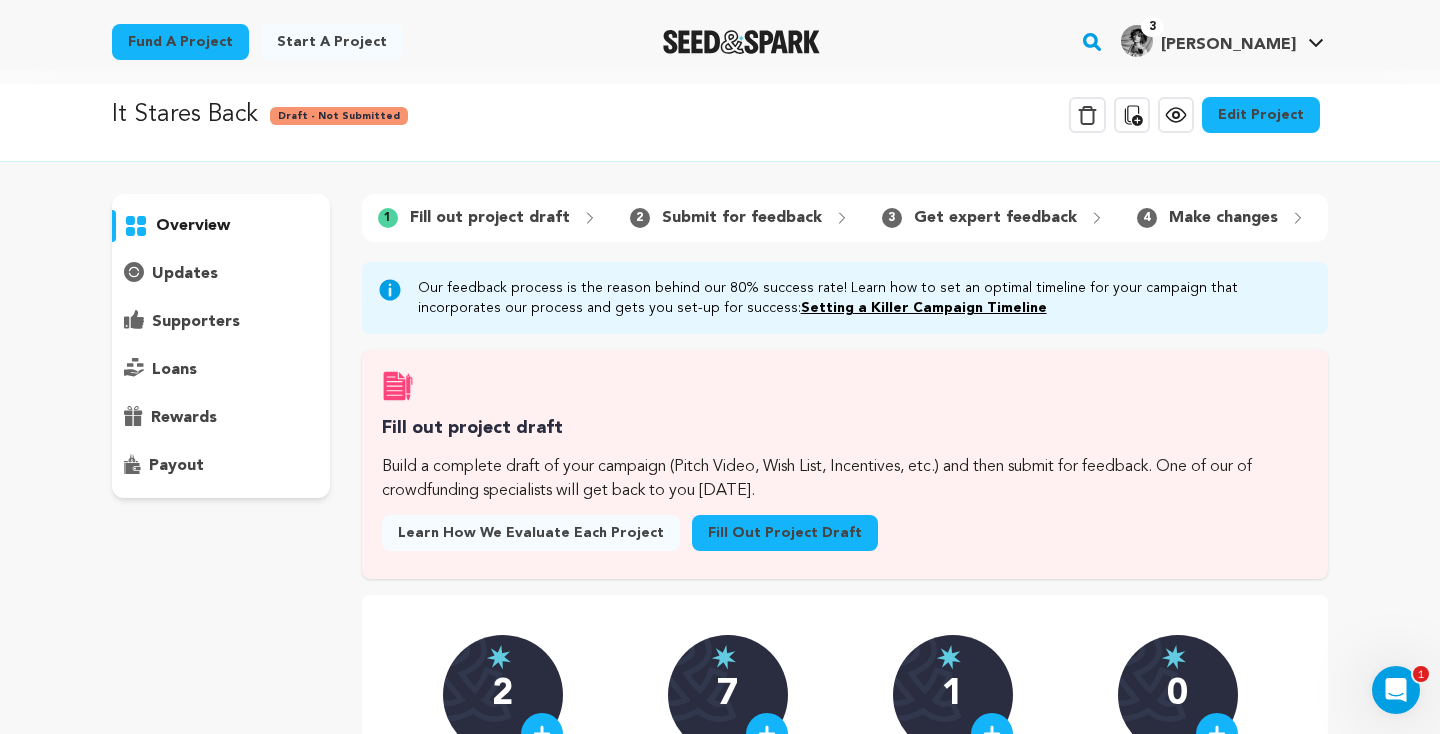 click on "Fill out project draft" at bounding box center (785, 533) 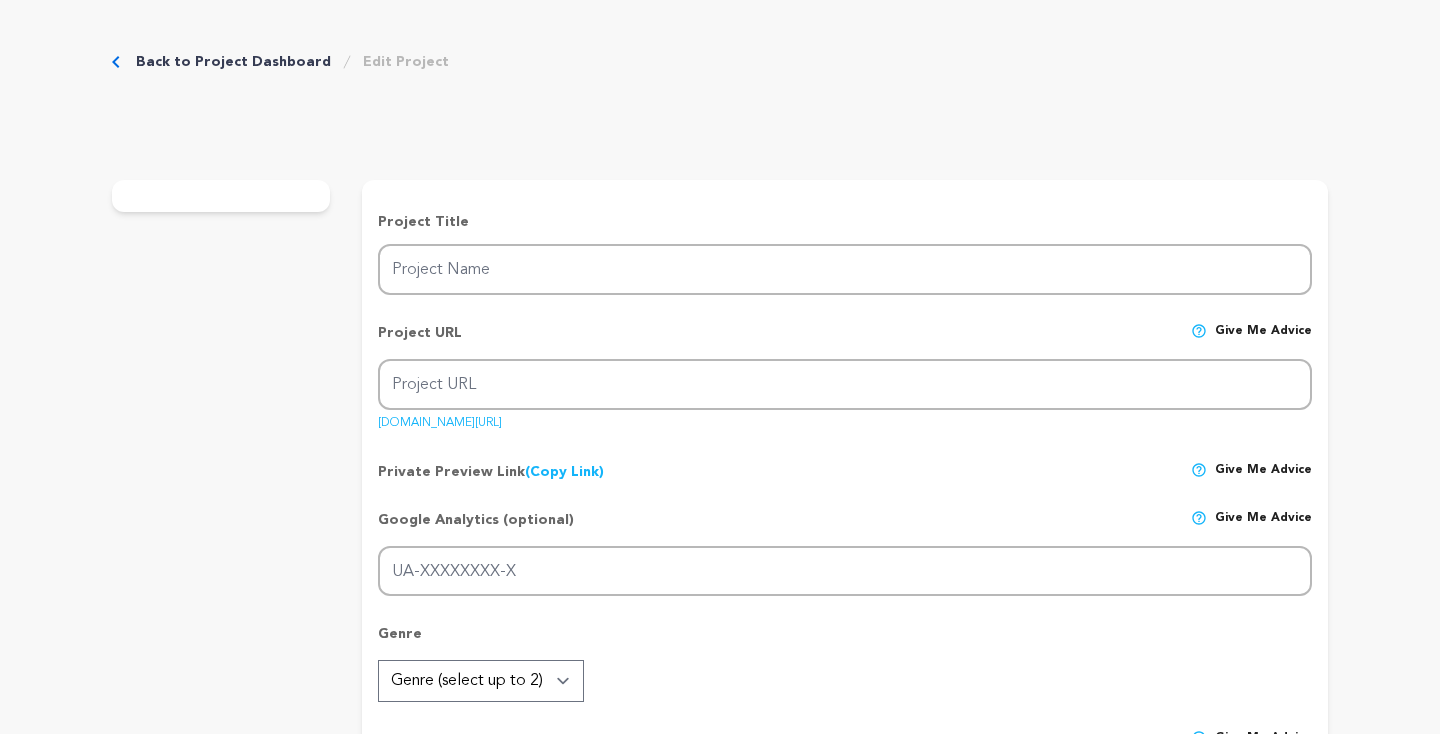 type on "It Stares Back" 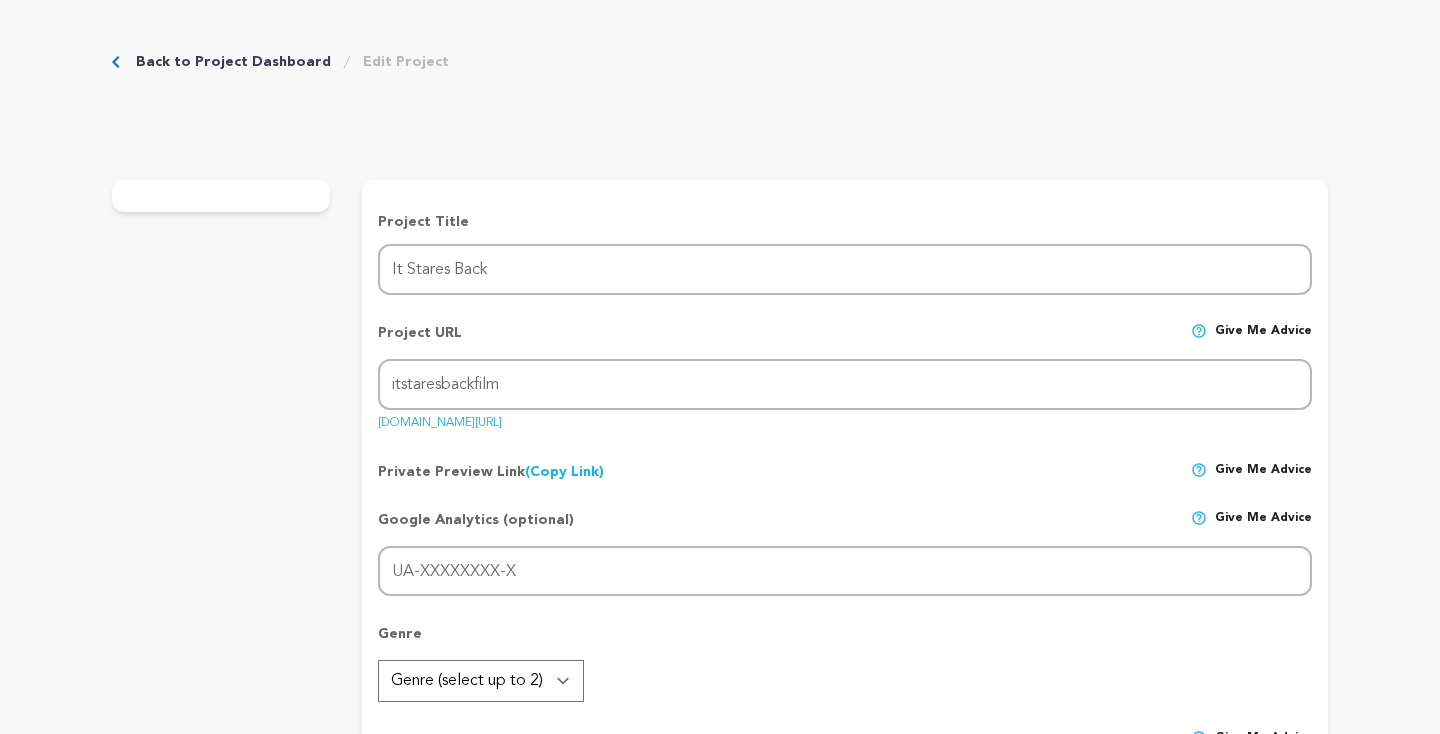 scroll, scrollTop: 0, scrollLeft: 0, axis: both 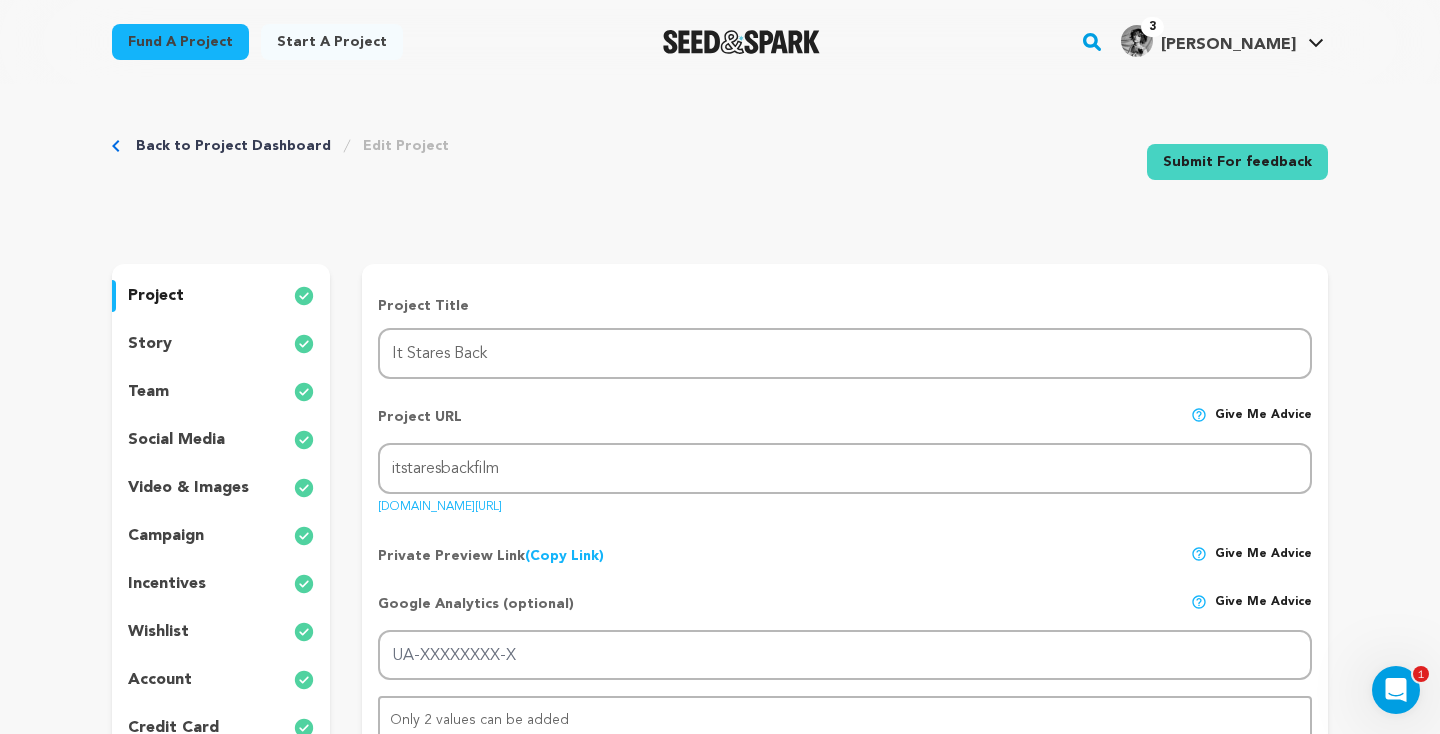 click on "story" at bounding box center (221, 344) 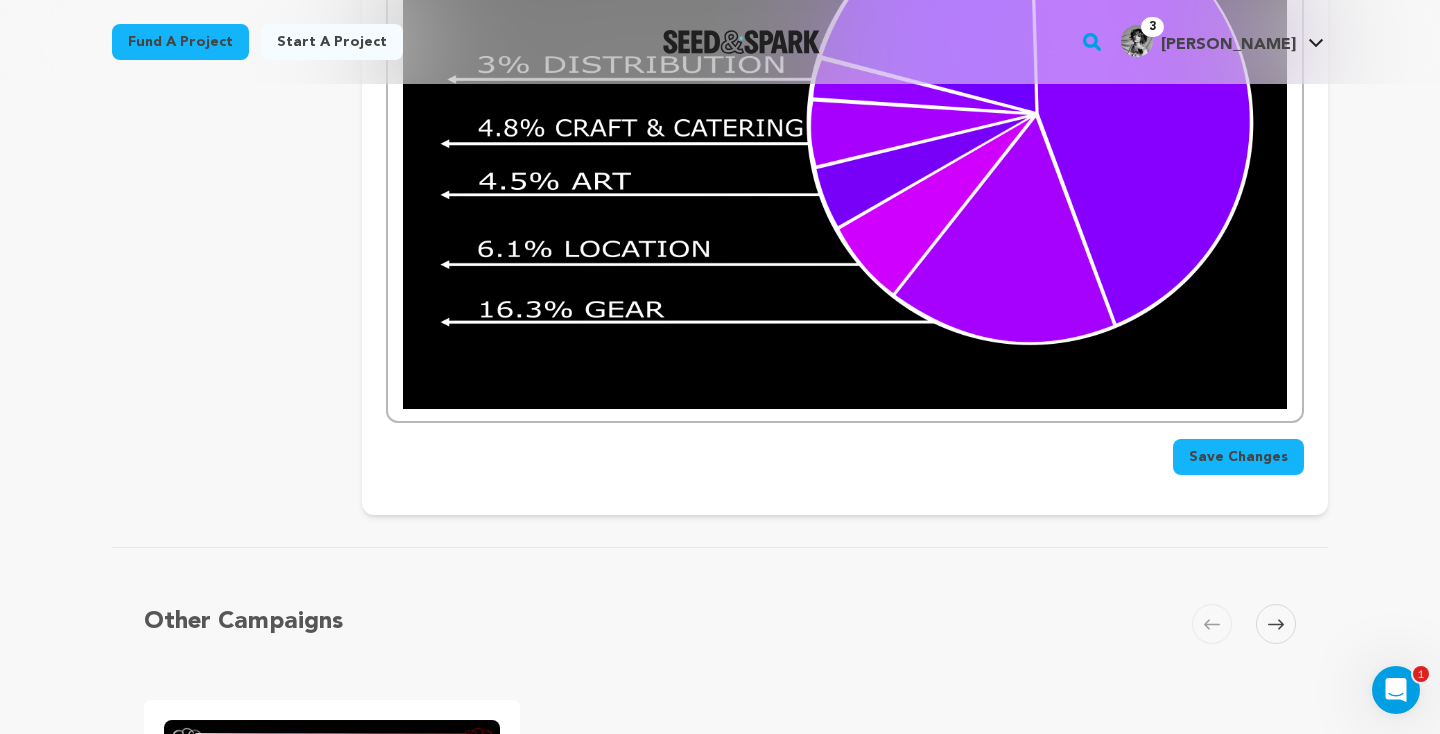 scroll, scrollTop: 4373, scrollLeft: 0, axis: vertical 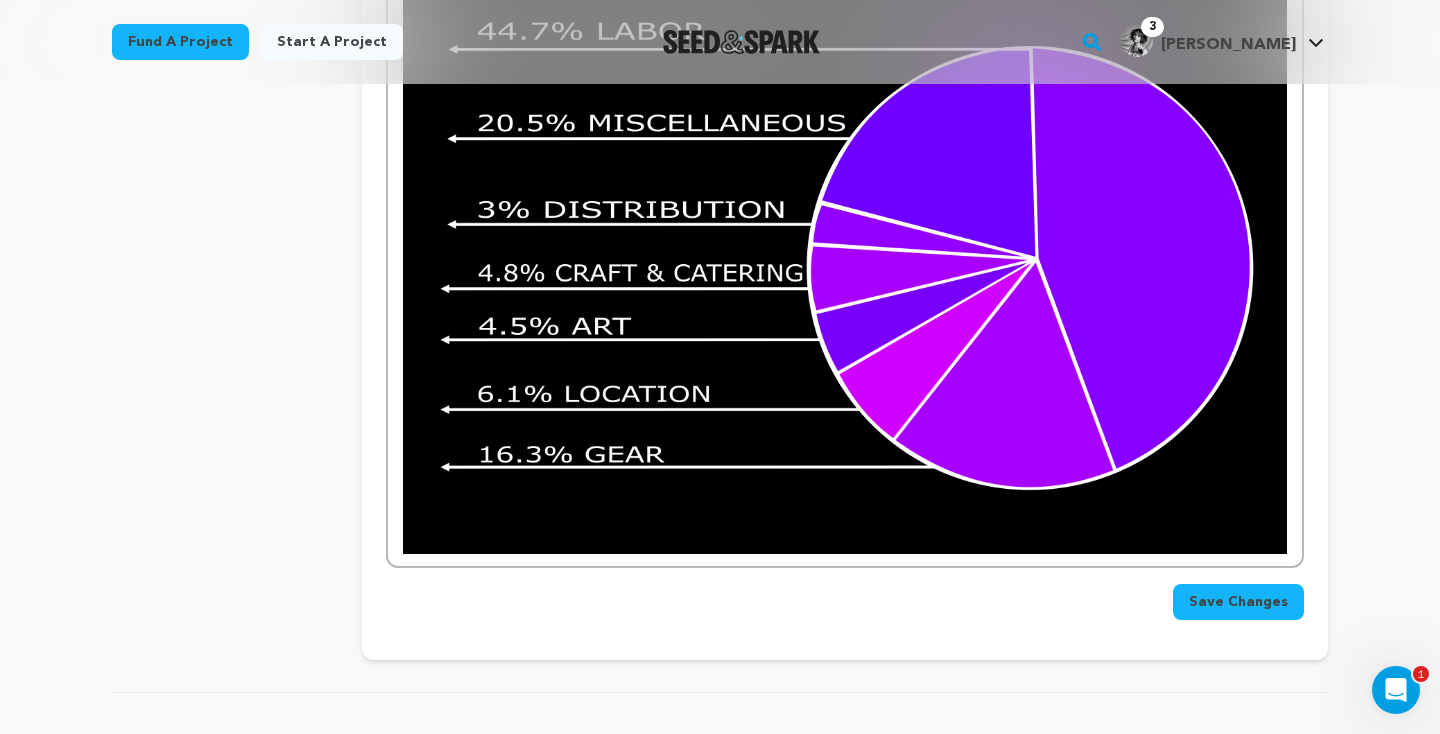 click on "Lucy is like most college freshmen: eager, adventurous, and deeply insecure. One night she and her new friend, Myles, decide to take LSD together. Having never experimented with psychedelics, Lucy wasn’t sure what to expect, but she certainly got more than she bargained for. Suddenly every reflective surface in her surroundings contained a fierce adversary: her own reflection. Increasingly bombarded with insults regarding her integrity and impostorhood, Lucy frantically avoids an oncoming identity crisis. She goes so far as to attempt to escape into Myles’ embrace, only to realize there is no escape from herself. A city soundscape, shimmering skyscraper lights, and the colorful glow of LED strips saturate nights on an urban campus. A new student’s unfamiliarity with their surroundings and these elements work in tandem to cultivate a sense of wonder.  Once the acid kicks in, Lucy feels the energy of life itself move through her as she explores this new world; bathed in color and sound. . ”" at bounding box center (845, -1666) 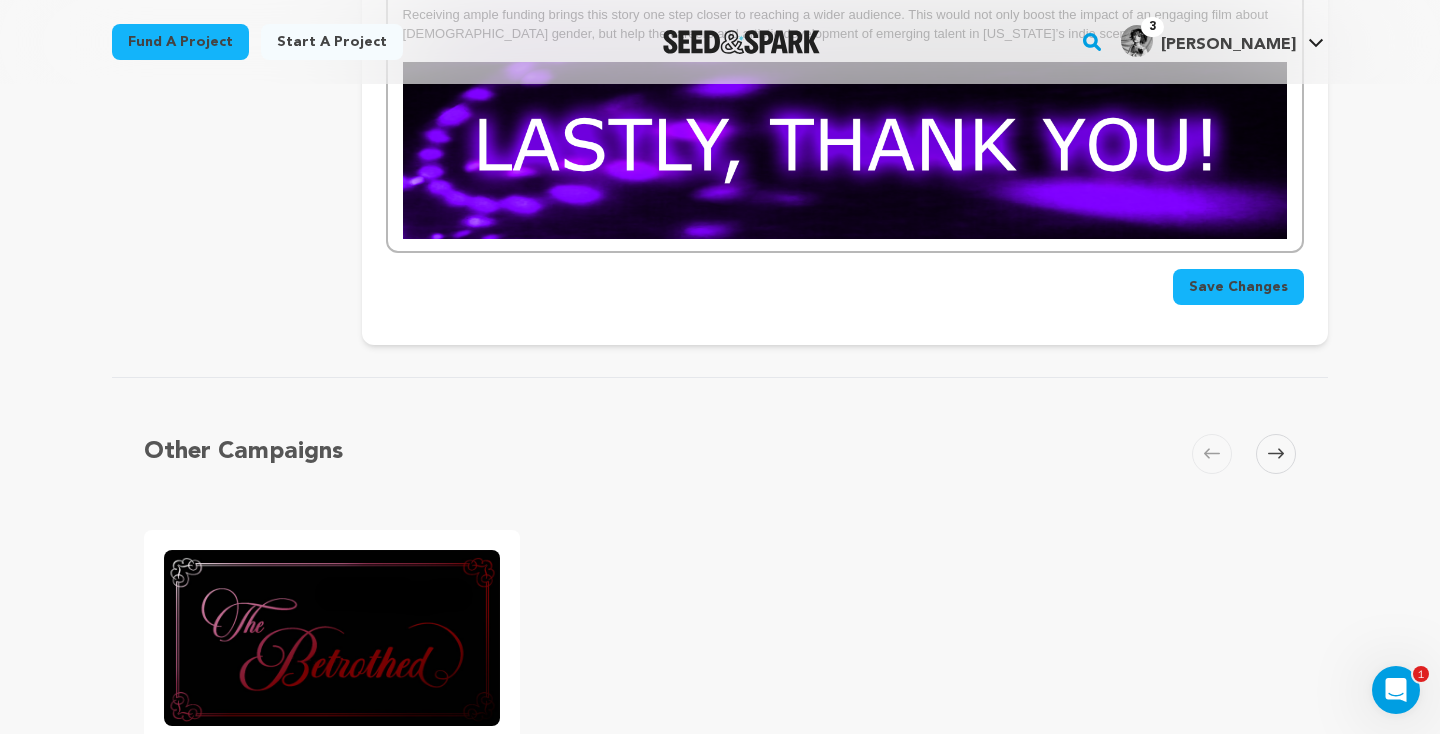 scroll, scrollTop: 4027, scrollLeft: 0, axis: vertical 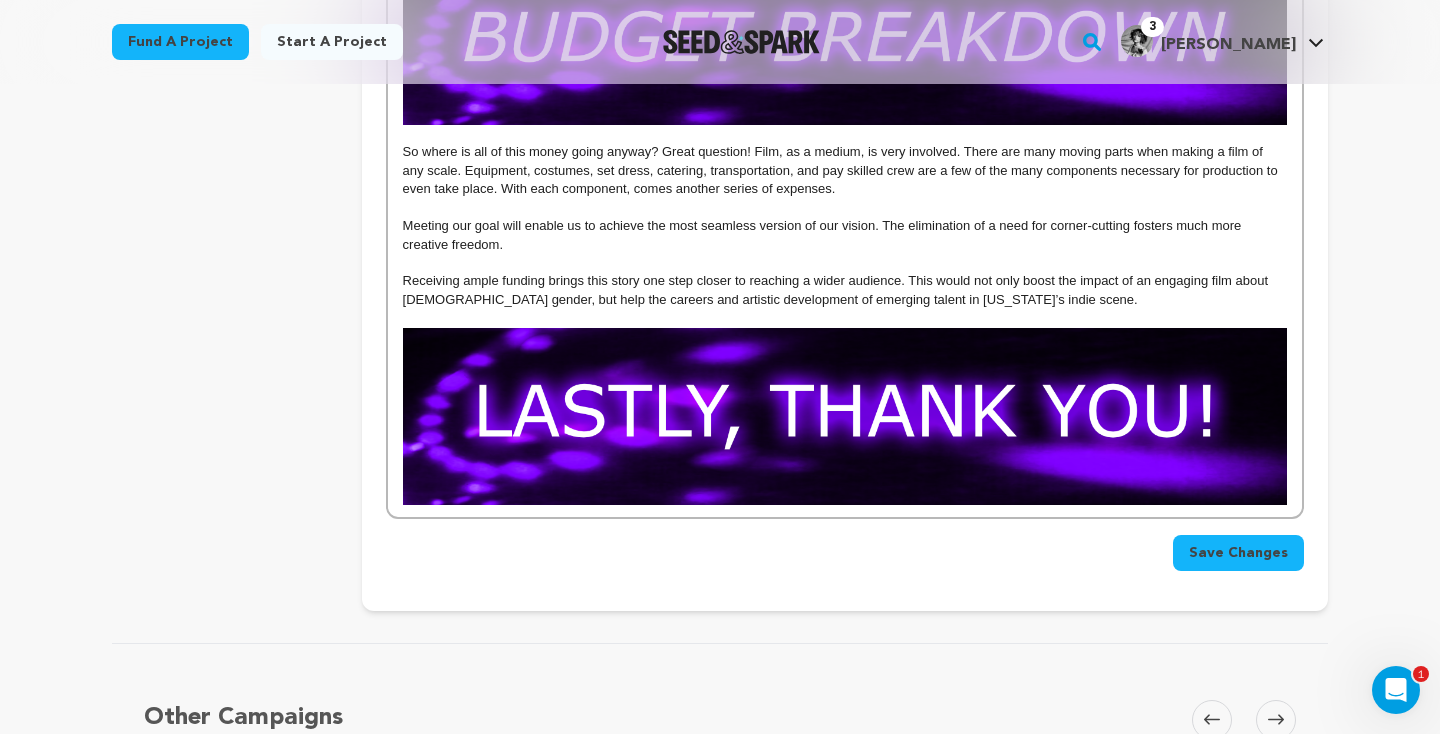 click at bounding box center [845, 416] 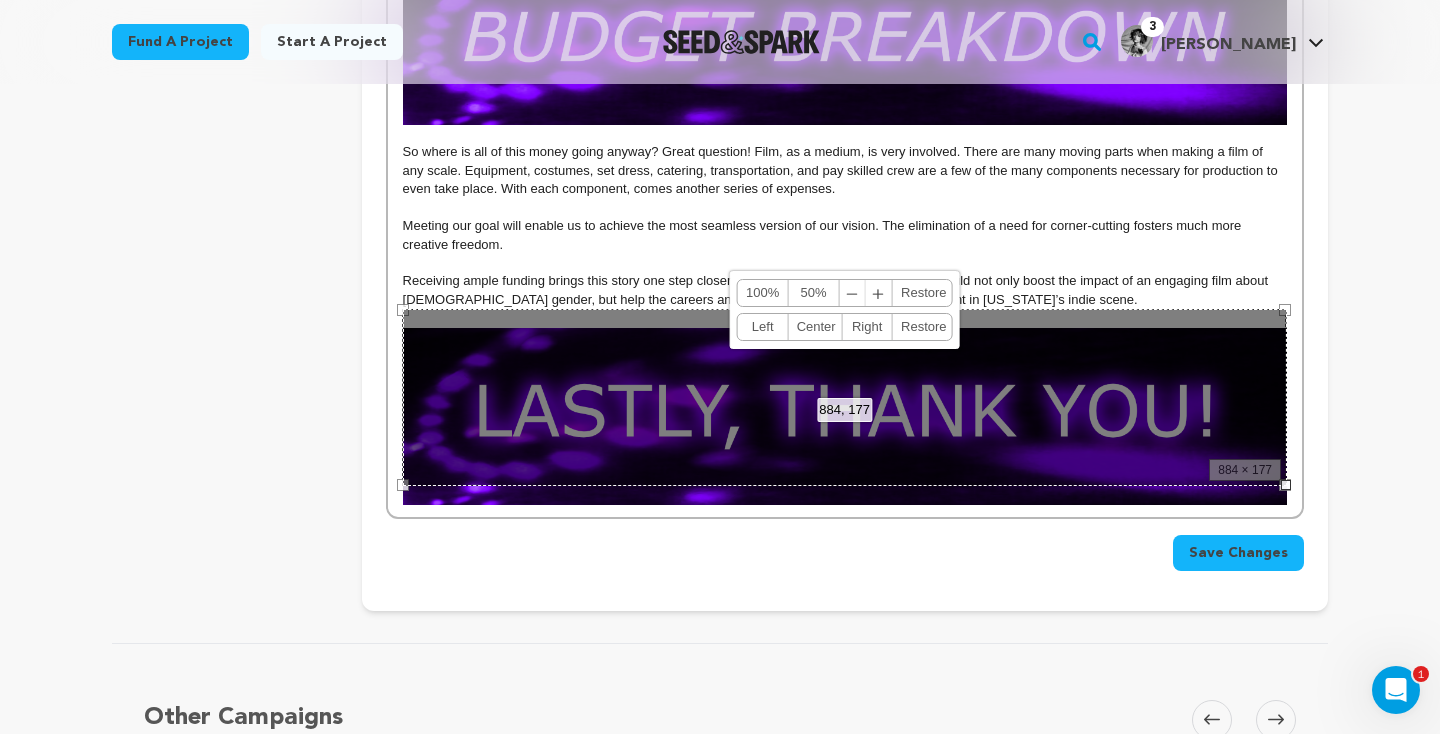 click on "Receiving ample funding brings this story one step closer to reaching a wider audience. This would not only boost the impact of an engaging film about non-binary gender, but help the careers and artistic development of emerging talent in New York’s indie scene." at bounding box center [845, 290] 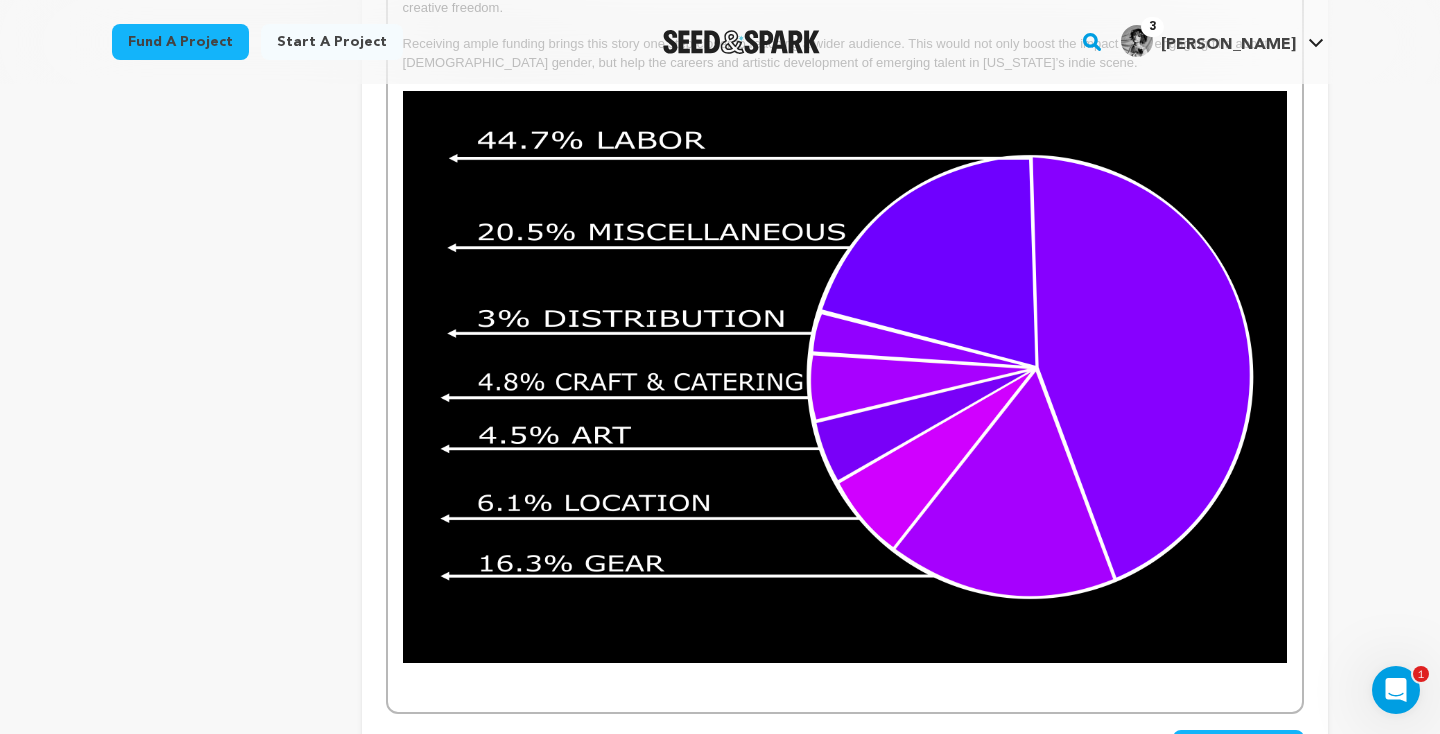 scroll, scrollTop: 4288, scrollLeft: 0, axis: vertical 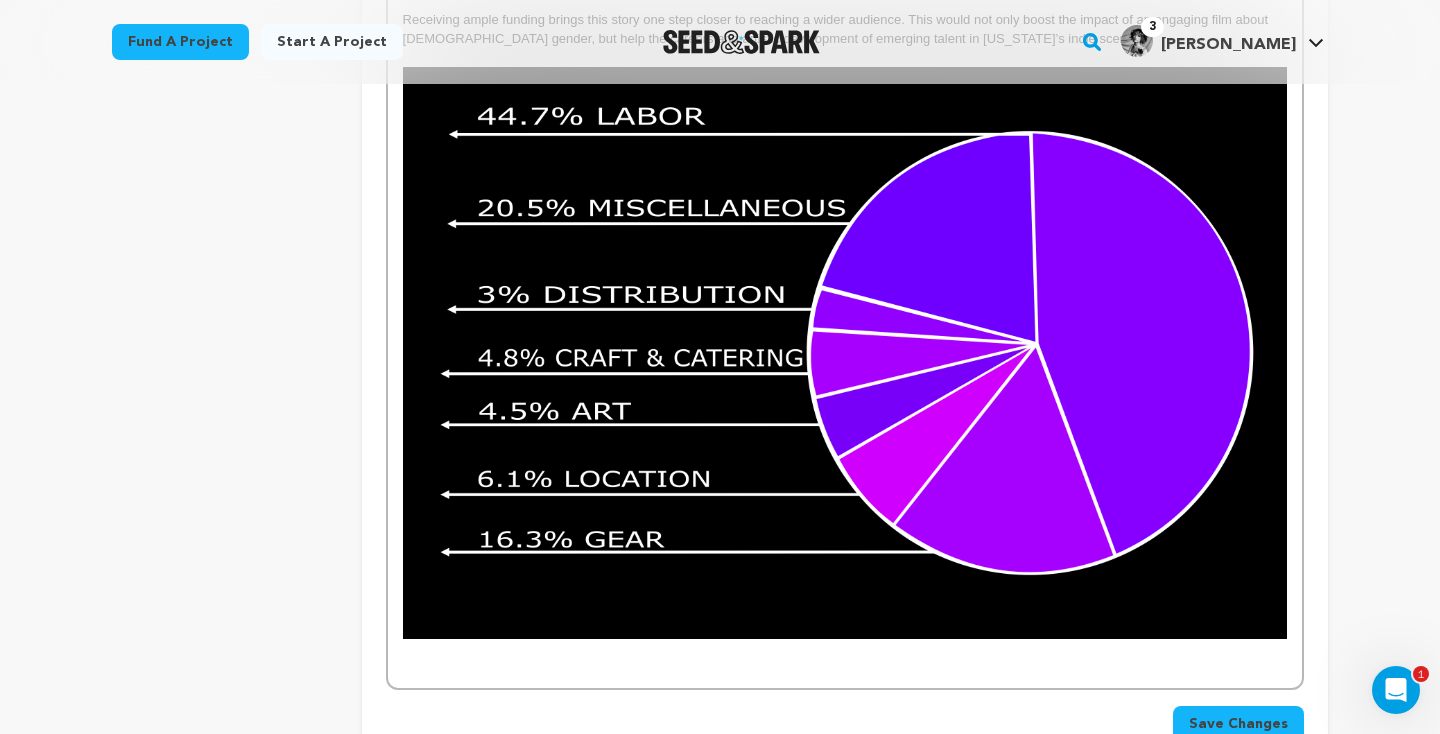 click at bounding box center (845, 648) 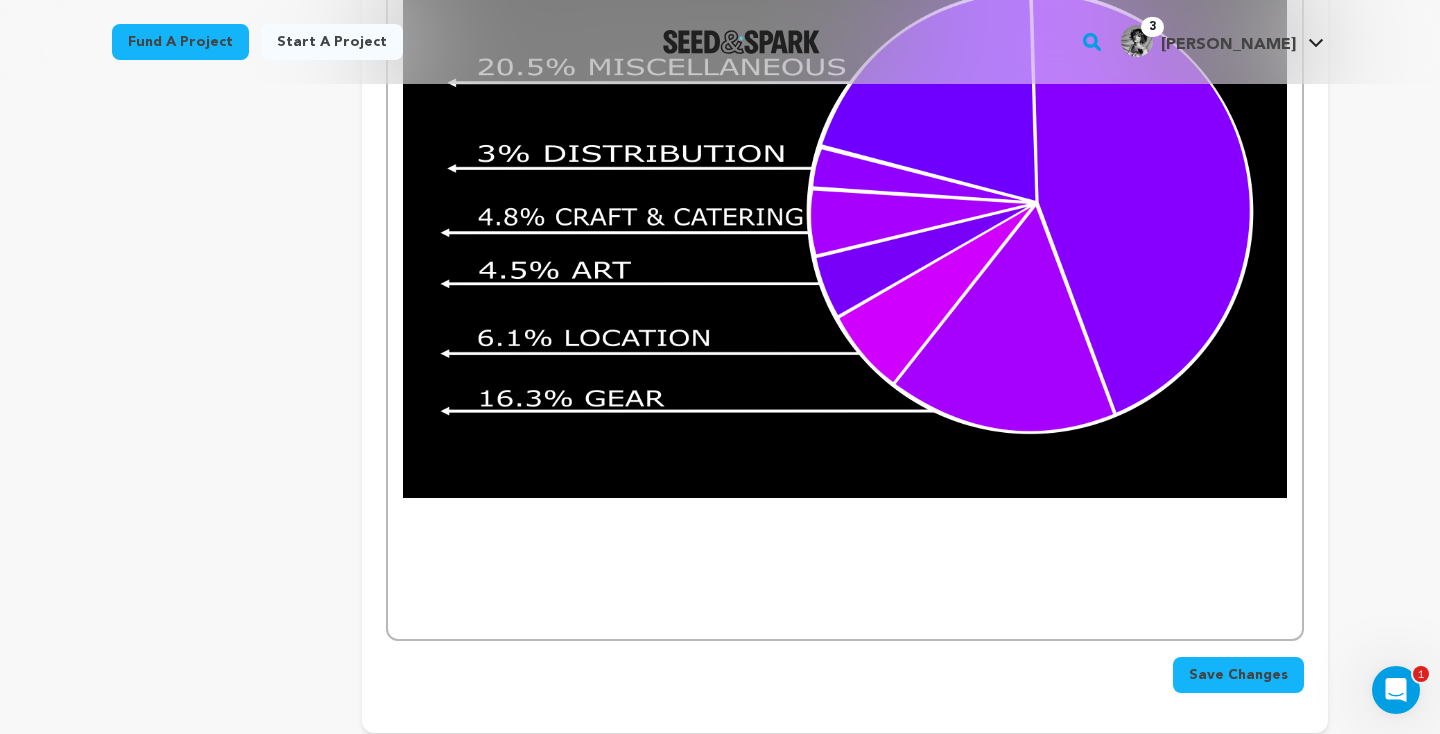 scroll, scrollTop: 4449, scrollLeft: 0, axis: vertical 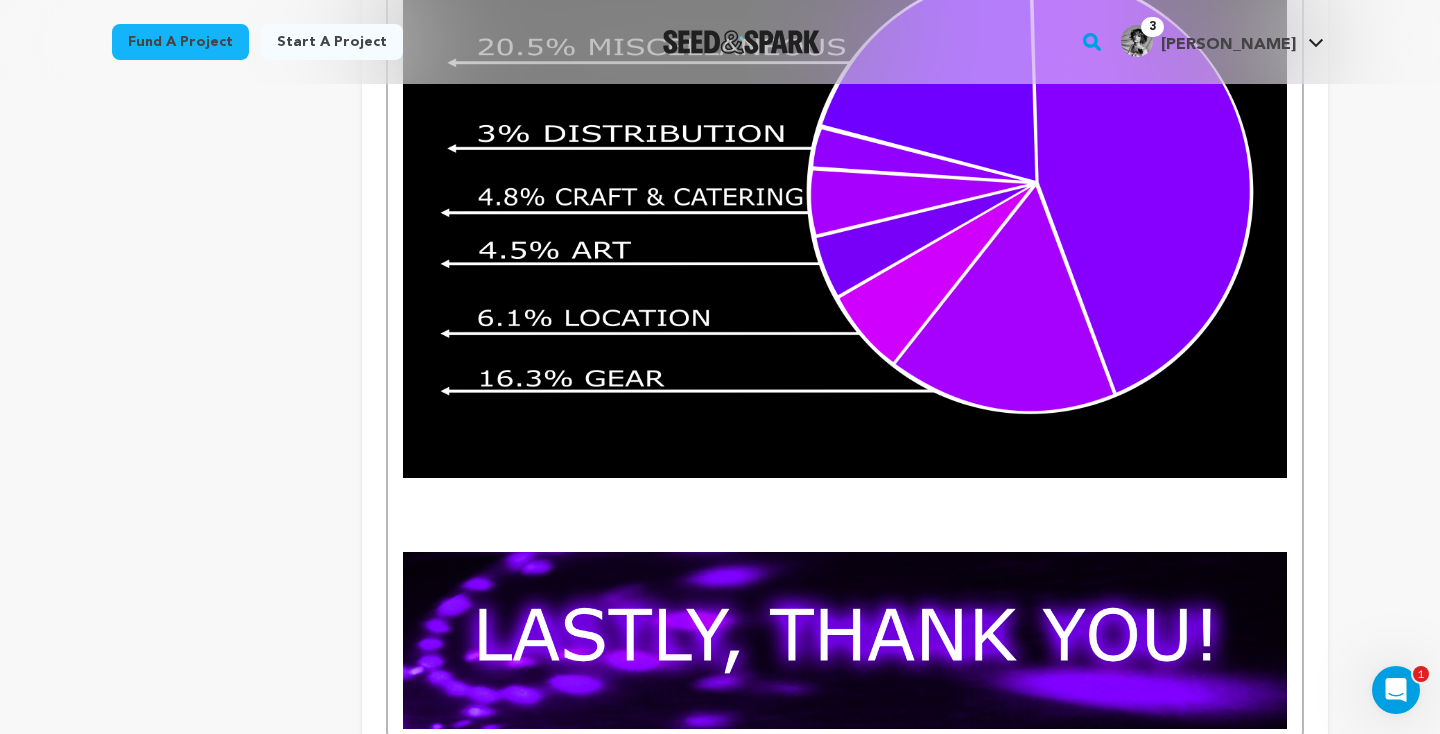 click at bounding box center [845, 542] 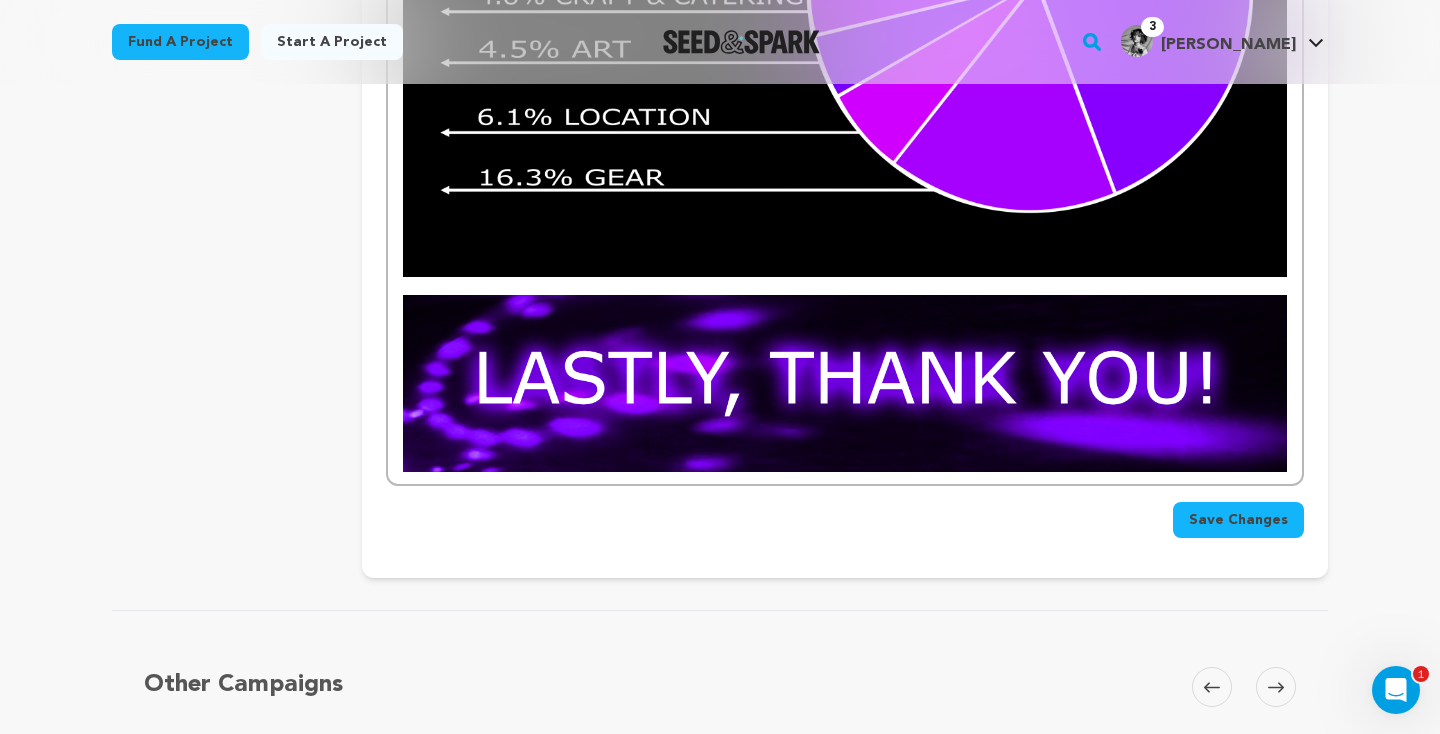 scroll, scrollTop: 4826, scrollLeft: 0, axis: vertical 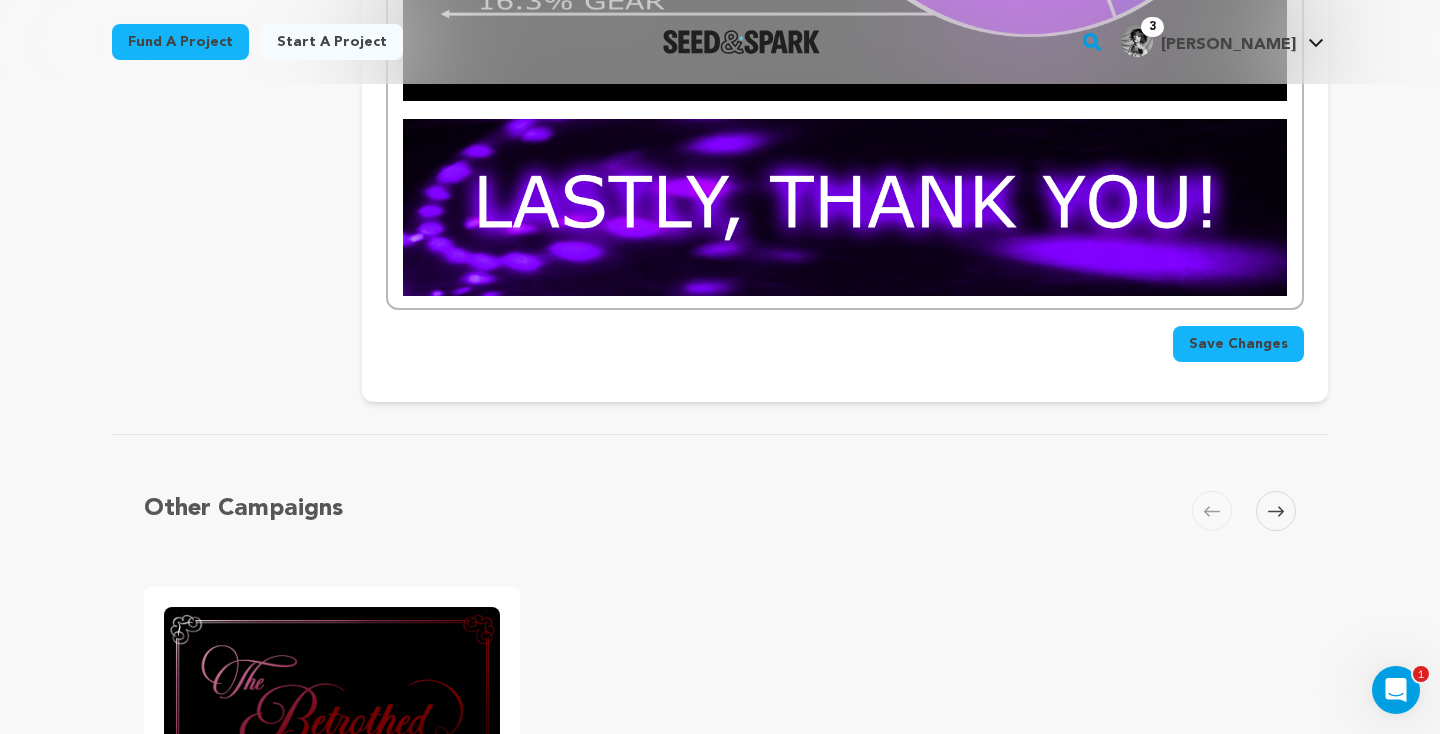 click on "Lucy is like most college freshmen: eager, adventurous, and deeply insecure. One night she and her new friend, Myles, decide to take LSD together. Having never experimented with psychedelics, Lucy wasn’t sure what to expect, but she certainly got more than she bargained for. Suddenly every reflective surface in her surroundings contained a fierce adversary: her own reflection. Increasingly bombarded with insults regarding her integrity and impostorhood, Lucy frantically avoids an oncoming identity crisis. She goes so far as to attempt to escape into Myles’ embrace, only to realize there is no escape from herself. A city soundscape, shimmering skyscraper lights, and the colorful glow of LED strips saturate nights on an urban campus. A new student’s unfamiliarity with their surroundings and these elements work in tandem to cultivate a sense of wonder.  Once the acid kicks in, Lucy feels the energy of life itself move through her as she explores this new world; bathed in color and sound. . ”" at bounding box center [845, -2021] 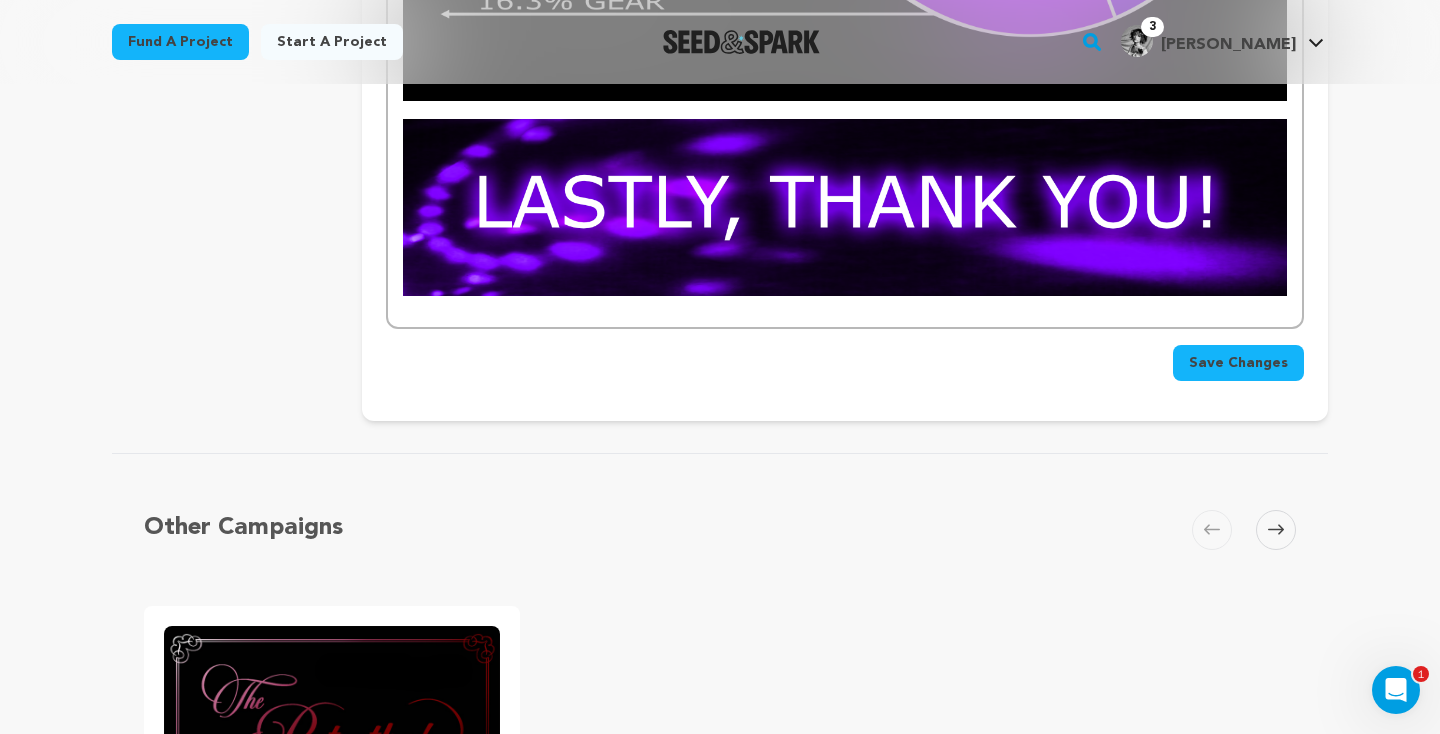 scroll, scrollTop: 210, scrollLeft: 0, axis: vertical 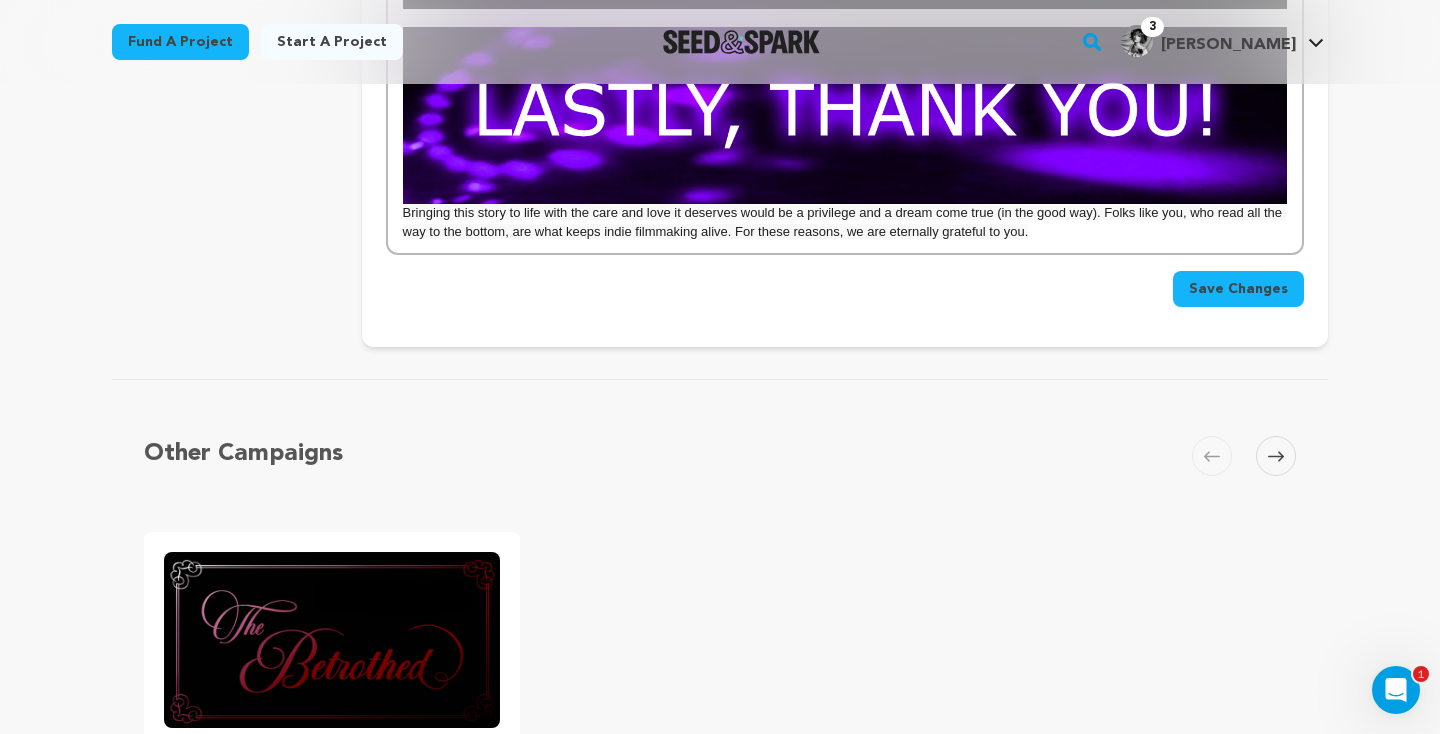 click on "Lucy is like most college freshmen: eager, adventurous, and deeply insecure. One night she and her new friend, Myles, decide to take LSD together. Having never experimented with psychedelics, Lucy wasn’t sure what to expect, but she certainly got more than she bargained for. Suddenly every reflective surface in her surroundings contained a fierce adversary: her own reflection. Increasingly bombarded with insults regarding her integrity and impostorhood, Lucy frantically avoids an oncoming identity crisis. She goes so far as to attempt to escape into Myles’ embrace, only to realize there is no escape from herself. A city soundscape, shimmering skyscraper lights, and the colorful glow of LED strips saturate nights on an urban campus. A new student’s unfamiliarity with their surroundings and these elements work in tandem to cultivate a sense of wonder.  Once the acid kicks in, Lucy feels the energy of life itself move through her as she explores this new world; bathed in color and sound. . ”" at bounding box center [845, -2095] 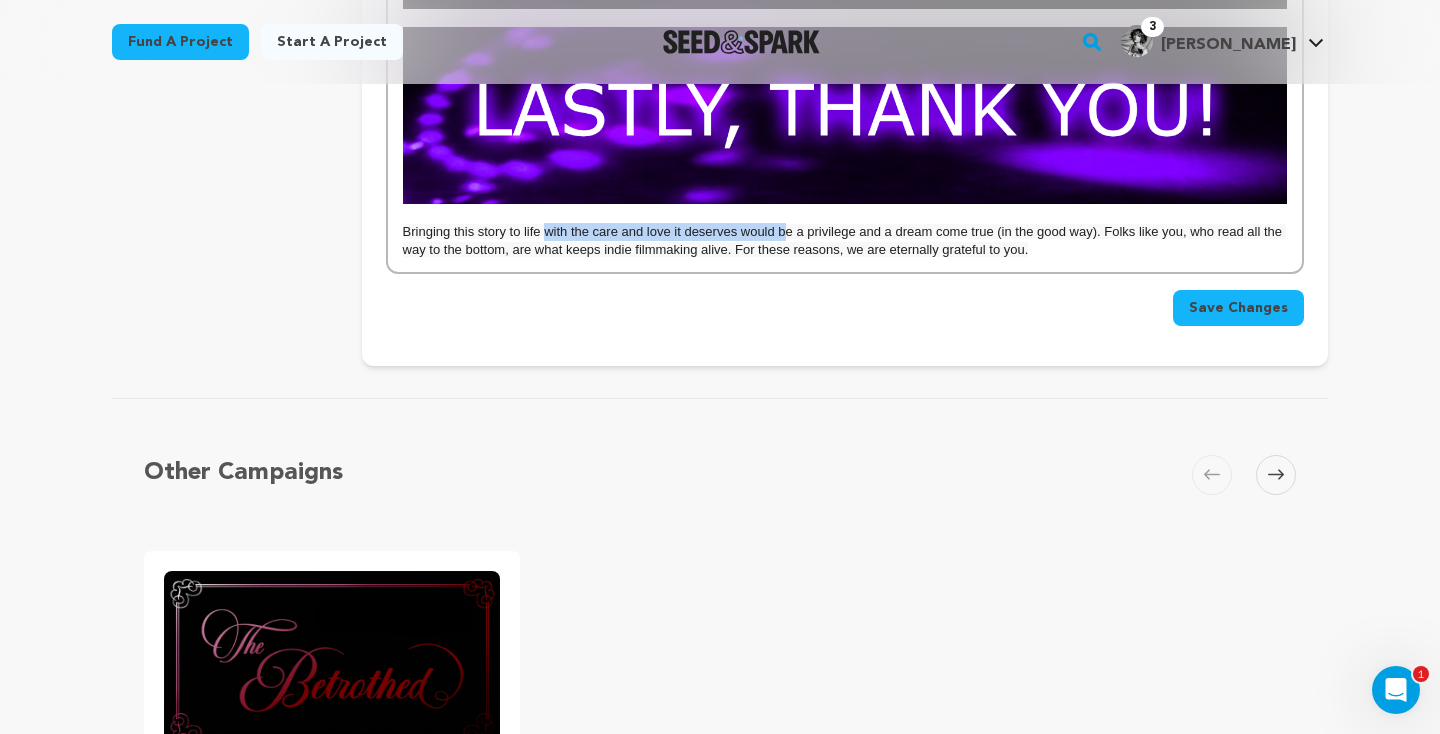 drag, startPoint x: 544, startPoint y: 213, endPoint x: 784, endPoint y: 216, distance: 240.01875 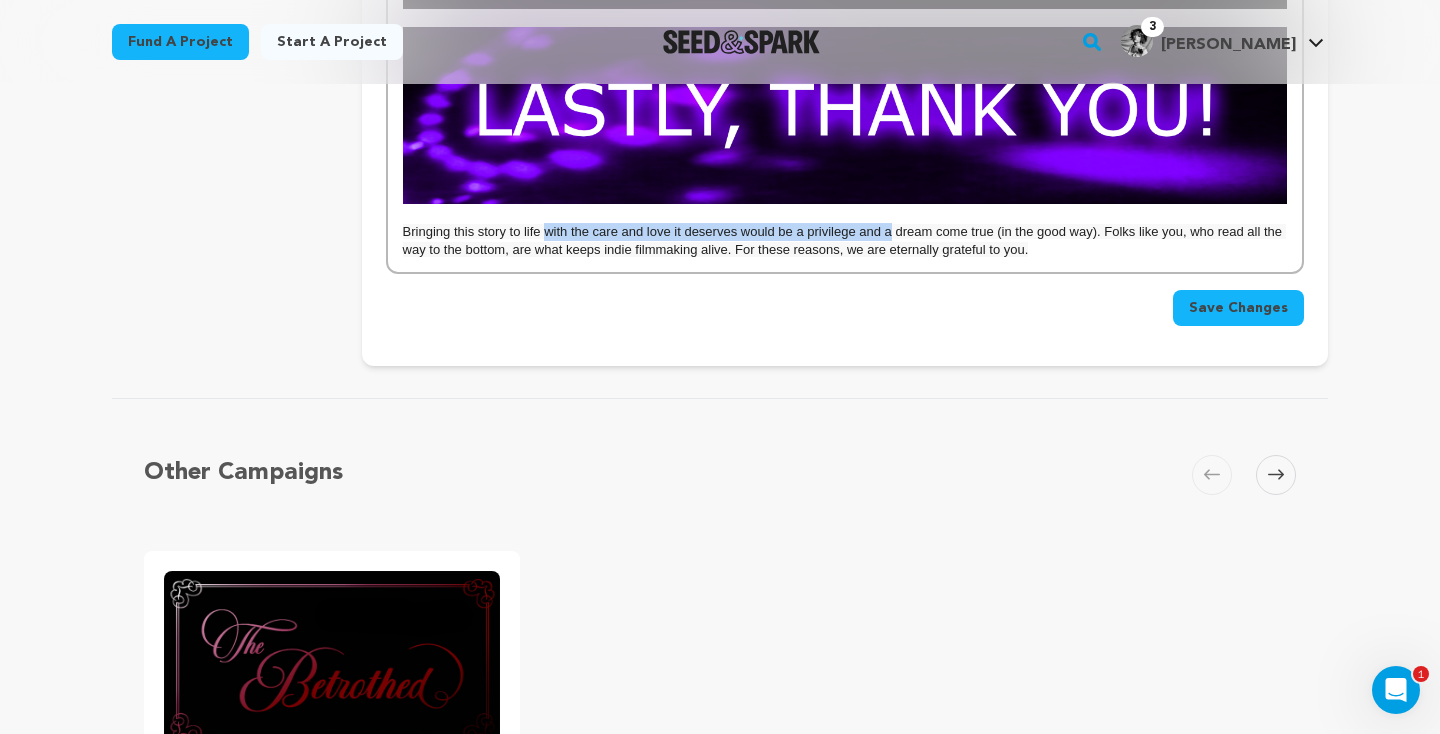 drag, startPoint x: 893, startPoint y: 211, endPoint x: 547, endPoint y: 207, distance: 346.02313 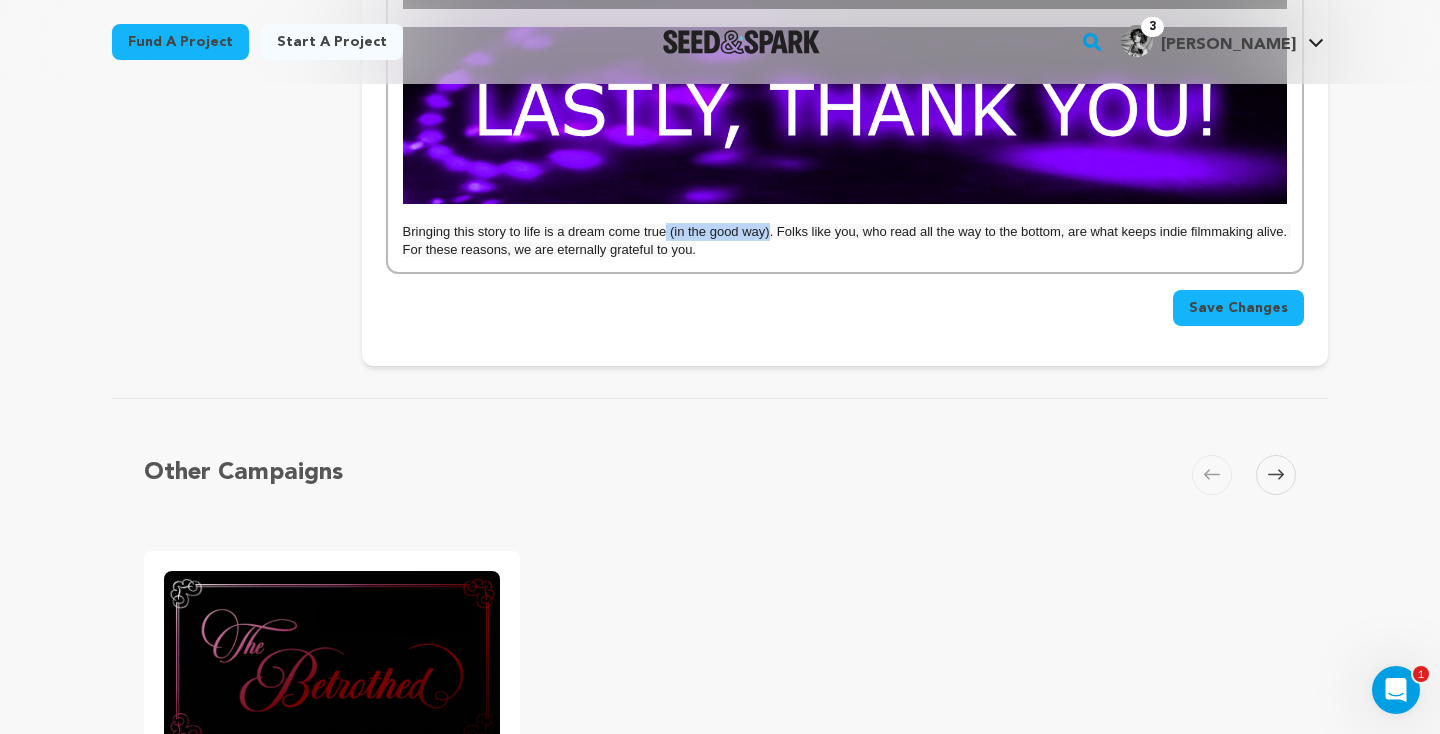 drag, startPoint x: 667, startPoint y: 207, endPoint x: 770, endPoint y: 216, distance: 103.392456 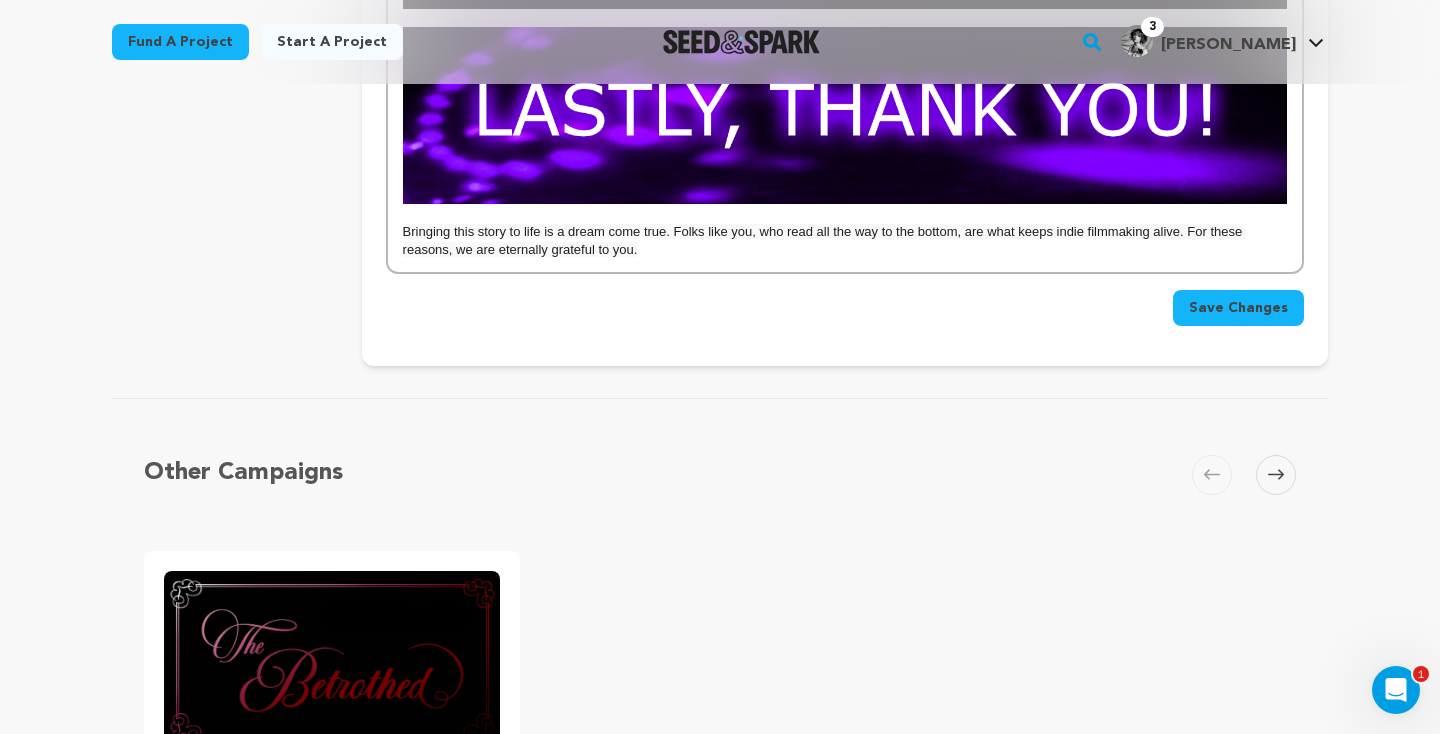 click on "Bringing this story to life is a dream come true. Folks like you, who read all the way to the bottom, are what keeps indie filmmaking alive. For these reasons, we are eternally grateful to you." at bounding box center (845, 241) 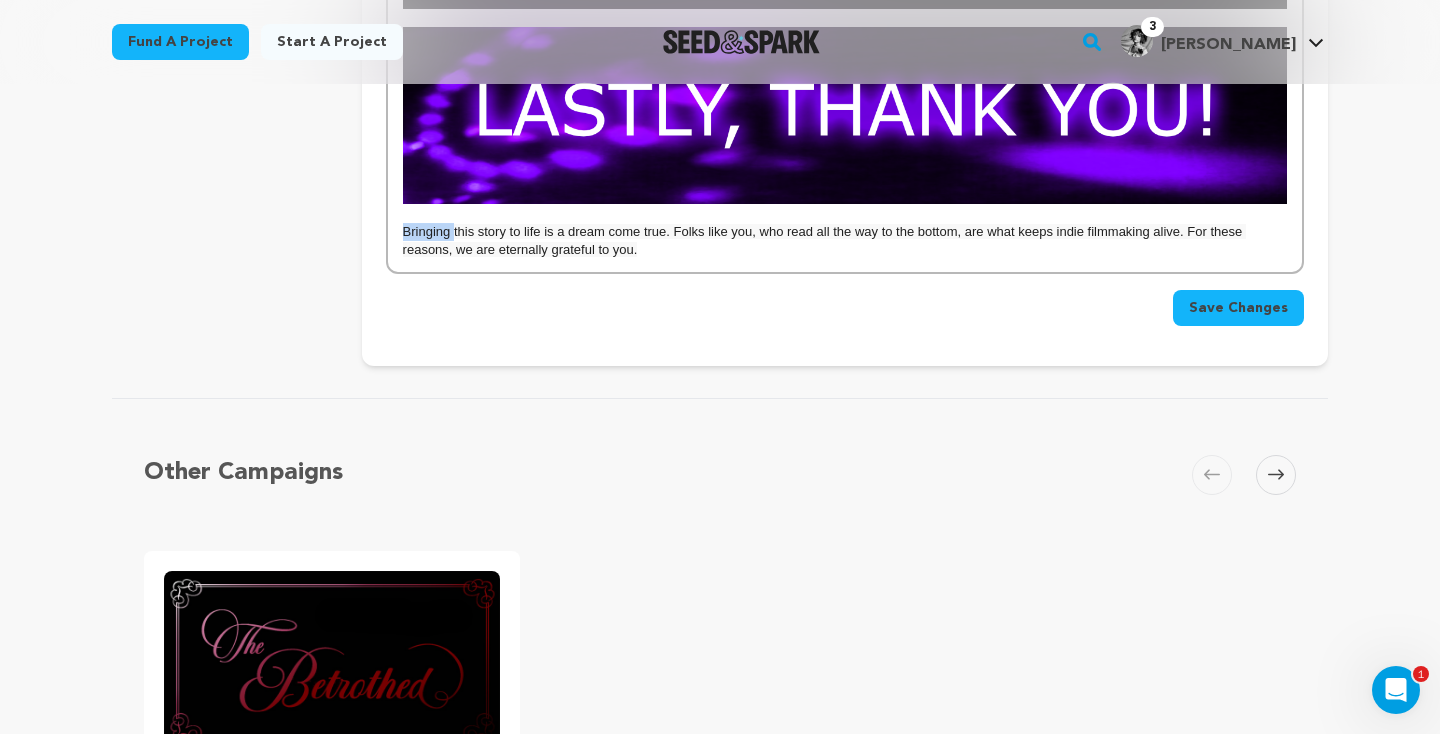 drag, startPoint x: 404, startPoint y: 213, endPoint x: 453, endPoint y: 206, distance: 49.497475 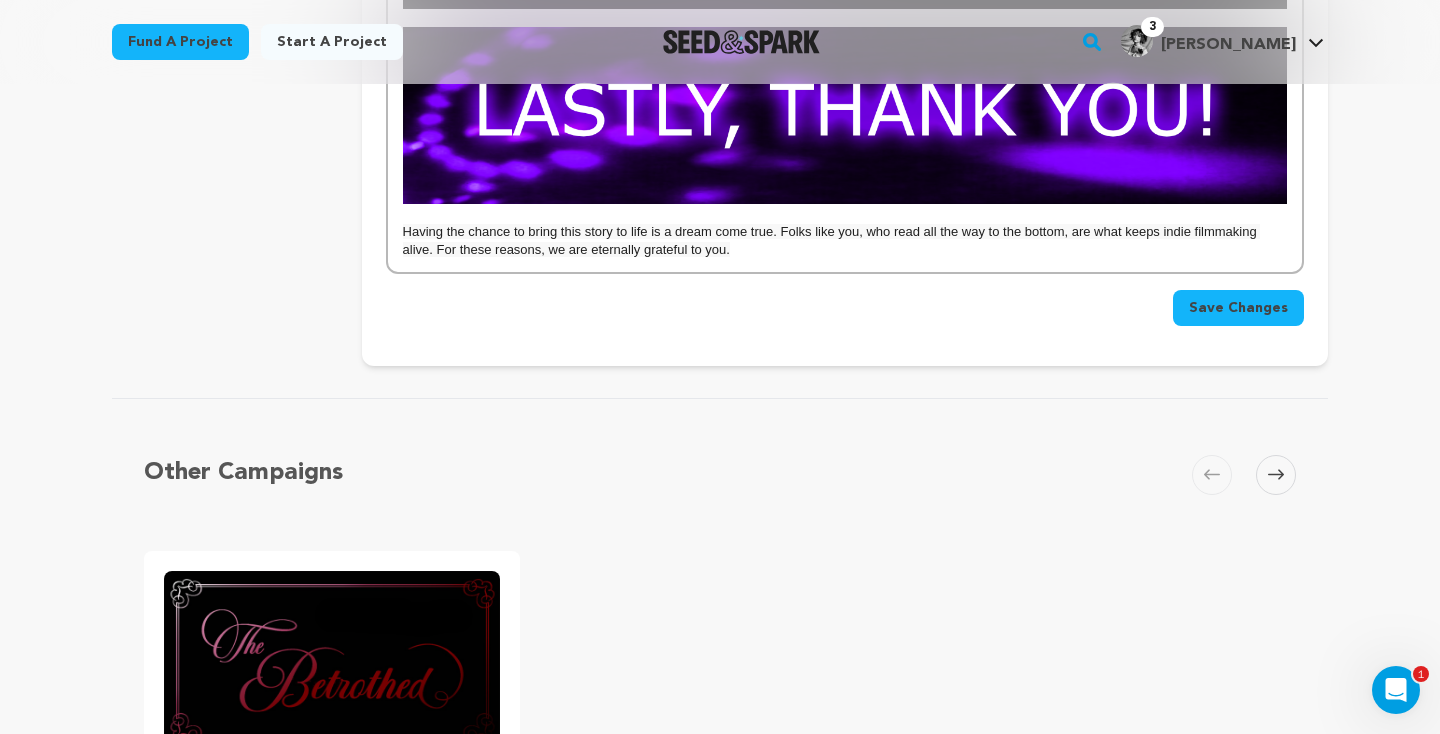 click on "Having the chance to bring this story to life is a dream come true. Folks like you, who read all the way to the bottom, are what keeps indie filmmaking alive. For these reasons, we are eternally grateful to you." at bounding box center (832, 240) 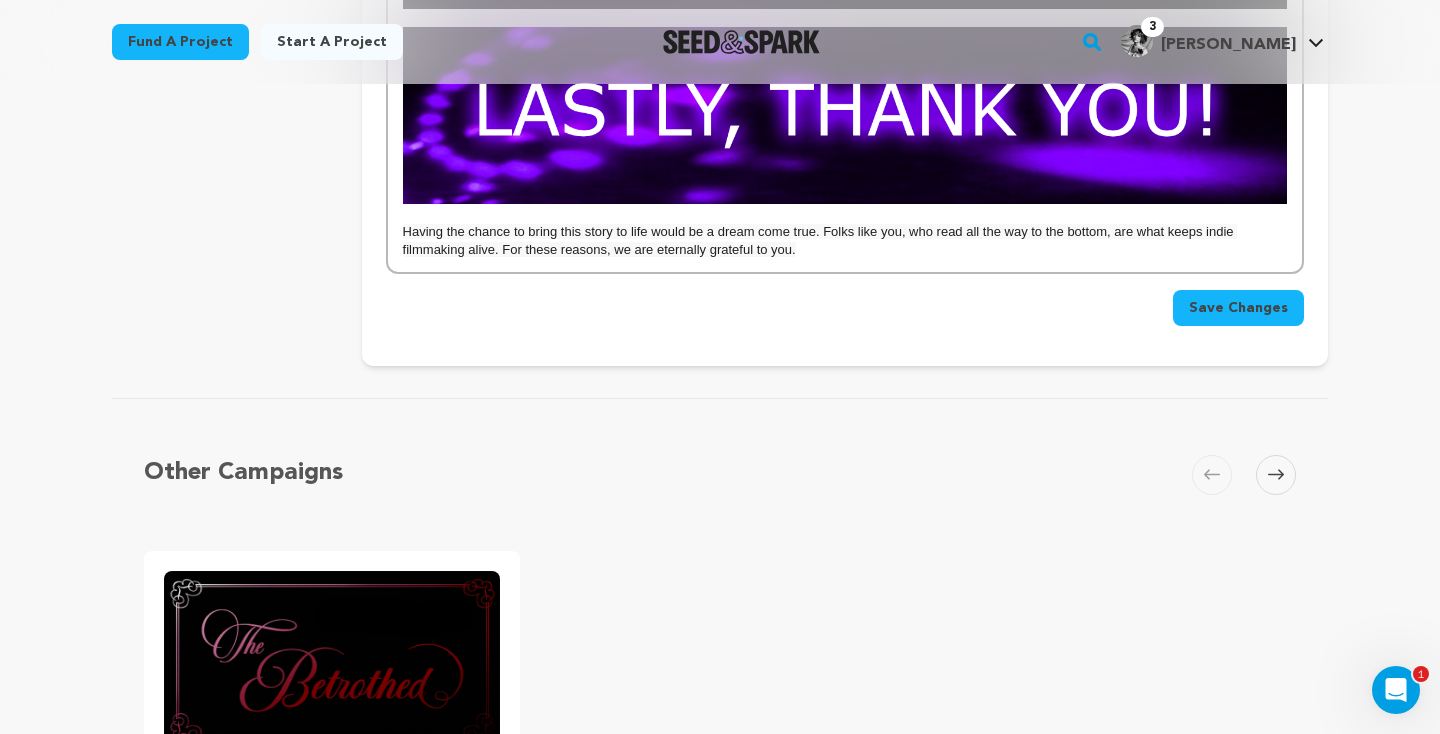 click on "Lucy is like most college freshmen: eager, adventurous, and deeply insecure. One night she and her new friend, Myles, decide to take LSD together. Having never experimented with psychedelics, Lucy wasn’t sure what to expect, but she certainly got more than she bargained for. Suddenly every reflective surface in her surroundings contained a fierce adversary: her own reflection. Increasingly bombarded with insults regarding her integrity and impostorhood, Lucy frantically avoids an oncoming identity crisis. She goes so far as to attempt to escape into Myles’ embrace, only to realize there is no escape from herself. A city soundscape, shimmering skyscraper lights, and the colorful glow of LED strips saturate nights on an urban campus. A new student’s unfamiliarity with their surroundings and these elements work in tandem to cultivate a sense of wonder.  Once the acid kicks in, Lucy feels the energy of life itself move through her as she explores this new world; bathed in color and sound. . ”" at bounding box center (845, -2085) 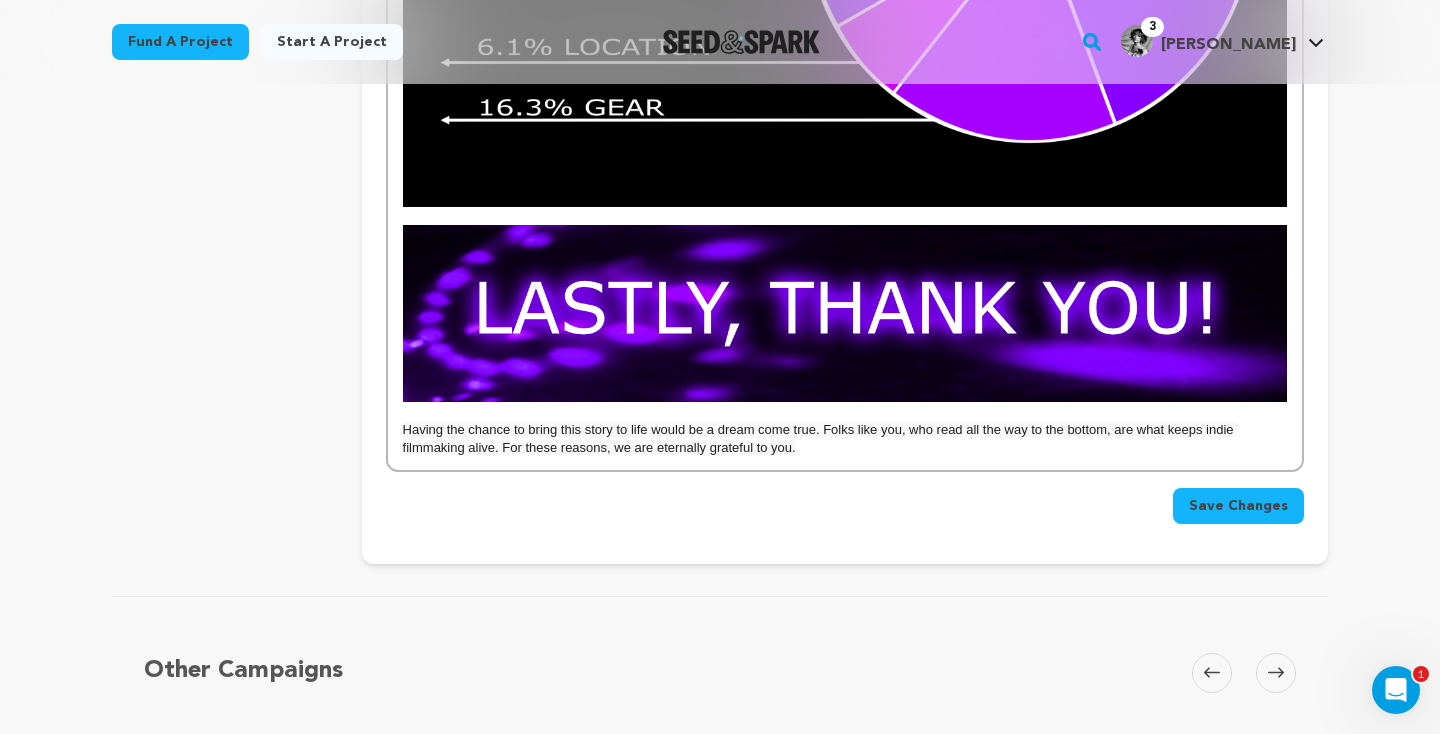 scroll, scrollTop: 4712, scrollLeft: 0, axis: vertical 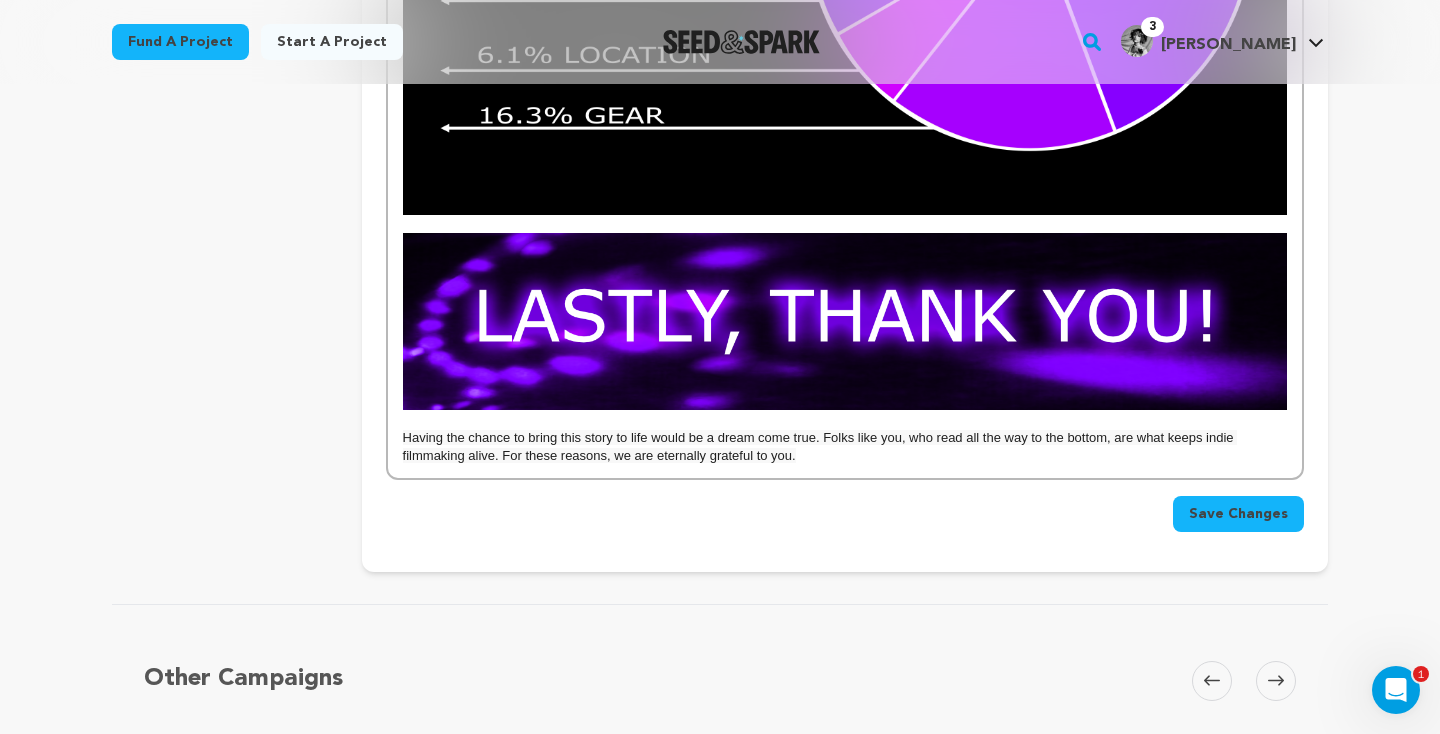 click on "Save Changes" at bounding box center (1238, 514) 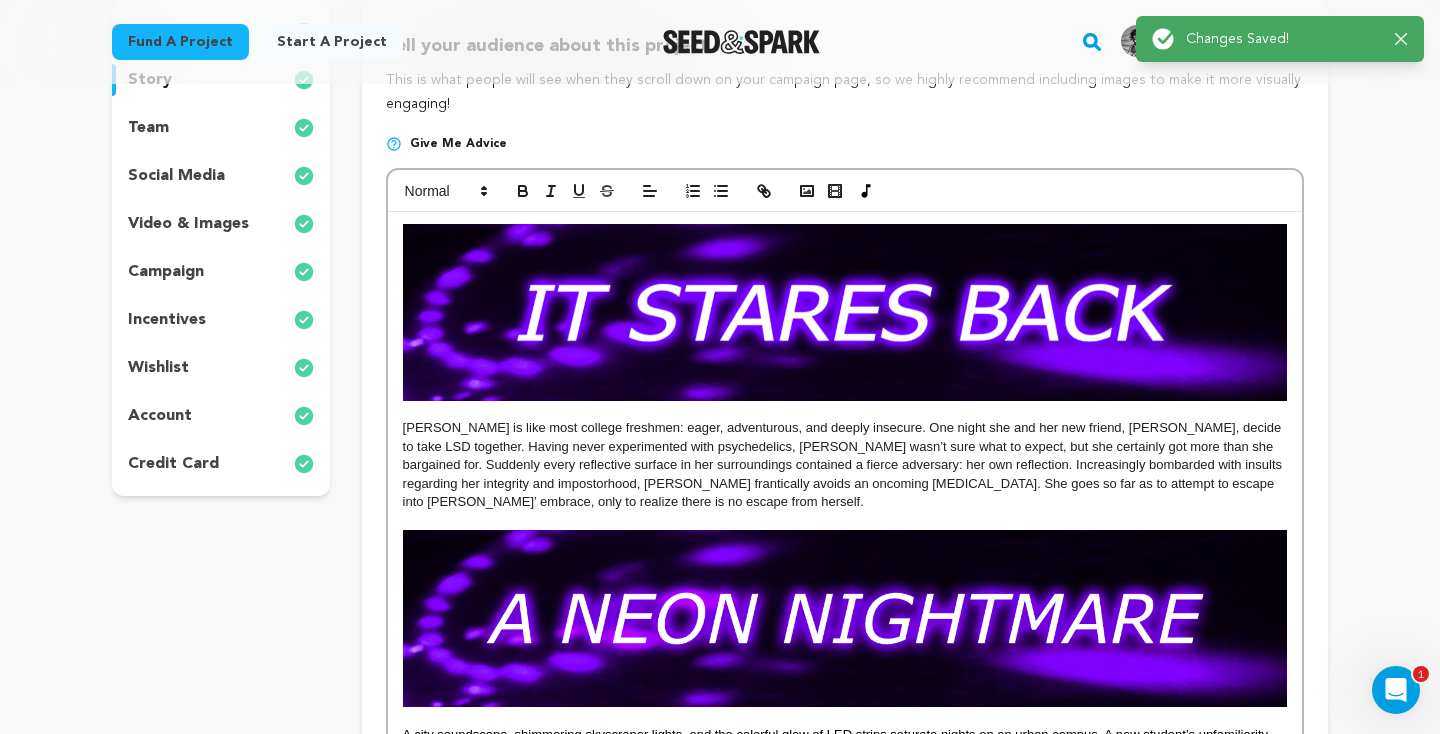 scroll, scrollTop: 0, scrollLeft: 0, axis: both 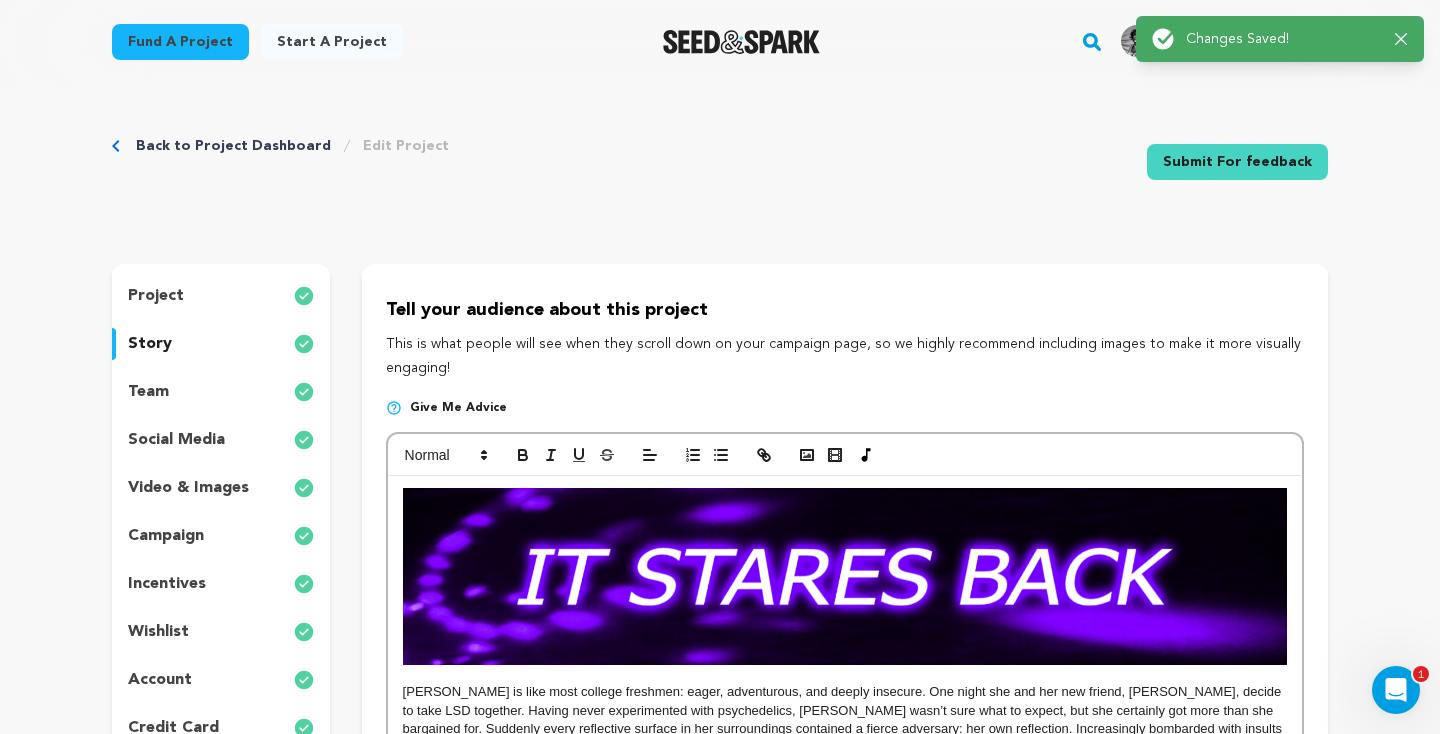 click on "Back to Project Dashboard" at bounding box center [233, 146] 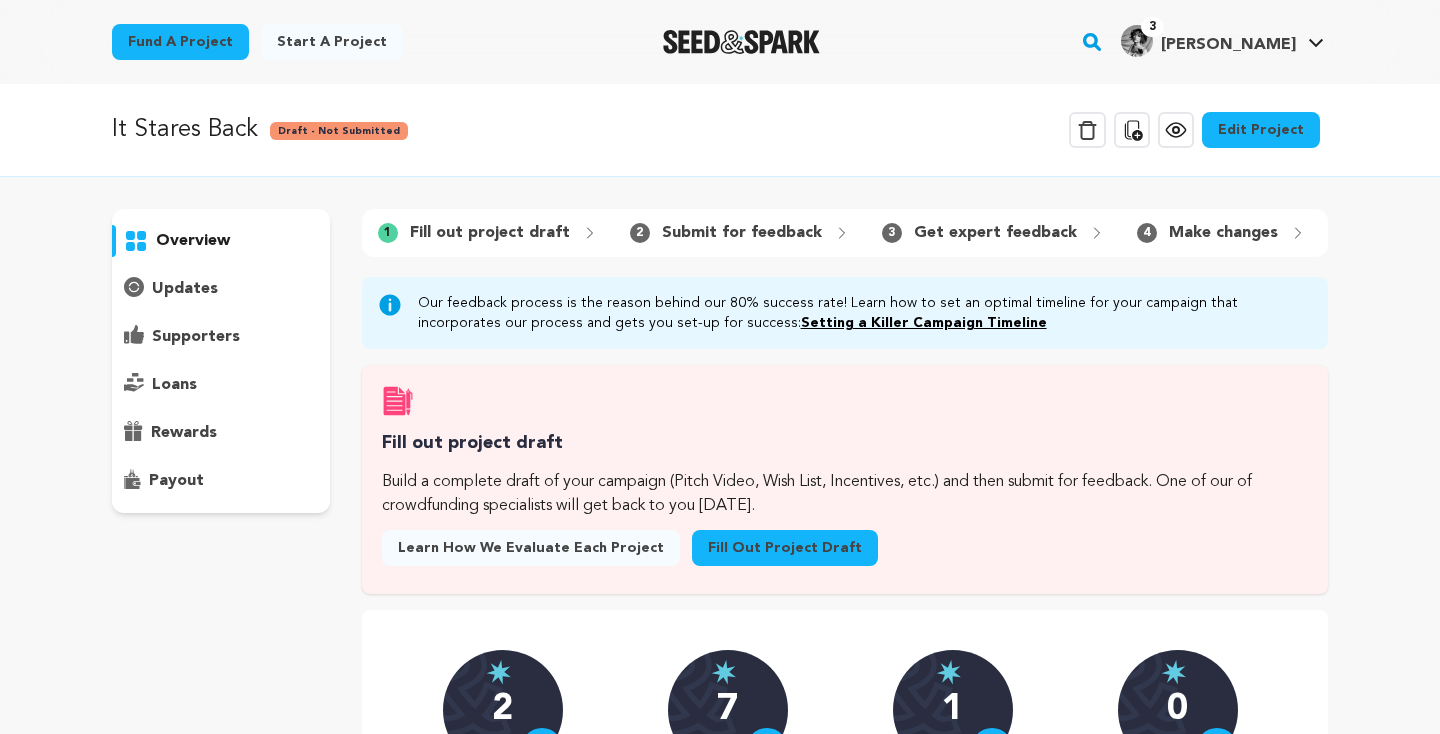 scroll, scrollTop: 0, scrollLeft: 0, axis: both 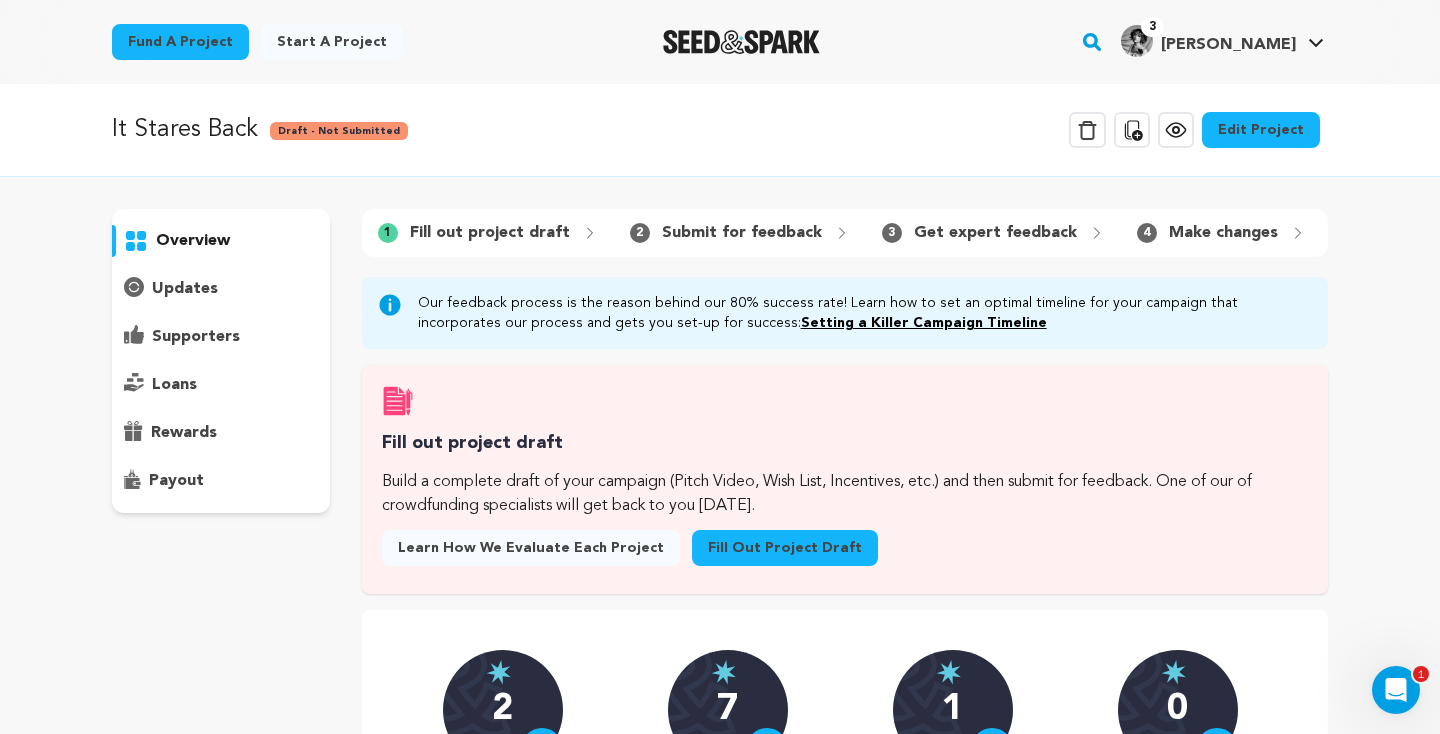 click 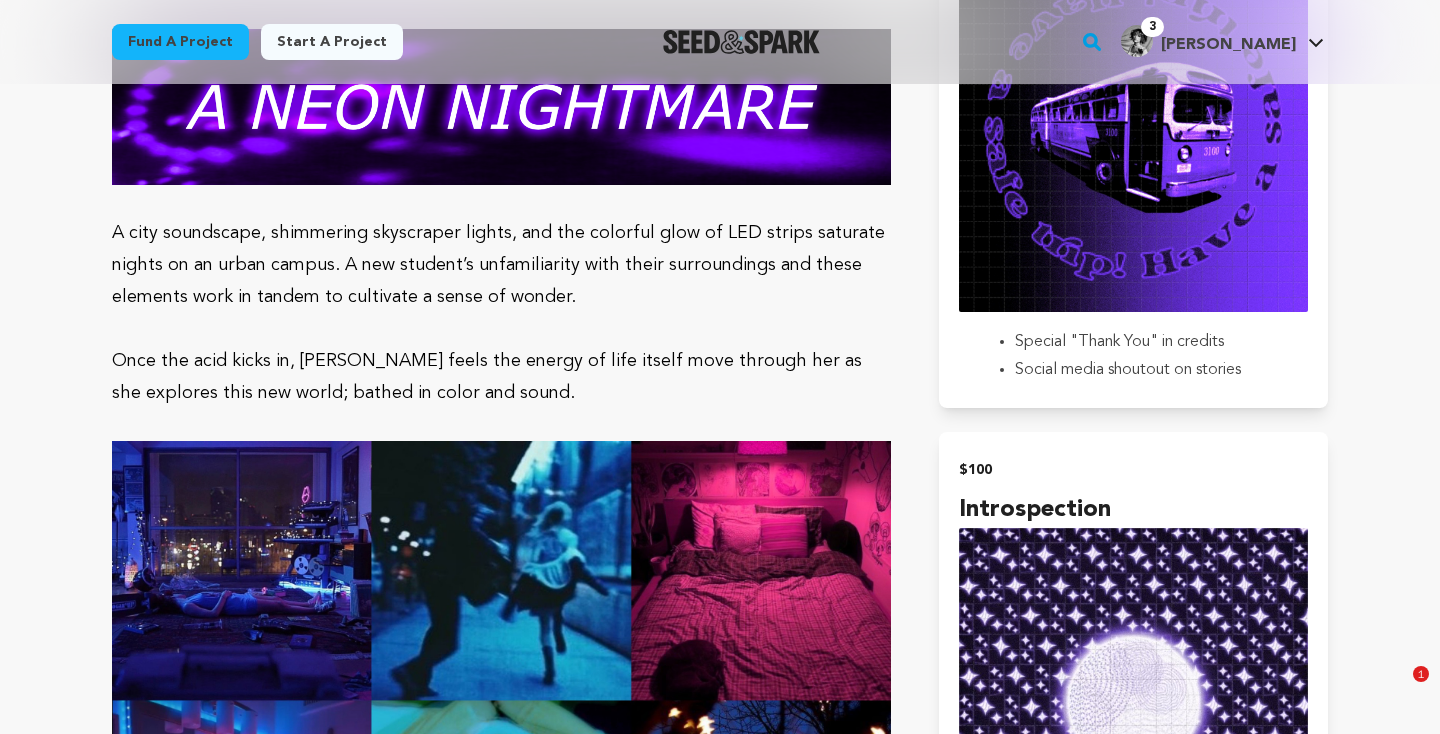 scroll, scrollTop: 2003, scrollLeft: 0, axis: vertical 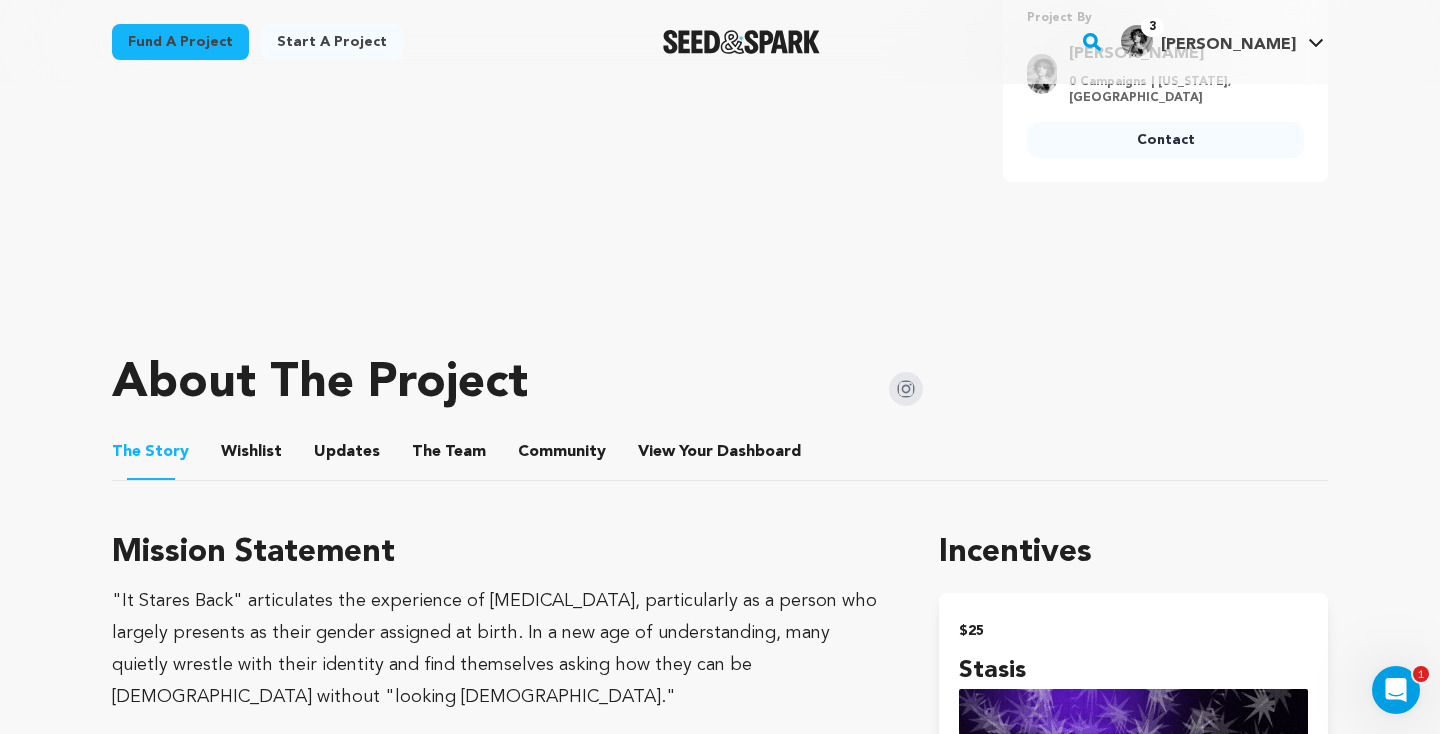 click on "The Team" at bounding box center (449, 456) 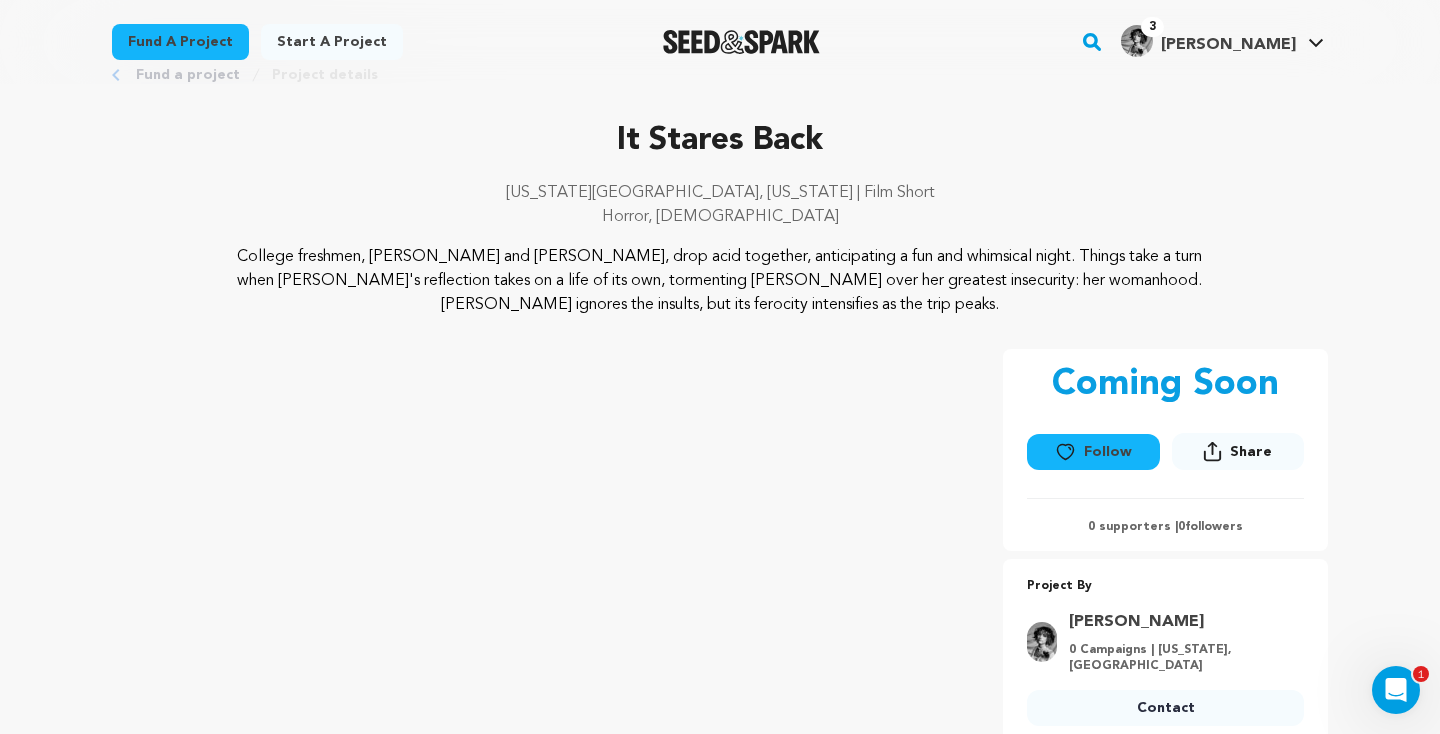 scroll, scrollTop: 0, scrollLeft: 0, axis: both 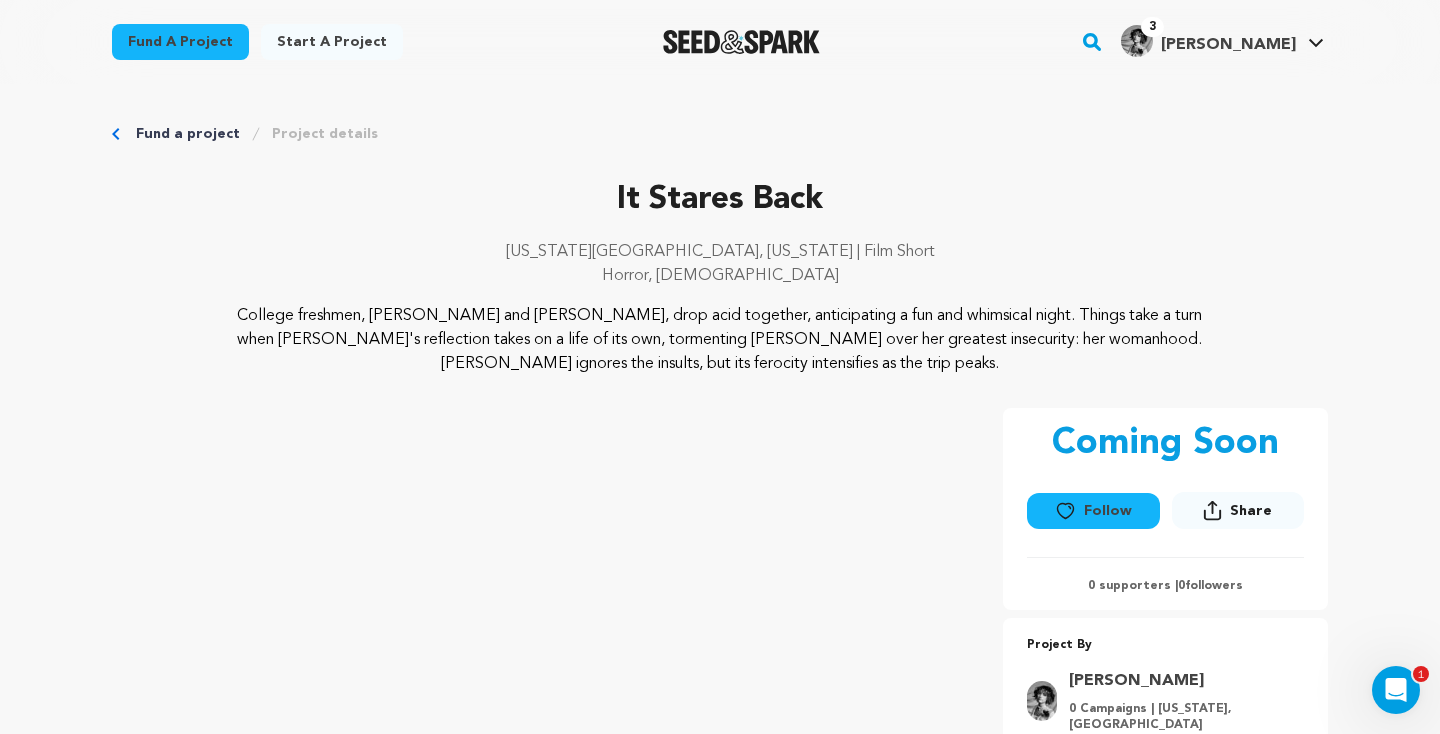 click on "Fund a project" at bounding box center [188, 134] 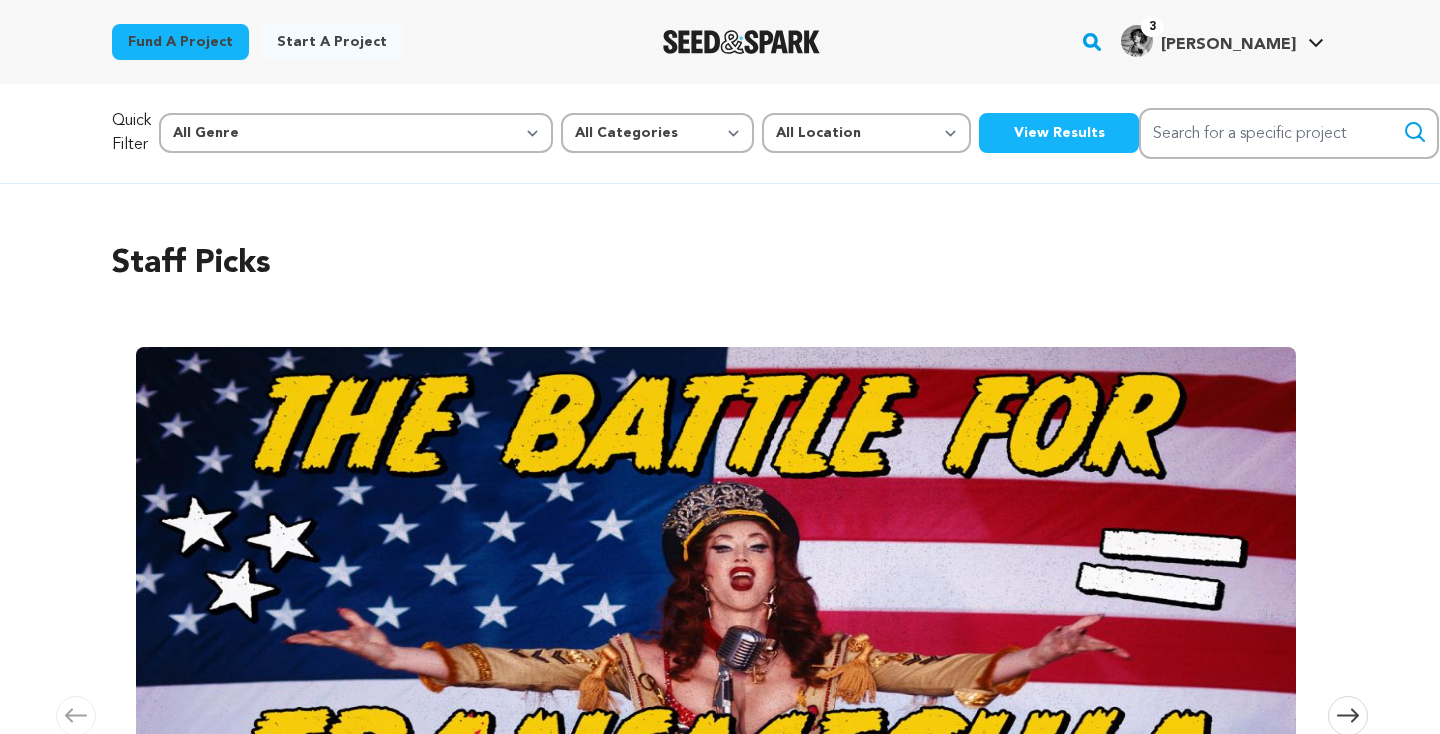 scroll, scrollTop: 0, scrollLeft: 0, axis: both 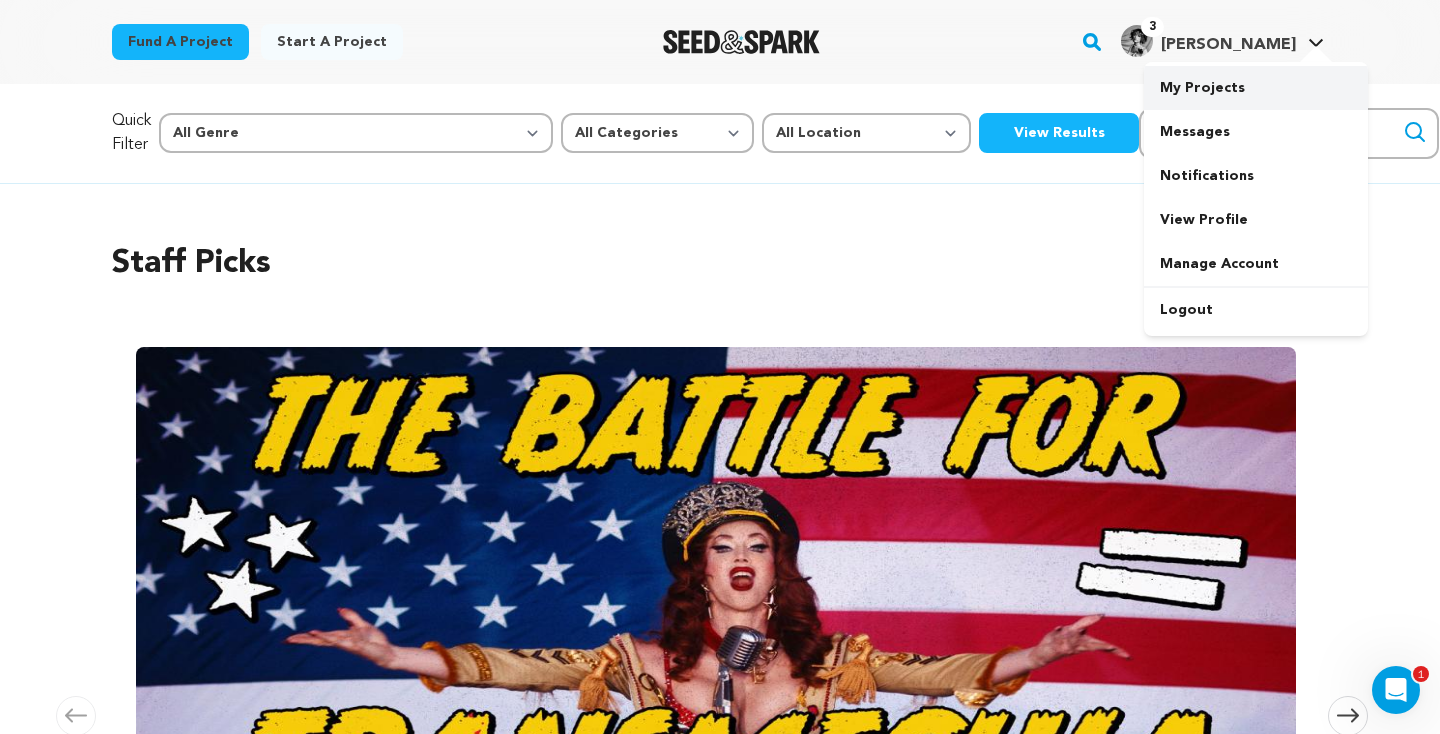 click on "My Projects" at bounding box center (1256, 88) 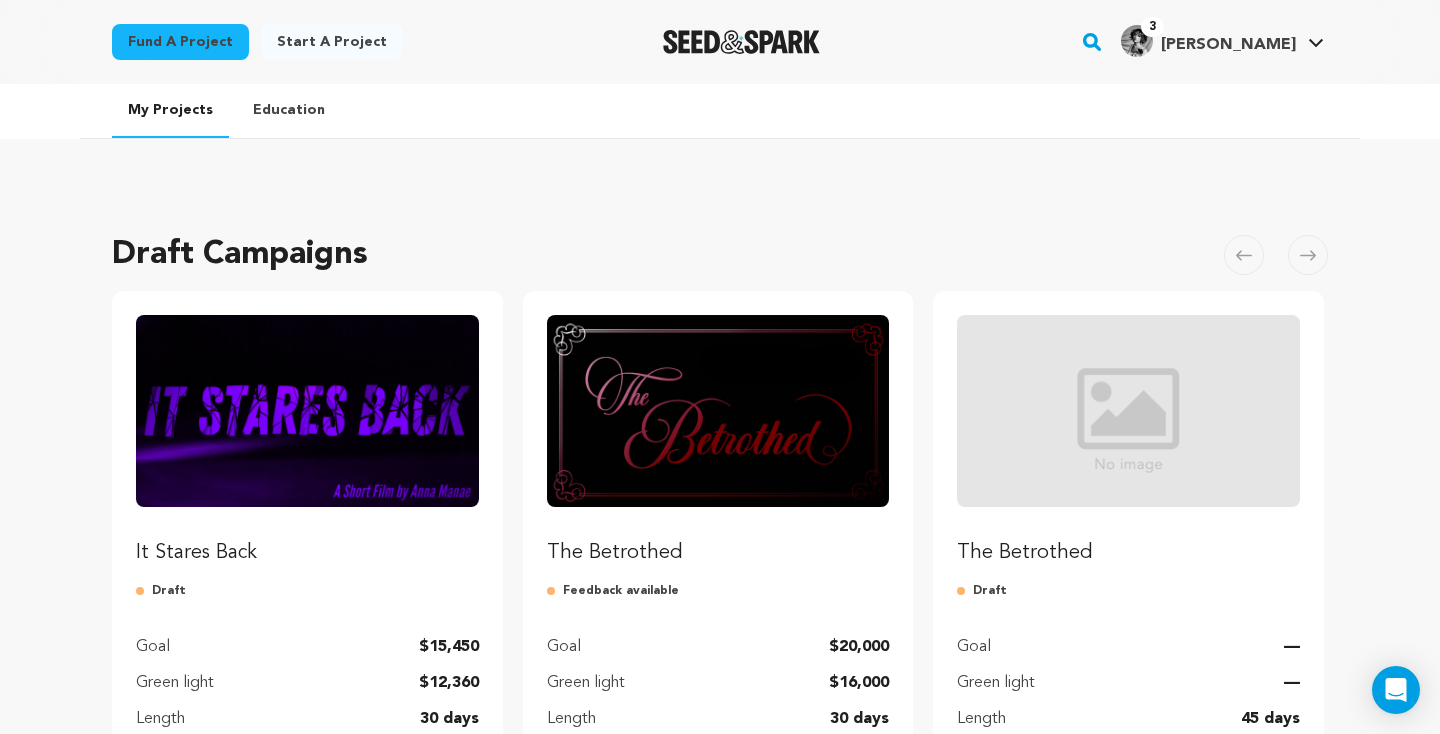 scroll, scrollTop: 1, scrollLeft: 0, axis: vertical 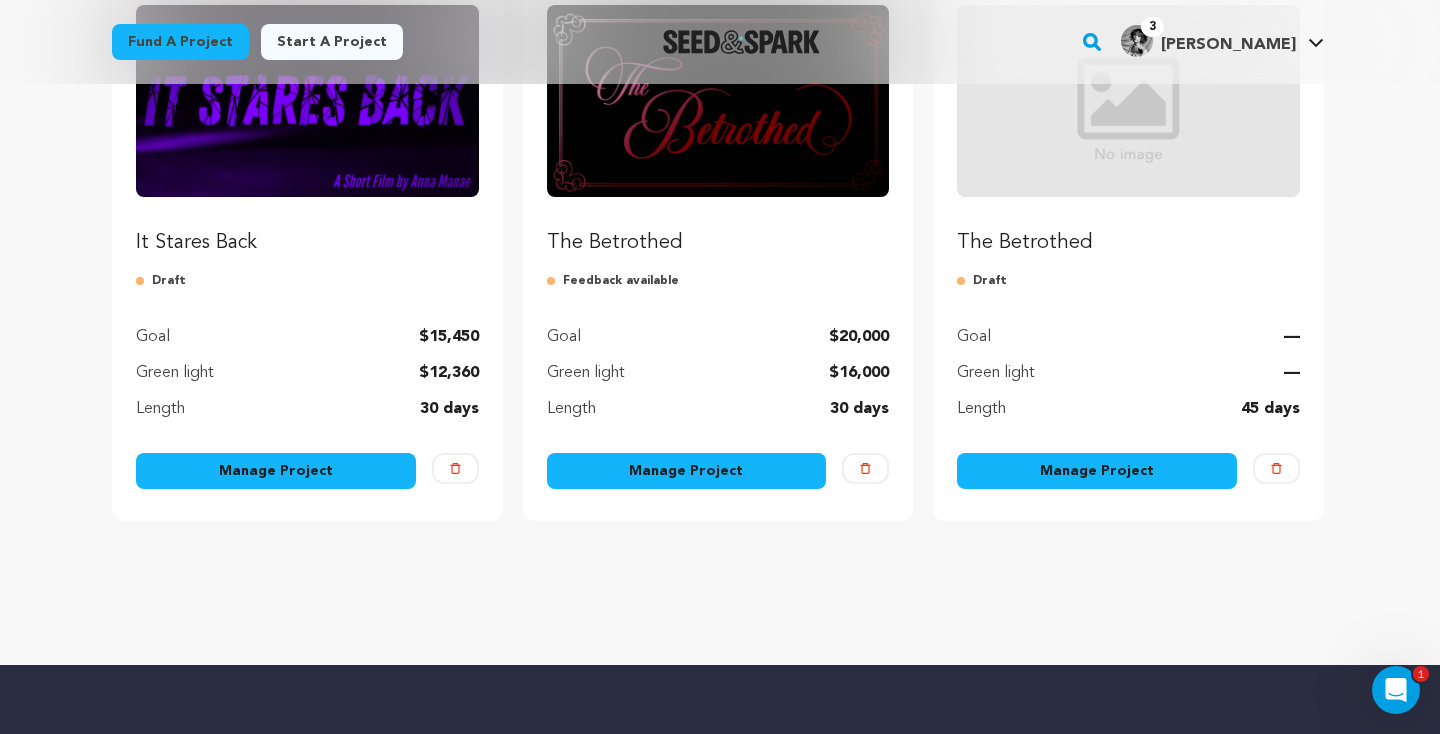 click on "Manage Project" at bounding box center [276, 471] 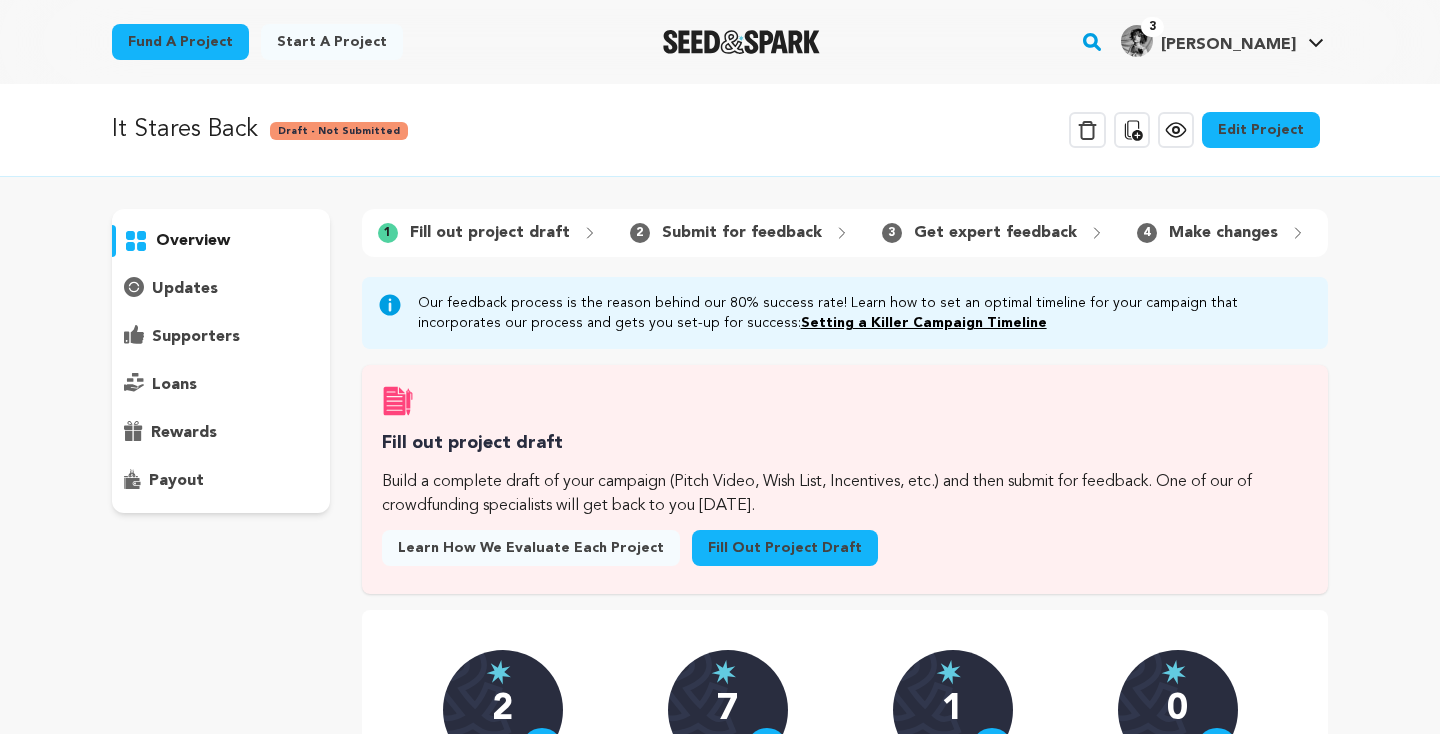 scroll, scrollTop: 0, scrollLeft: 0, axis: both 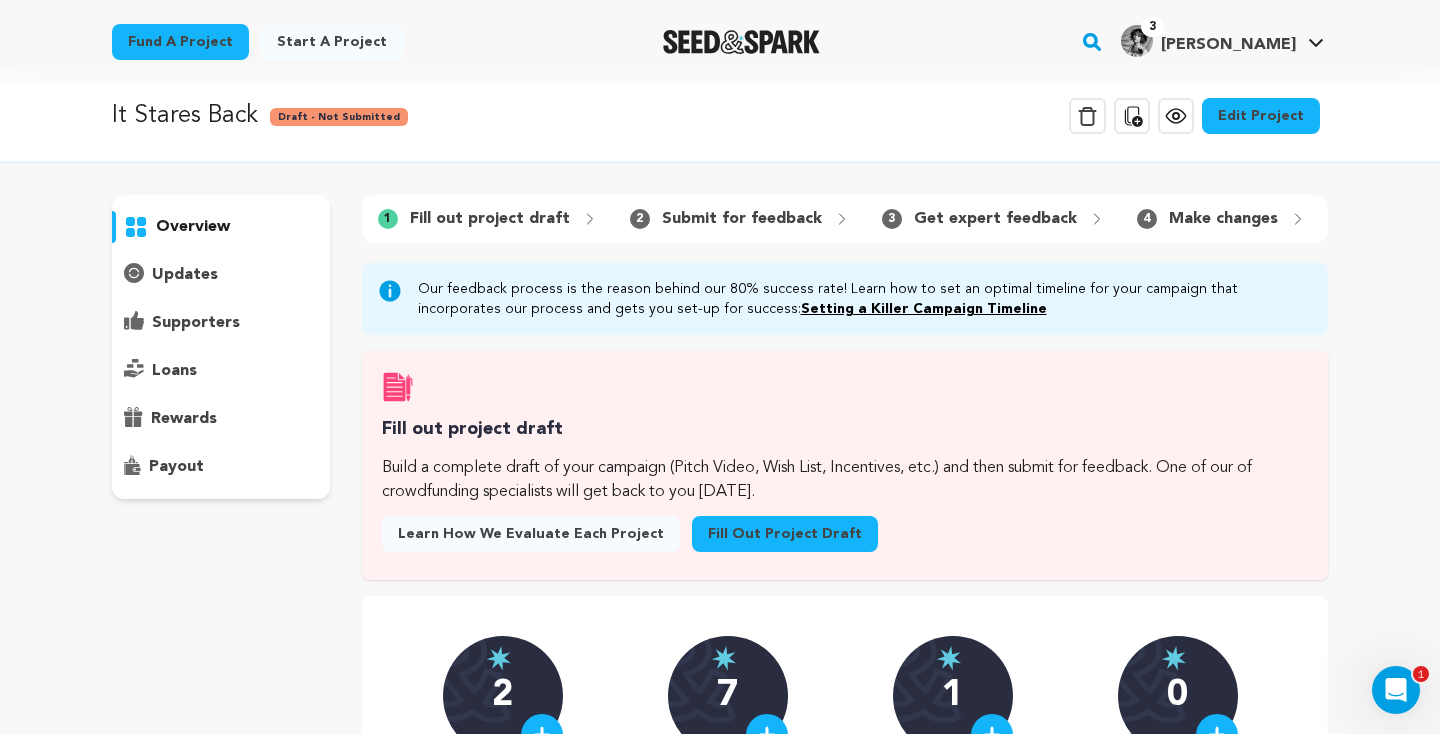 click on "Fill out project draft" at bounding box center (785, 534) 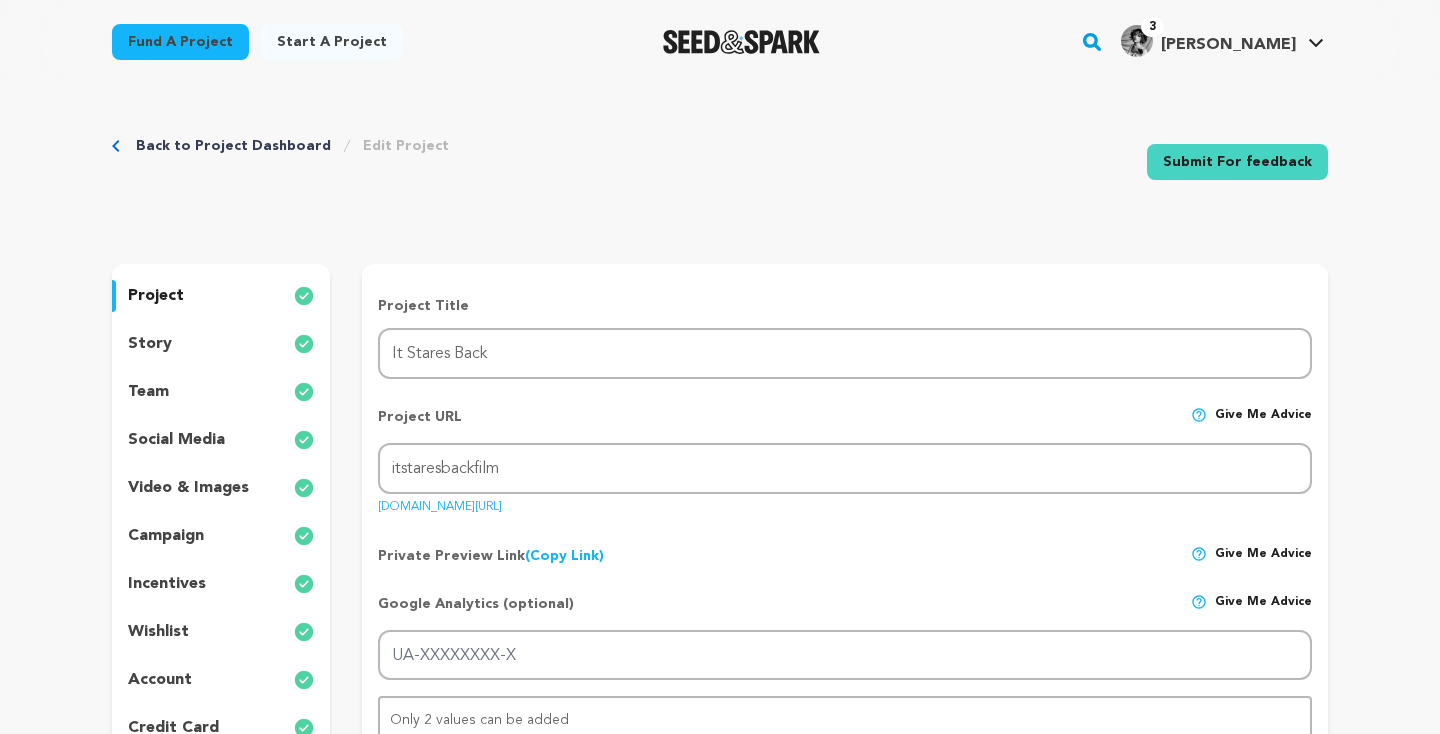 scroll, scrollTop: 0, scrollLeft: 0, axis: both 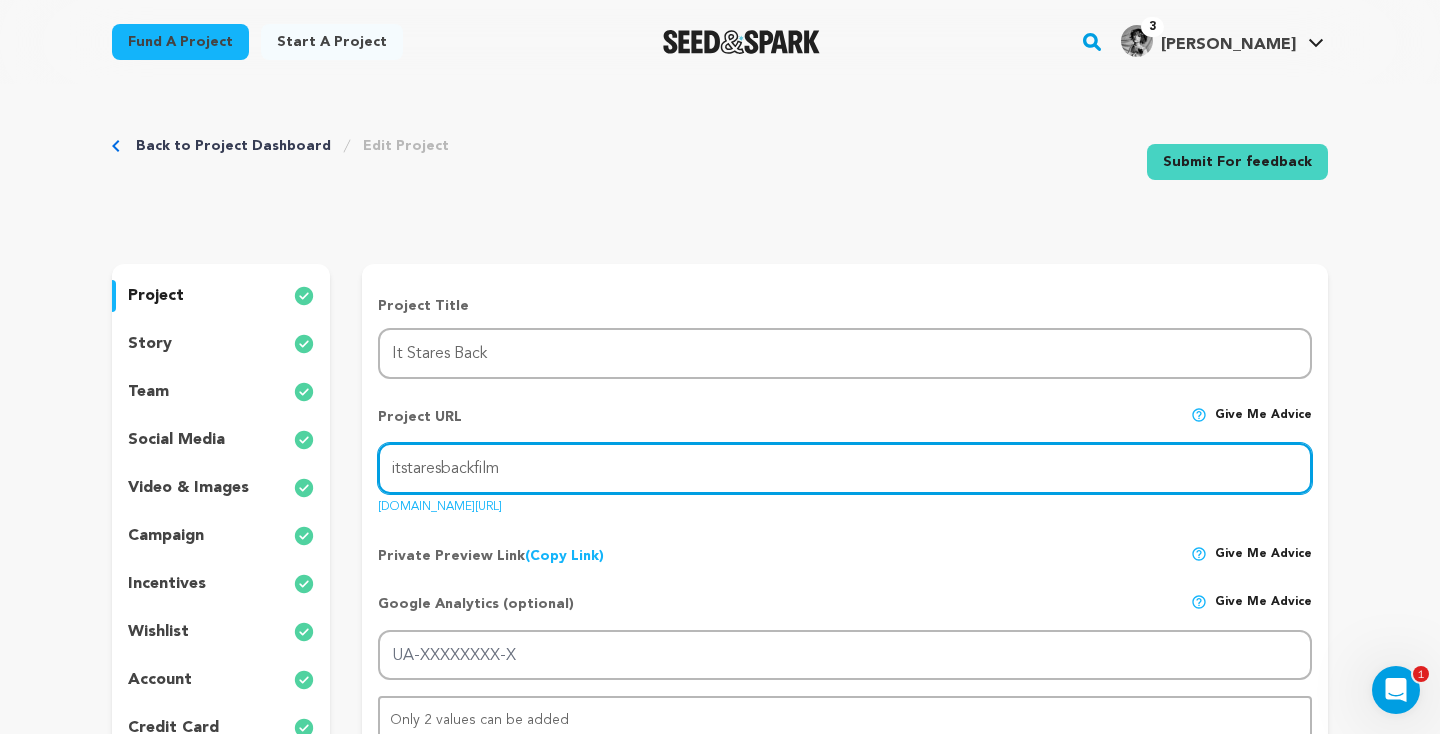 click on "itstaresbackfilm" at bounding box center [845, 468] 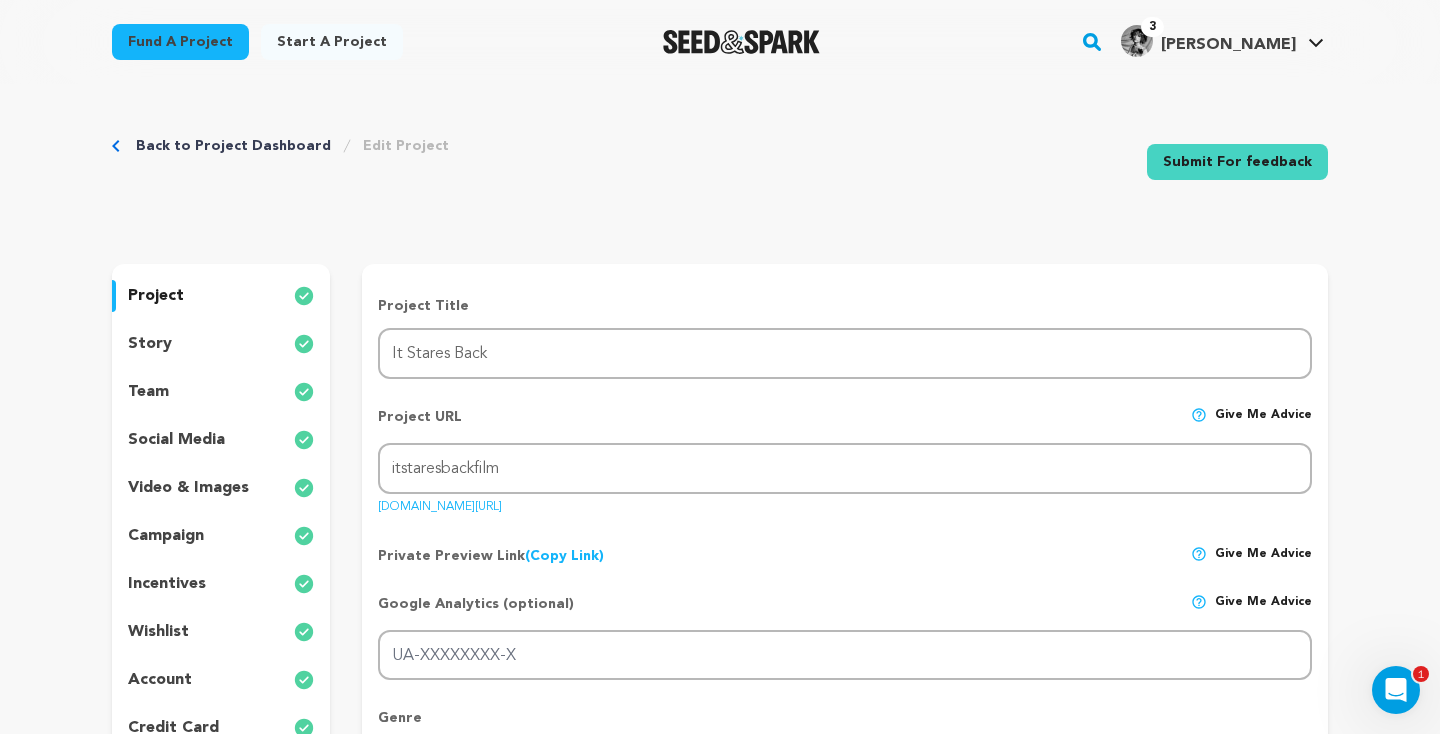 click on "Project URL
Give me advice
Project URL
itstaresbackfilm
seedandspark.com/fund/itstaresbackfilm" at bounding box center [845, 454] 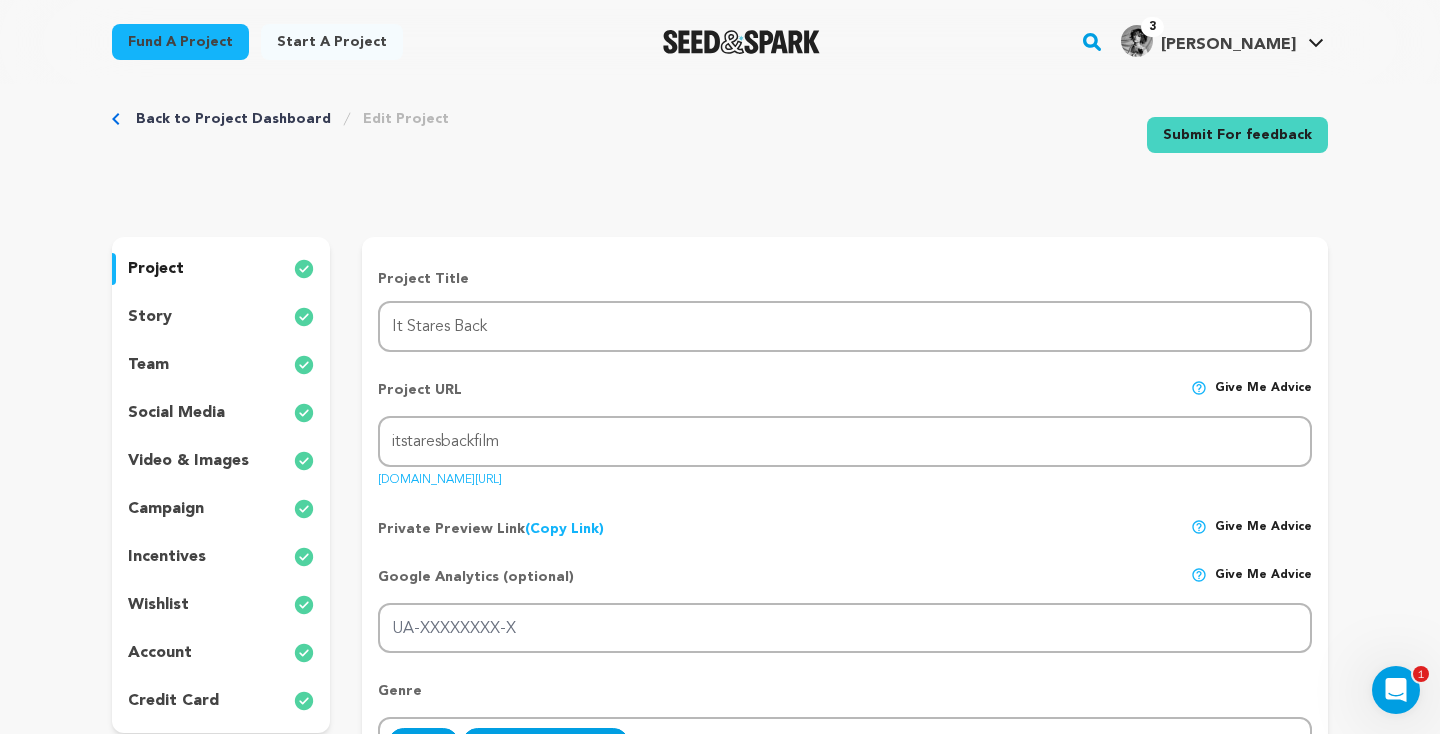 scroll, scrollTop: 26, scrollLeft: 0, axis: vertical 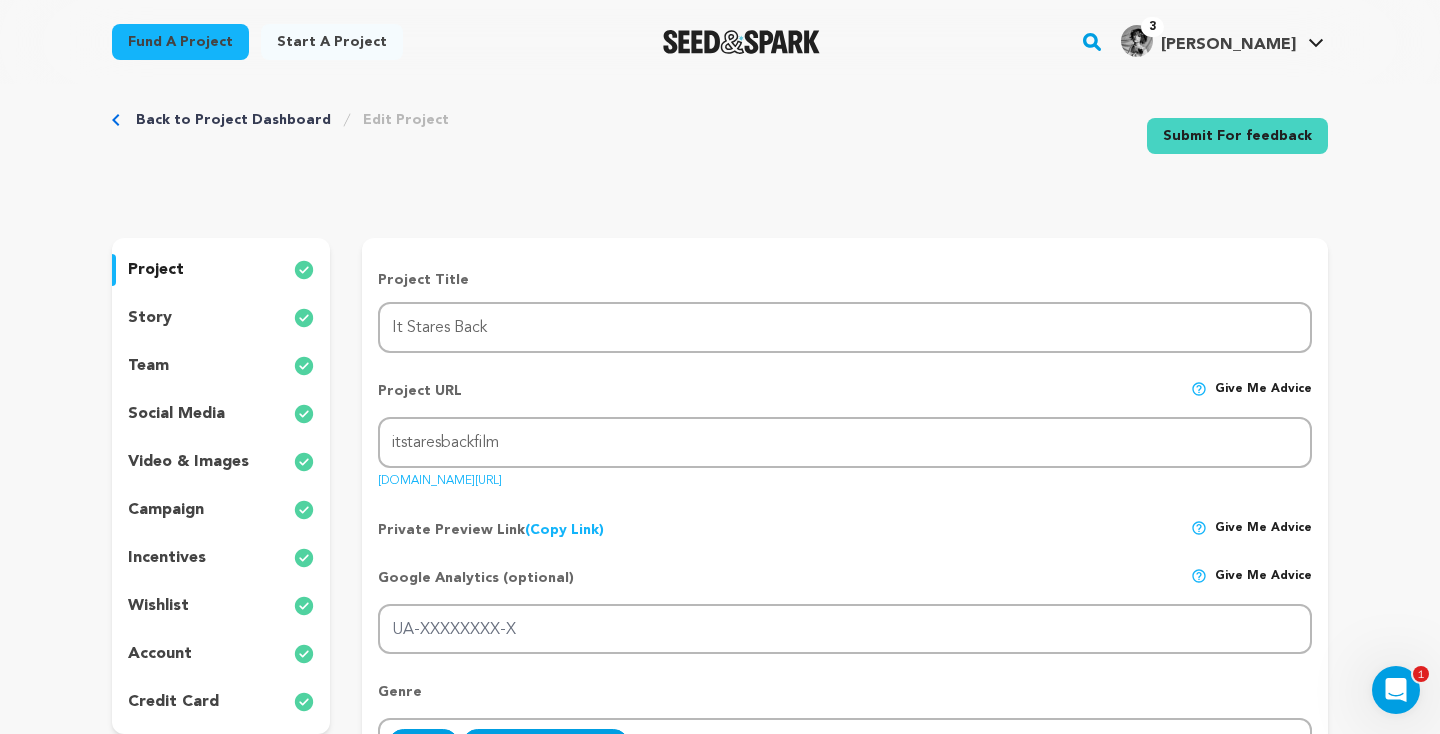 click on "video & images" at bounding box center (221, 462) 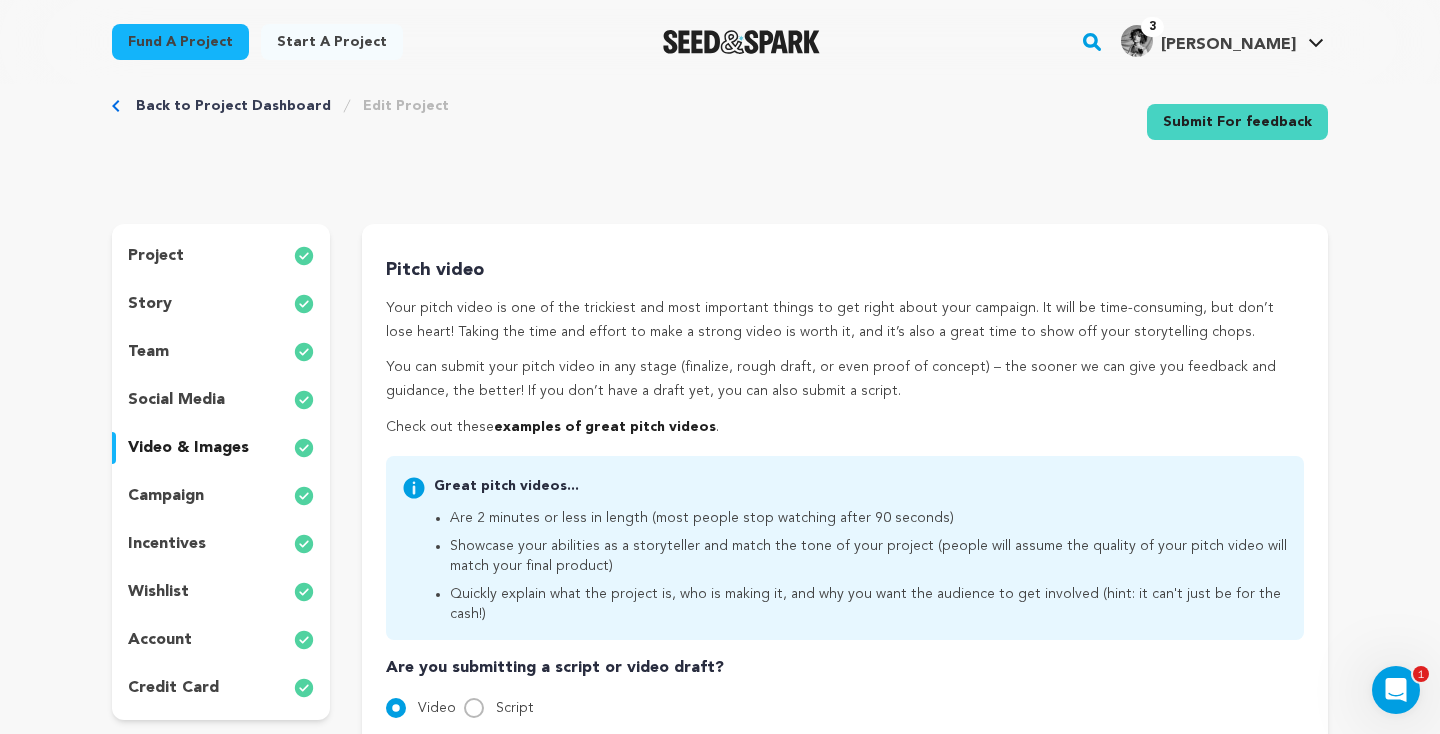 scroll, scrollTop: 0, scrollLeft: 0, axis: both 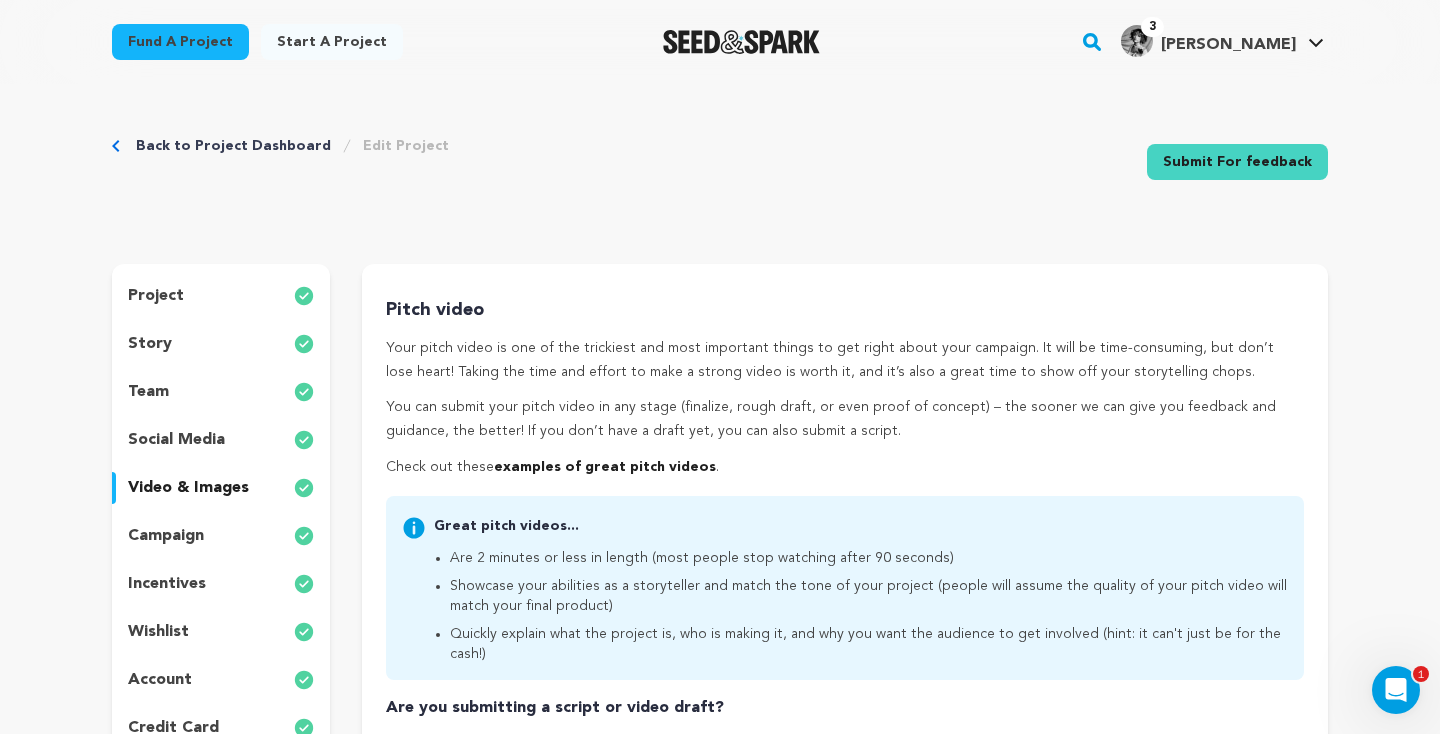 click on "Submit For feedback" at bounding box center (1237, 162) 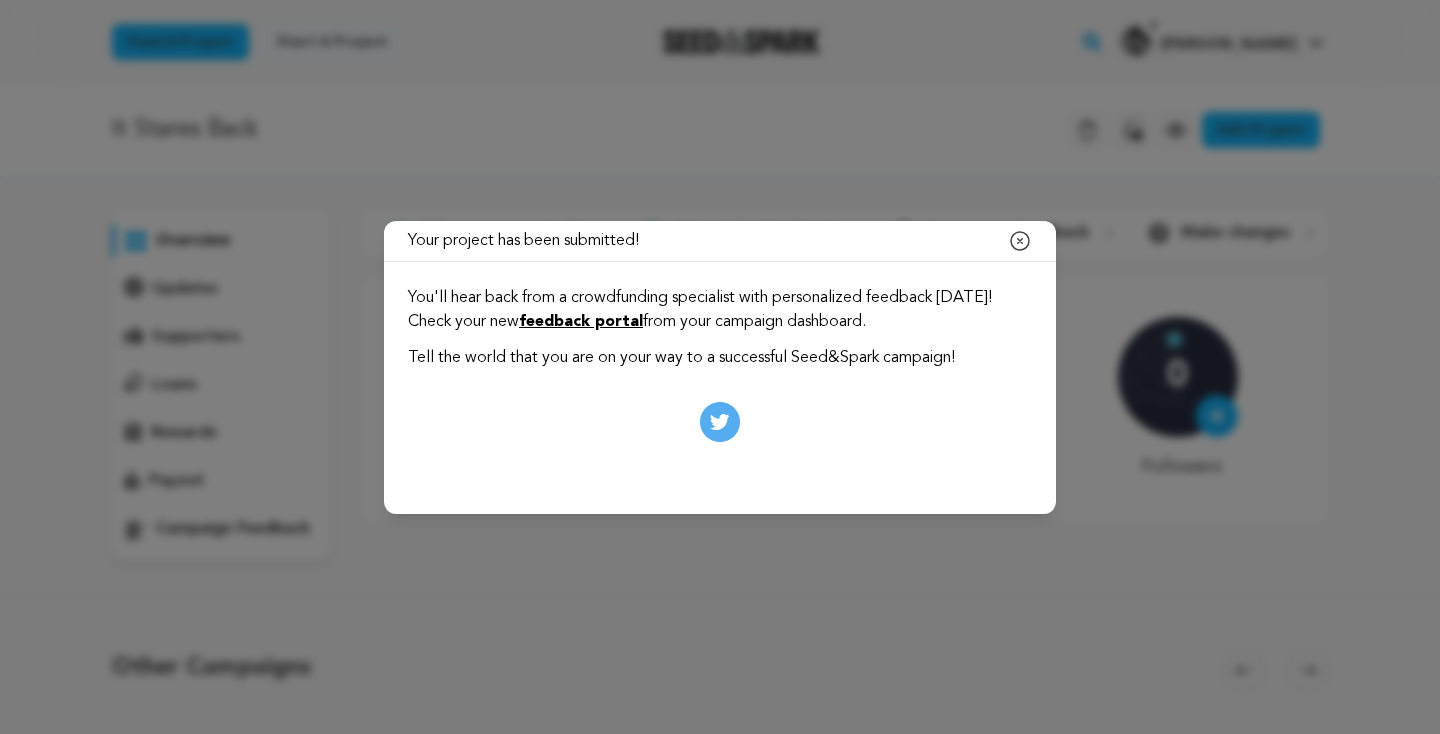 scroll, scrollTop: 0, scrollLeft: 0, axis: both 